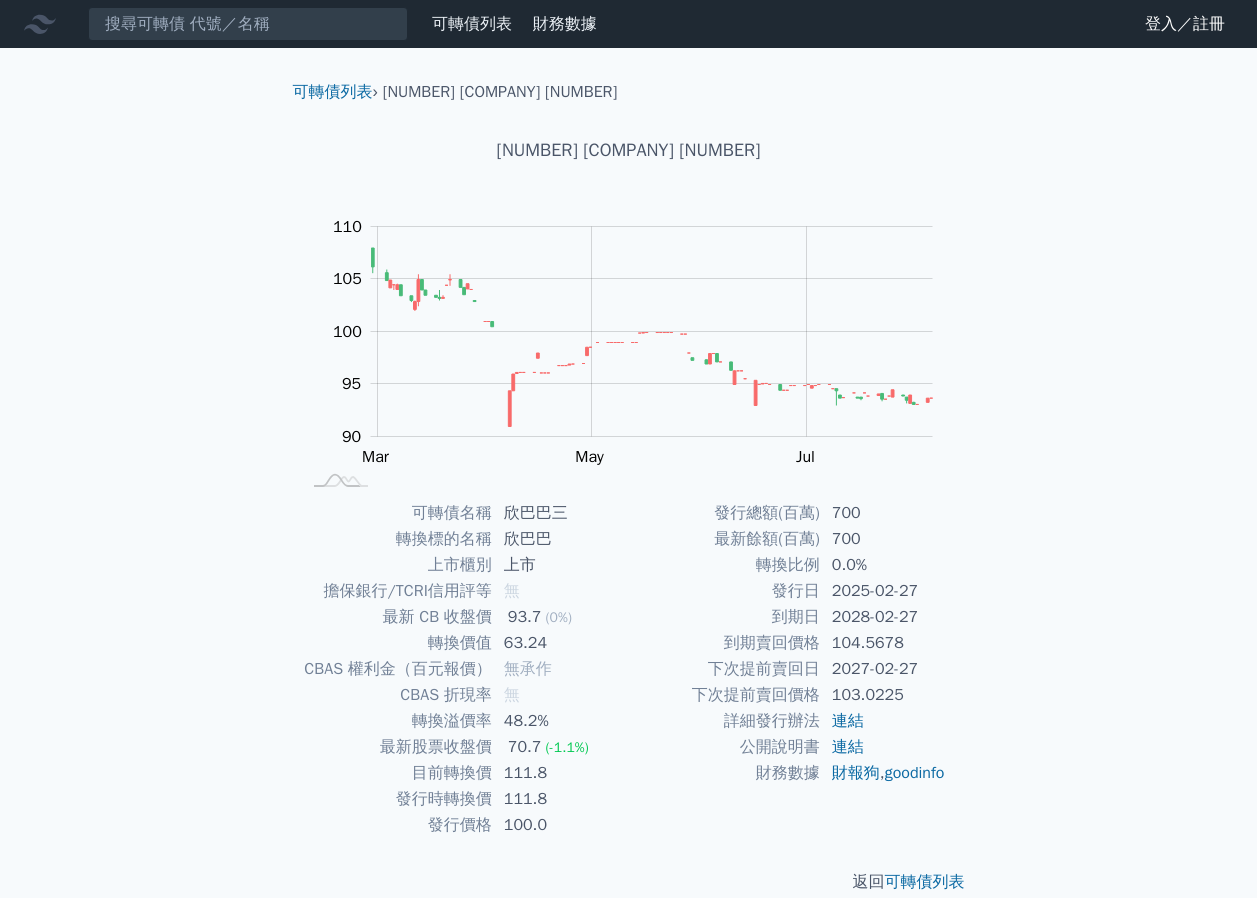 scroll, scrollTop: 0, scrollLeft: 0, axis: both 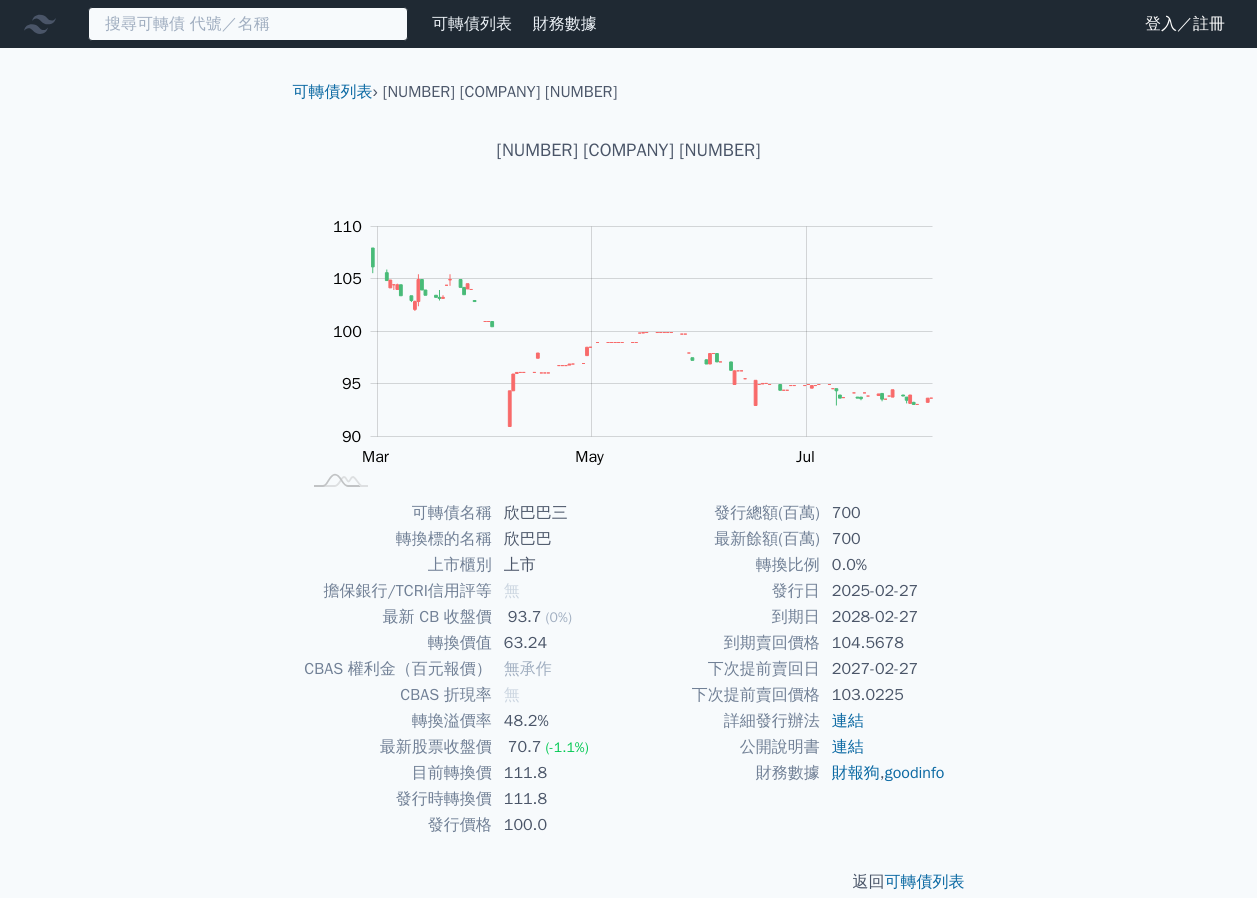 click at bounding box center (248, 24) 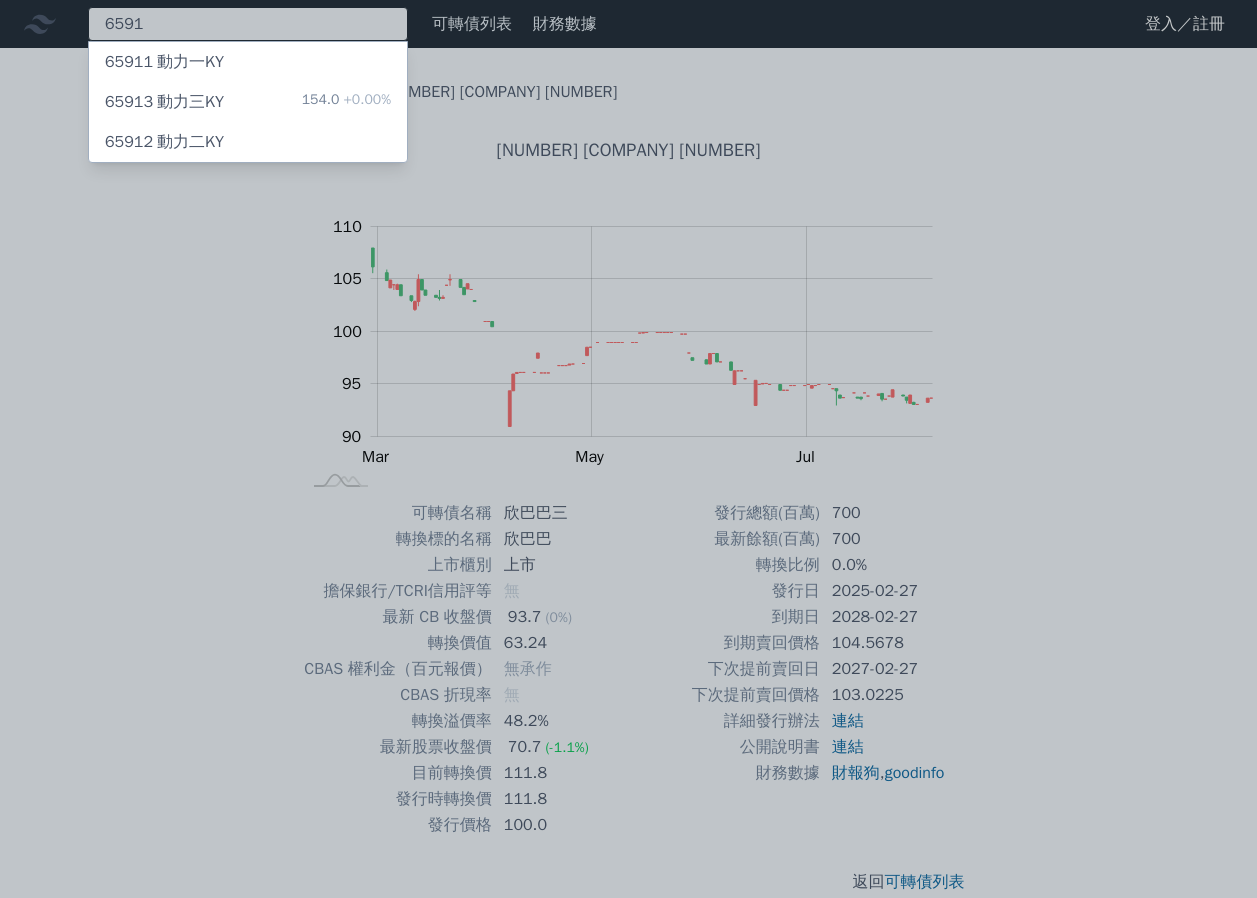 type on "6591" 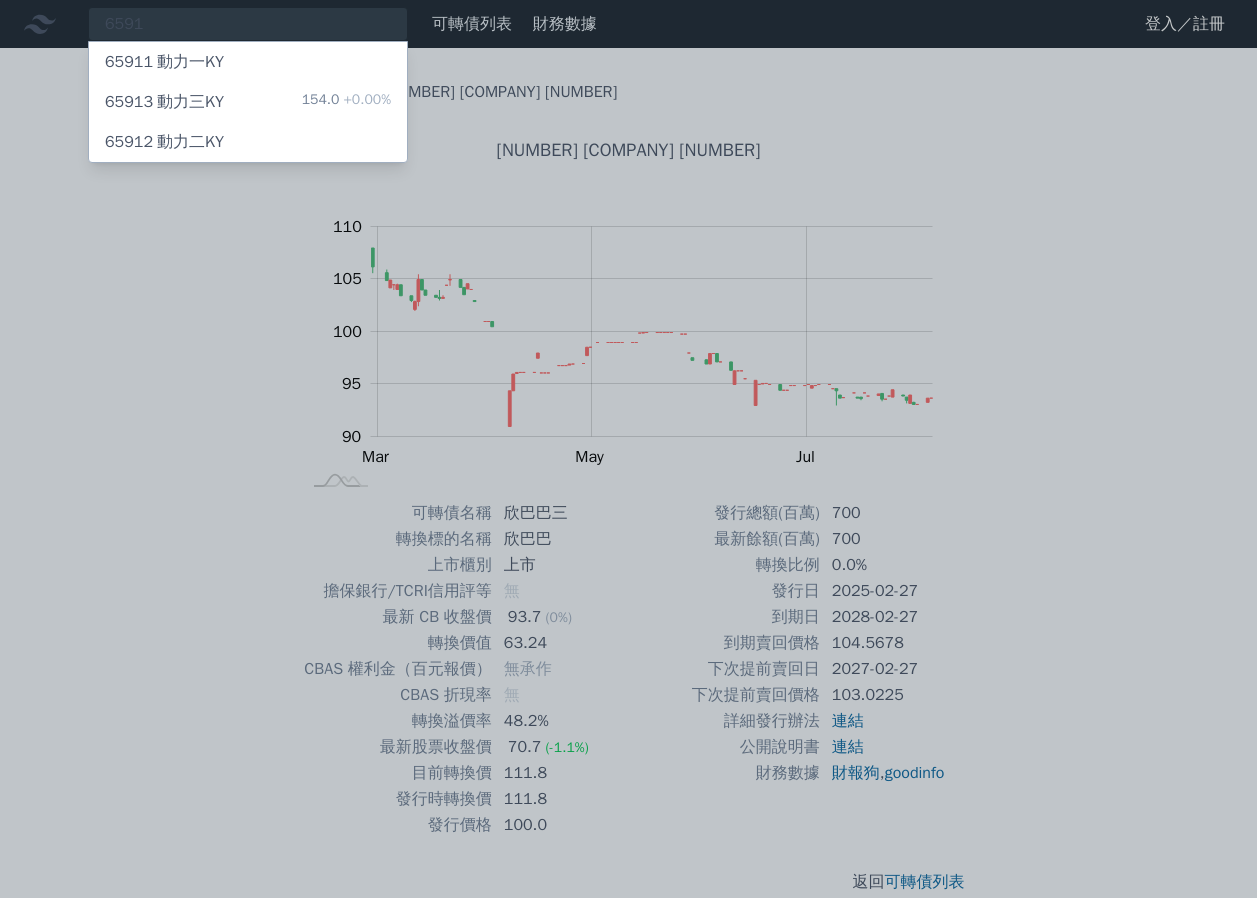 click on "154.0 +0.00%" at bounding box center (346, 102) 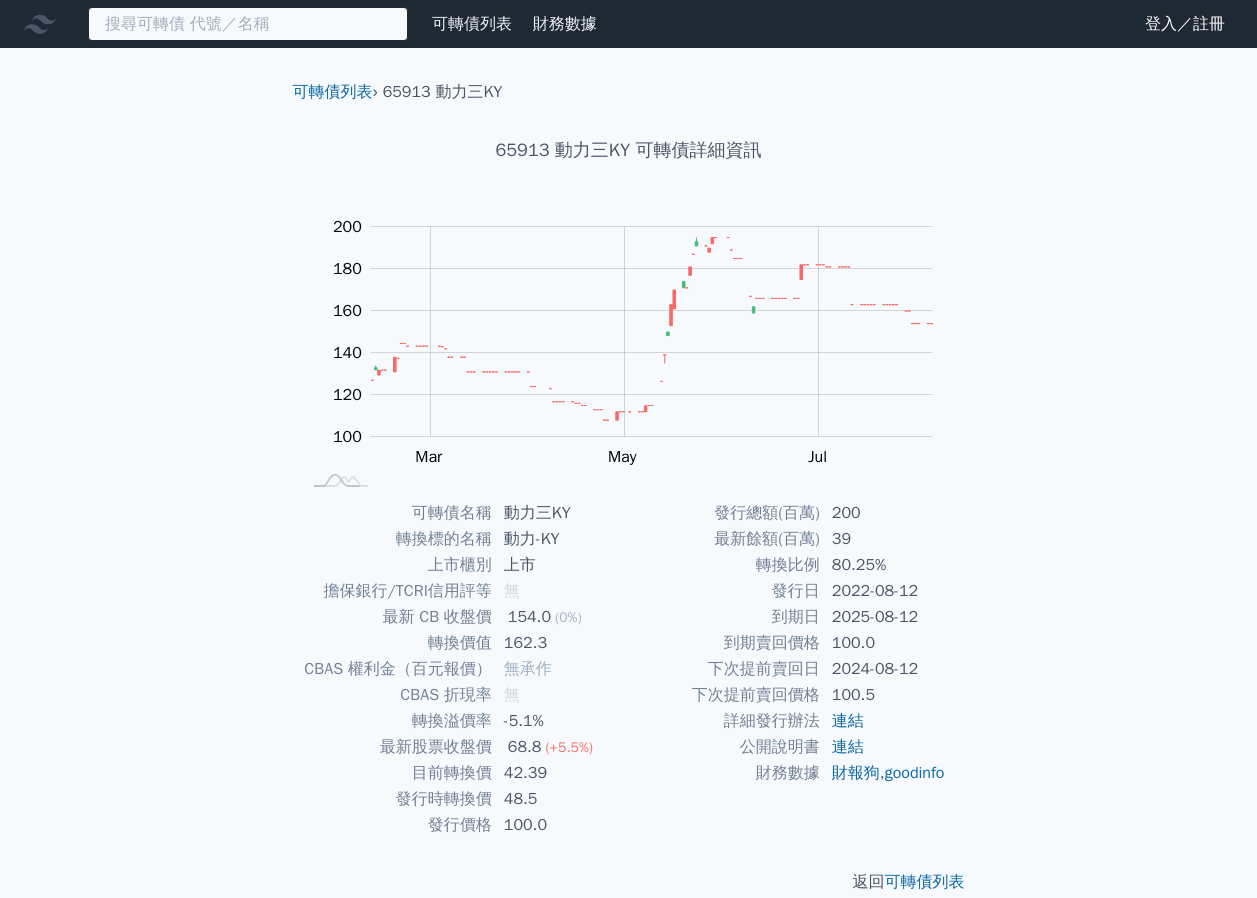 click at bounding box center (248, 24) 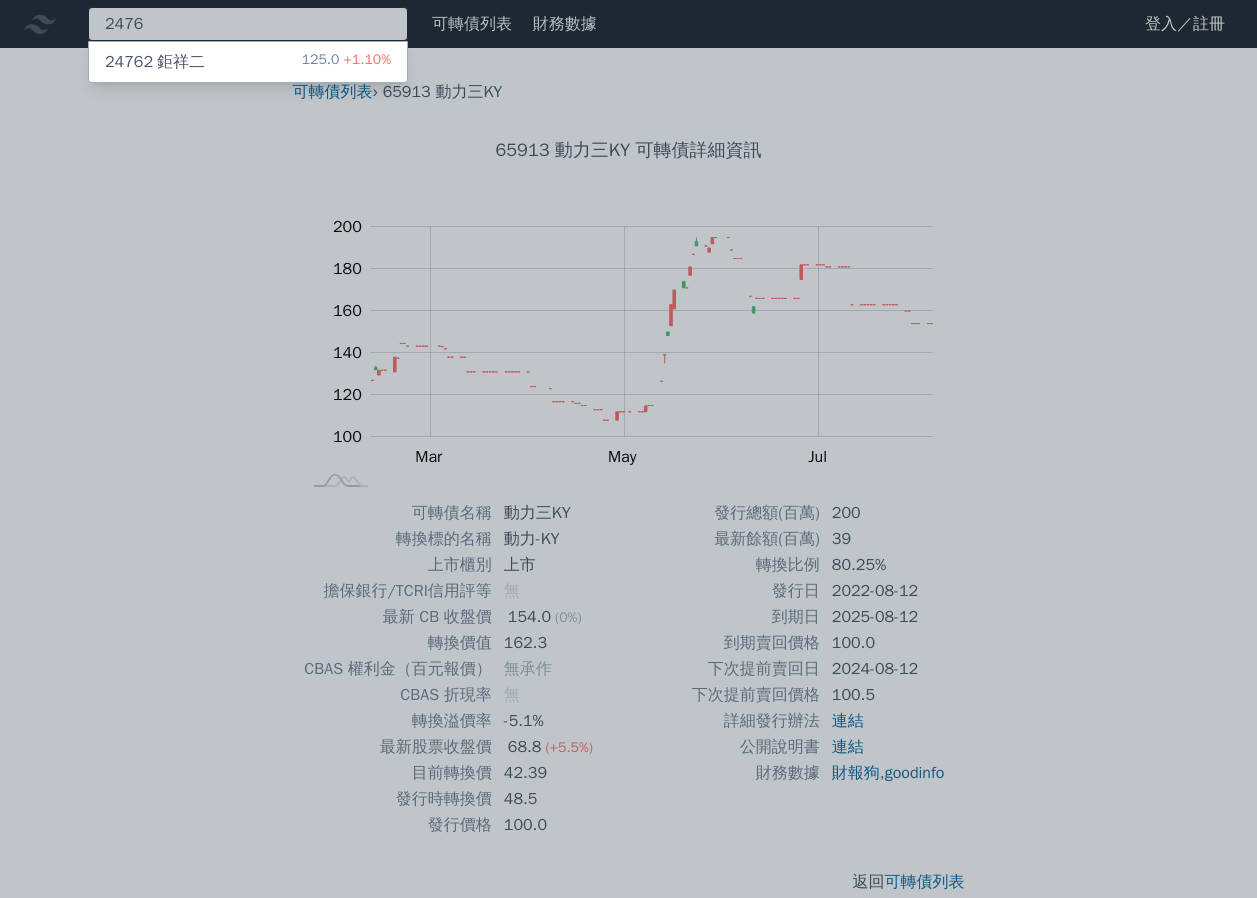 type on "2476" 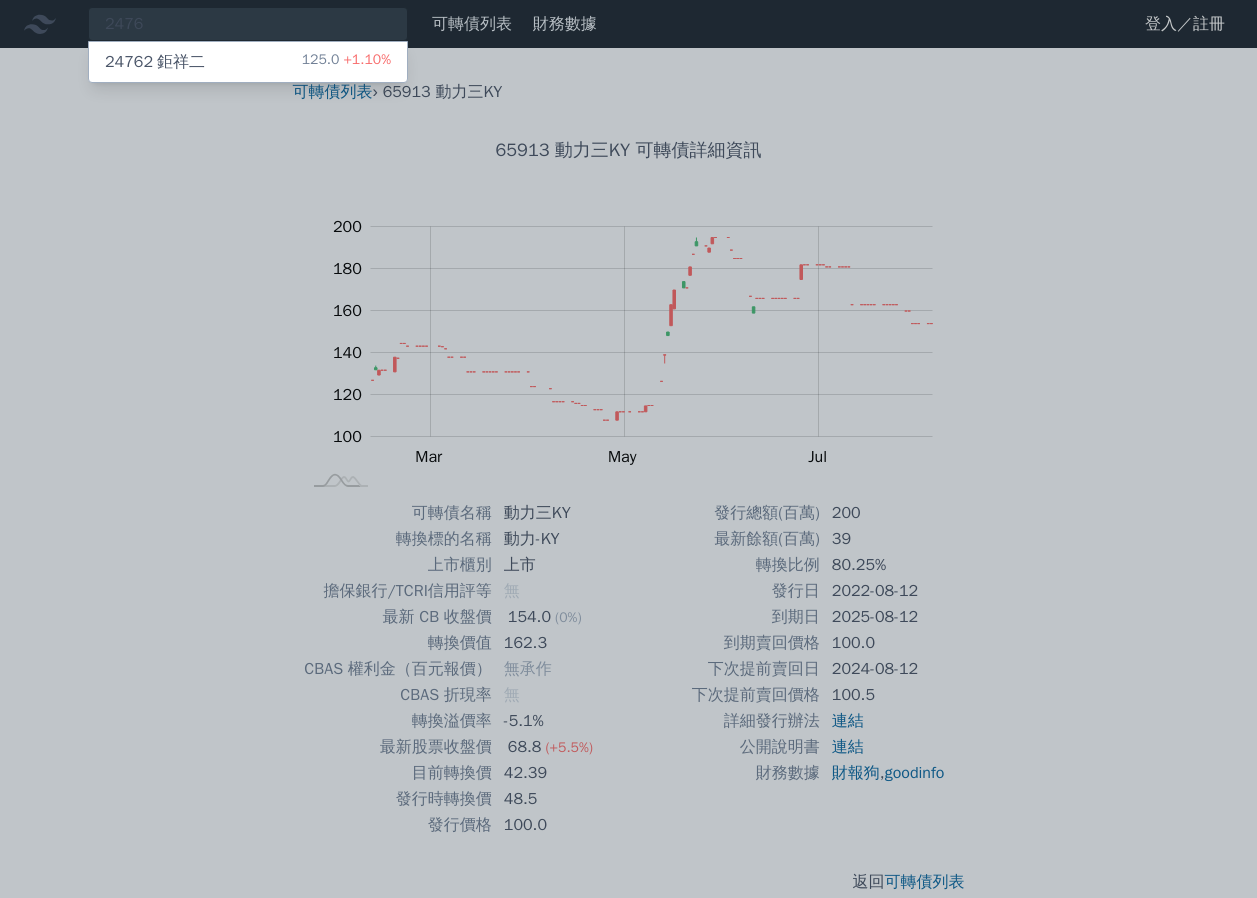 click on "+1.10%" at bounding box center (365, 59) 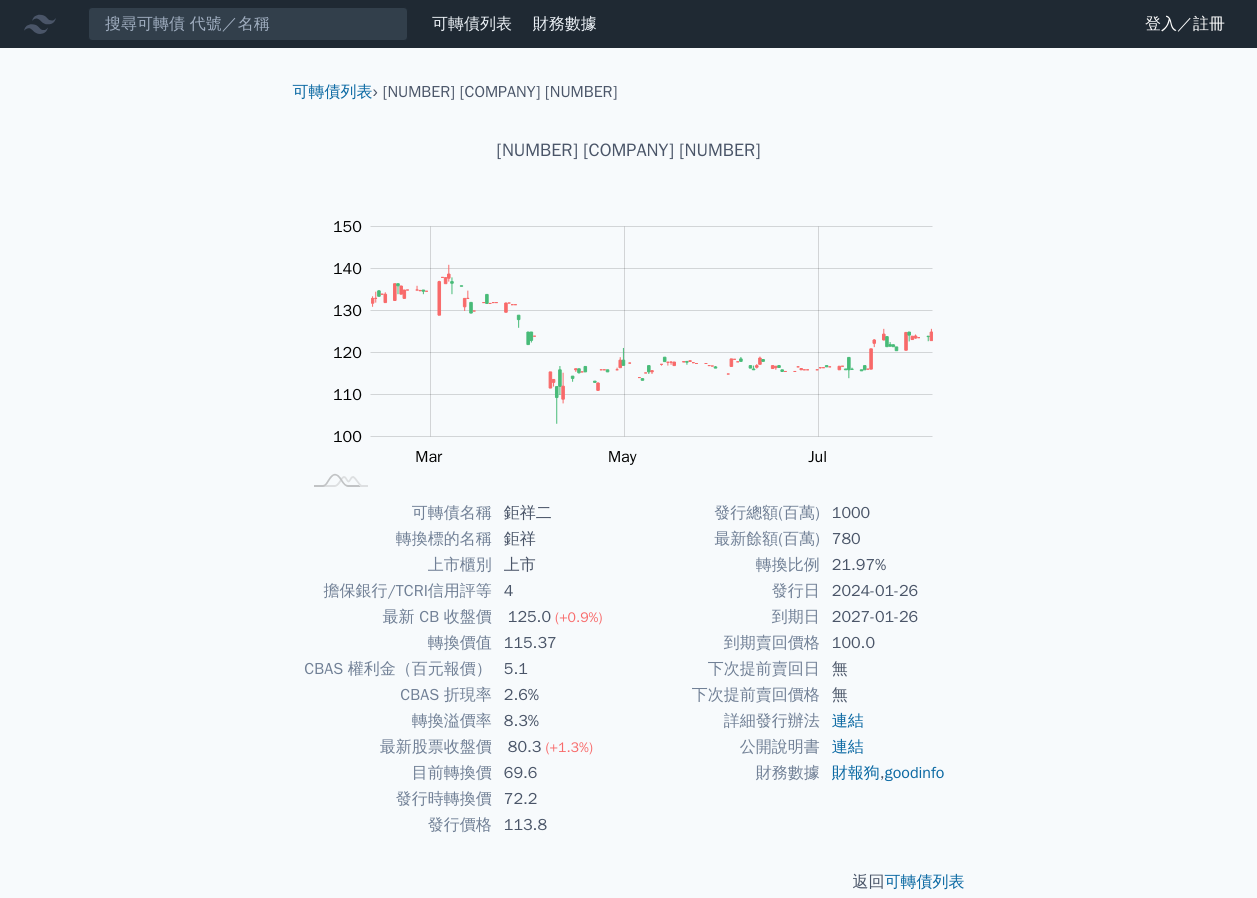 click on "可轉債列表
財務數據
可轉債列表
財務數據
登入／註冊
登入／註冊" at bounding box center (628, 24) 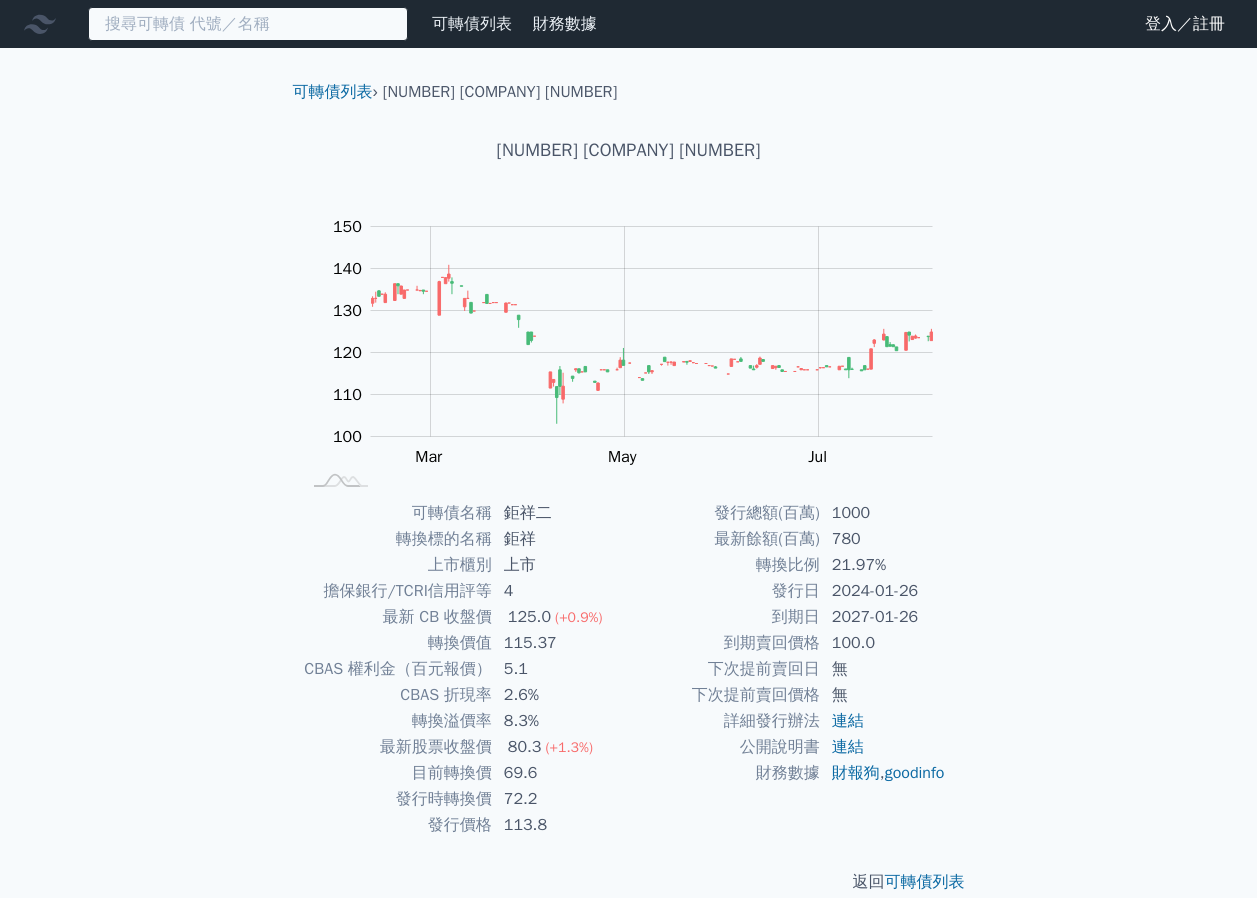 click at bounding box center [248, 24] 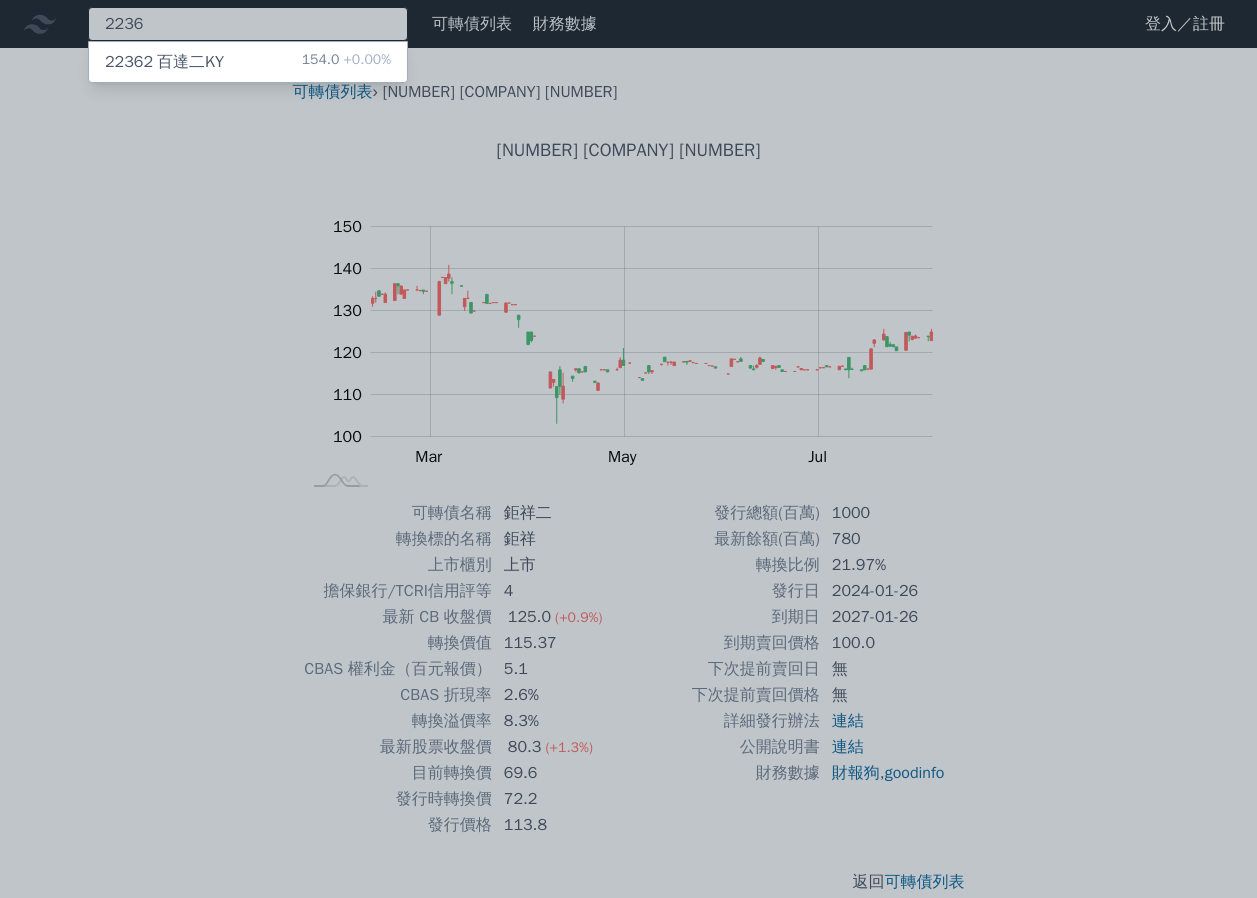 type on "2236" 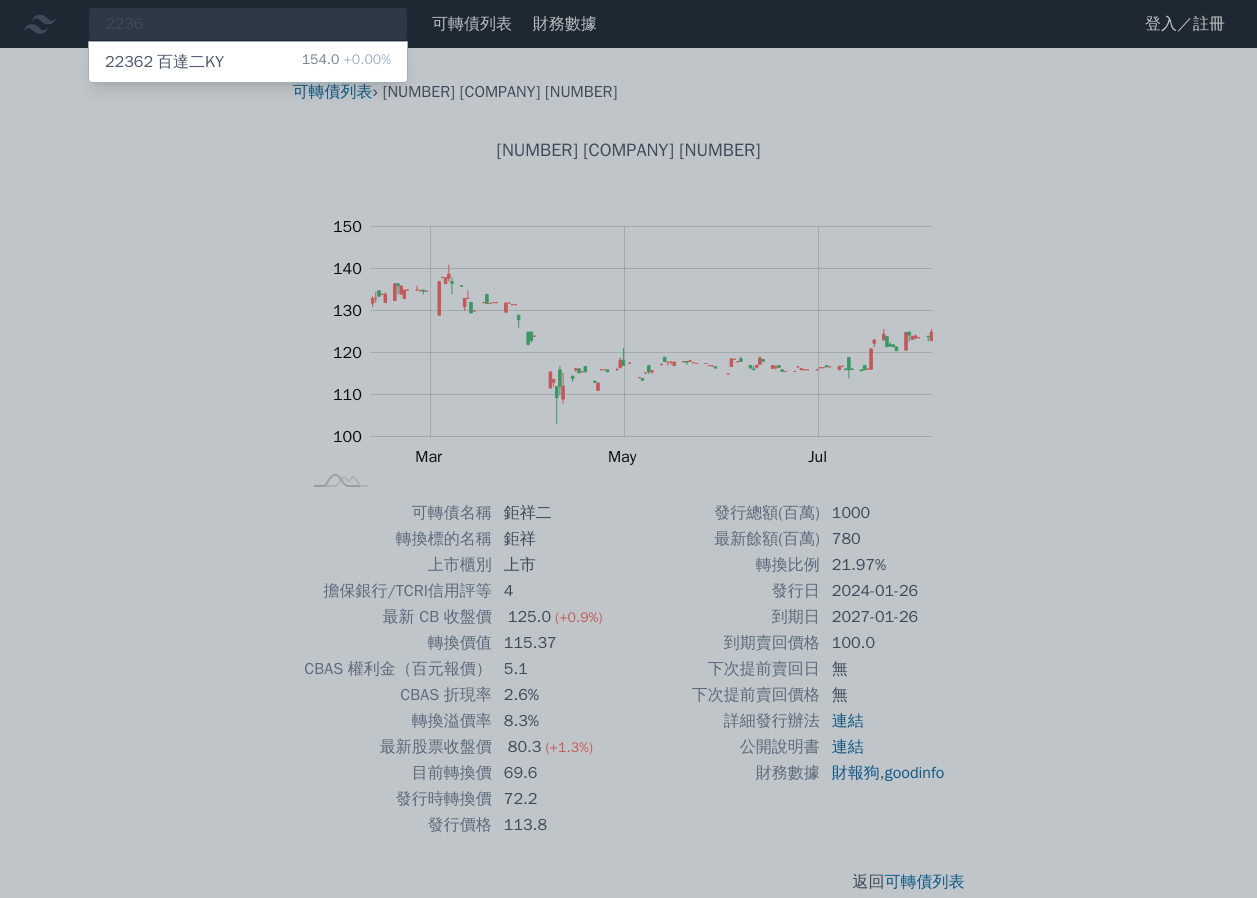 click on "154.0 +0.00%" at bounding box center (346, 62) 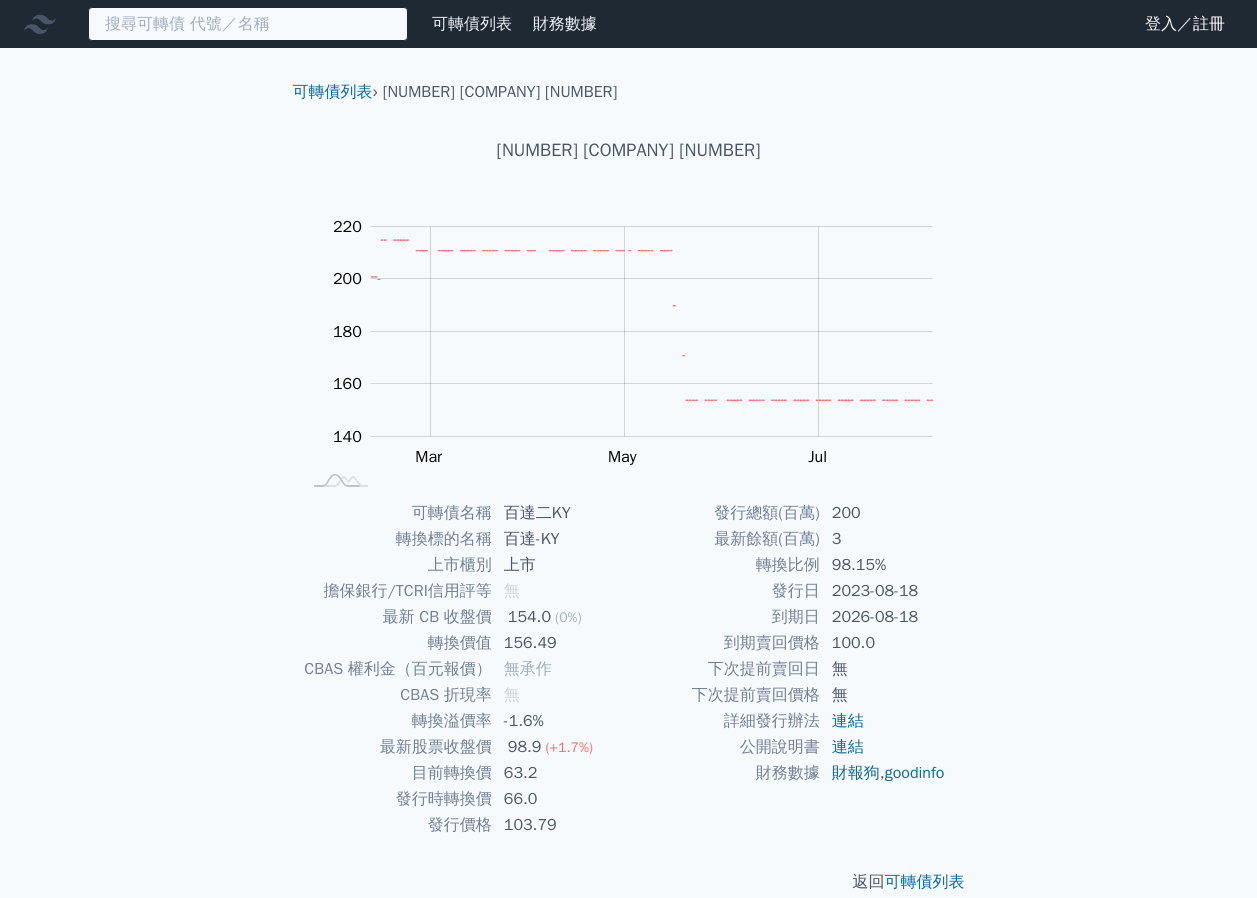 click at bounding box center (248, 24) 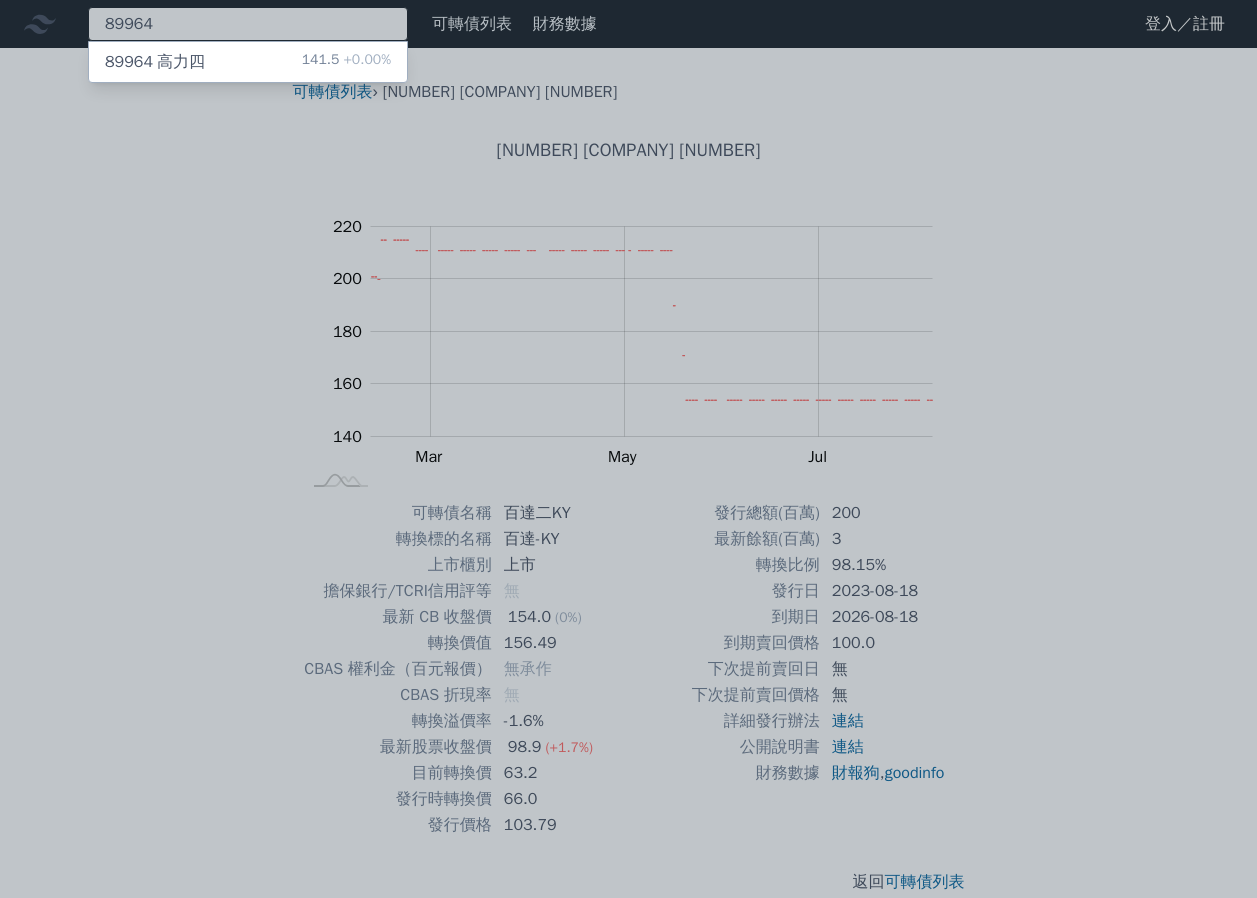 type on "89964" 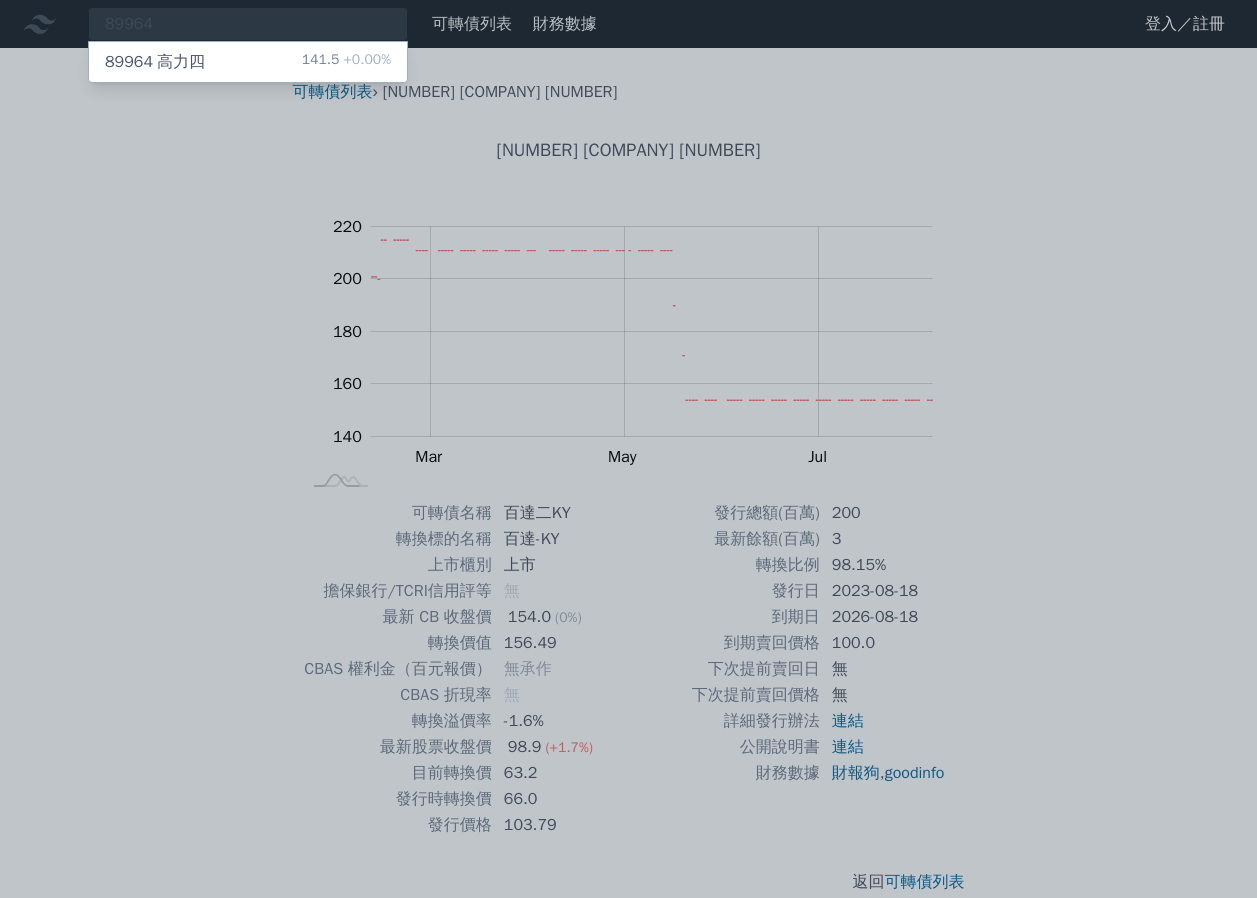 click on "[NUMBER] [COMPANY]
141.5 +0.00%" at bounding box center [248, 62] 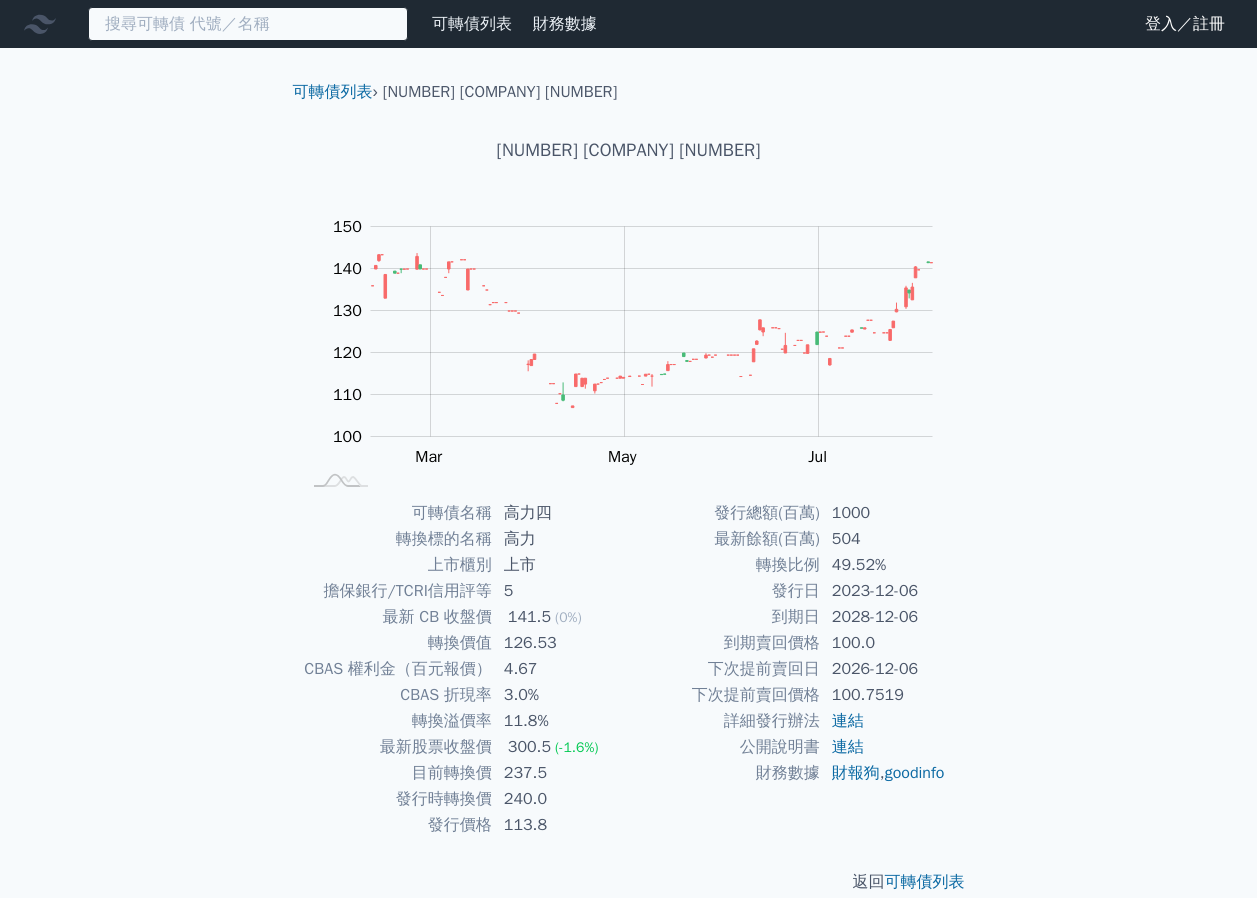 click at bounding box center (248, 24) 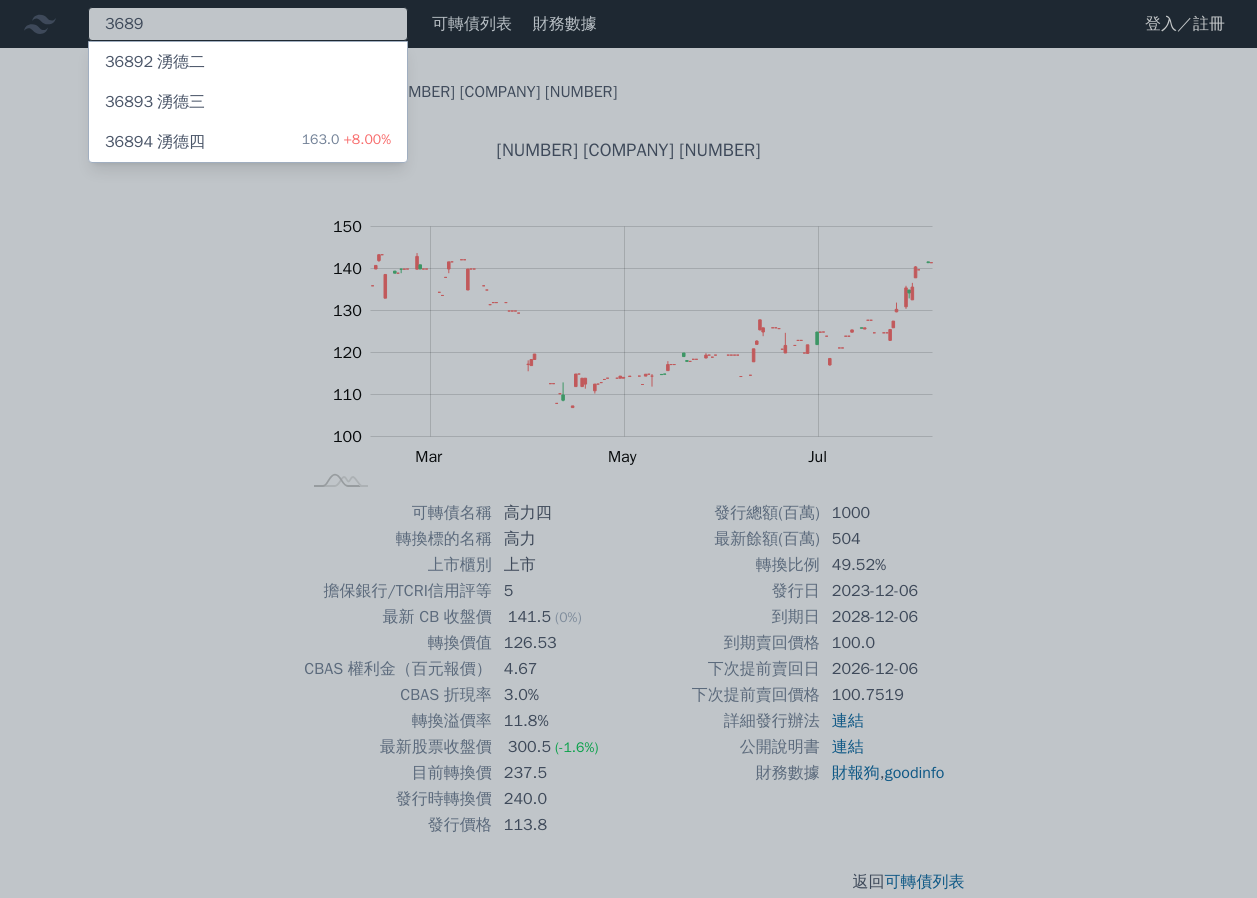 type on "3689" 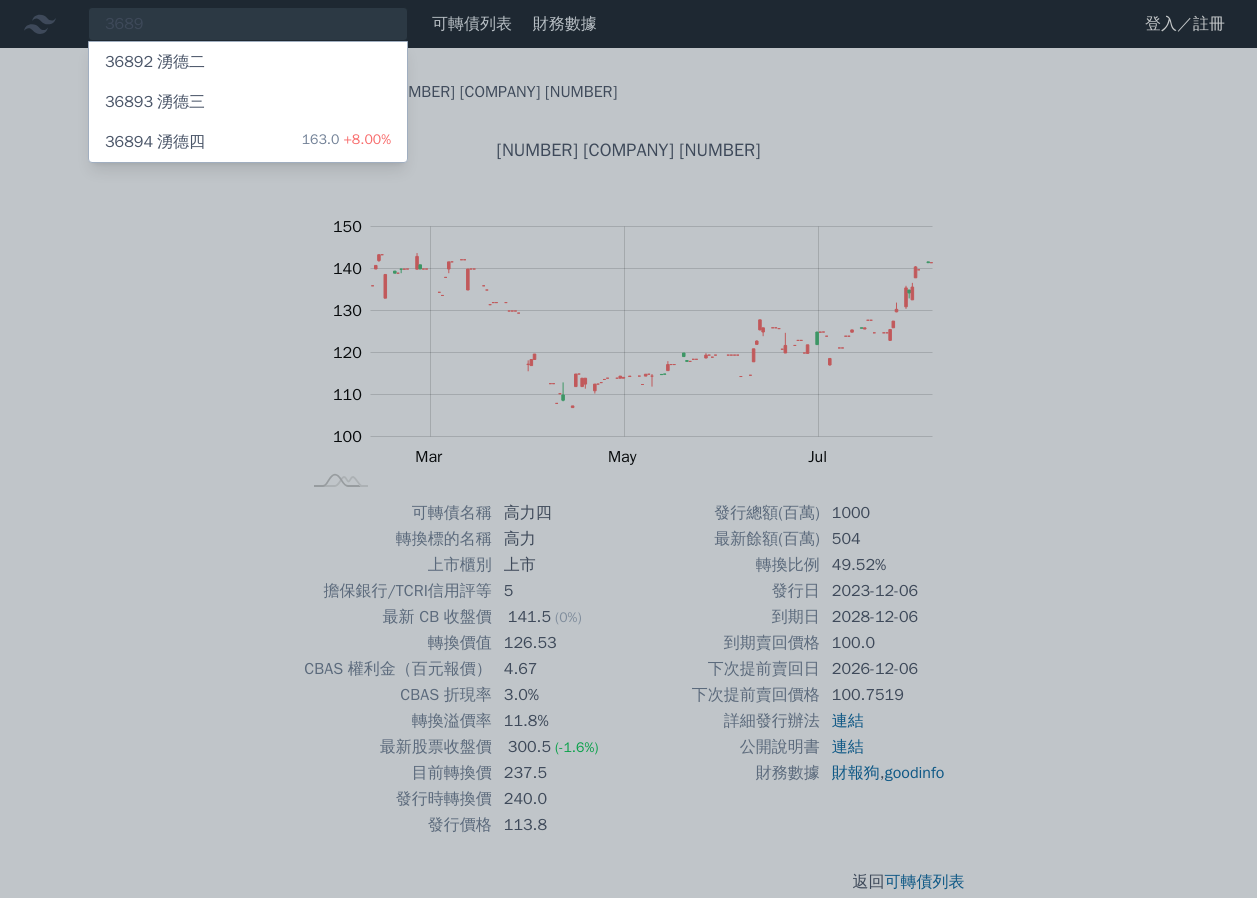 click on "+8.00%" at bounding box center [365, 139] 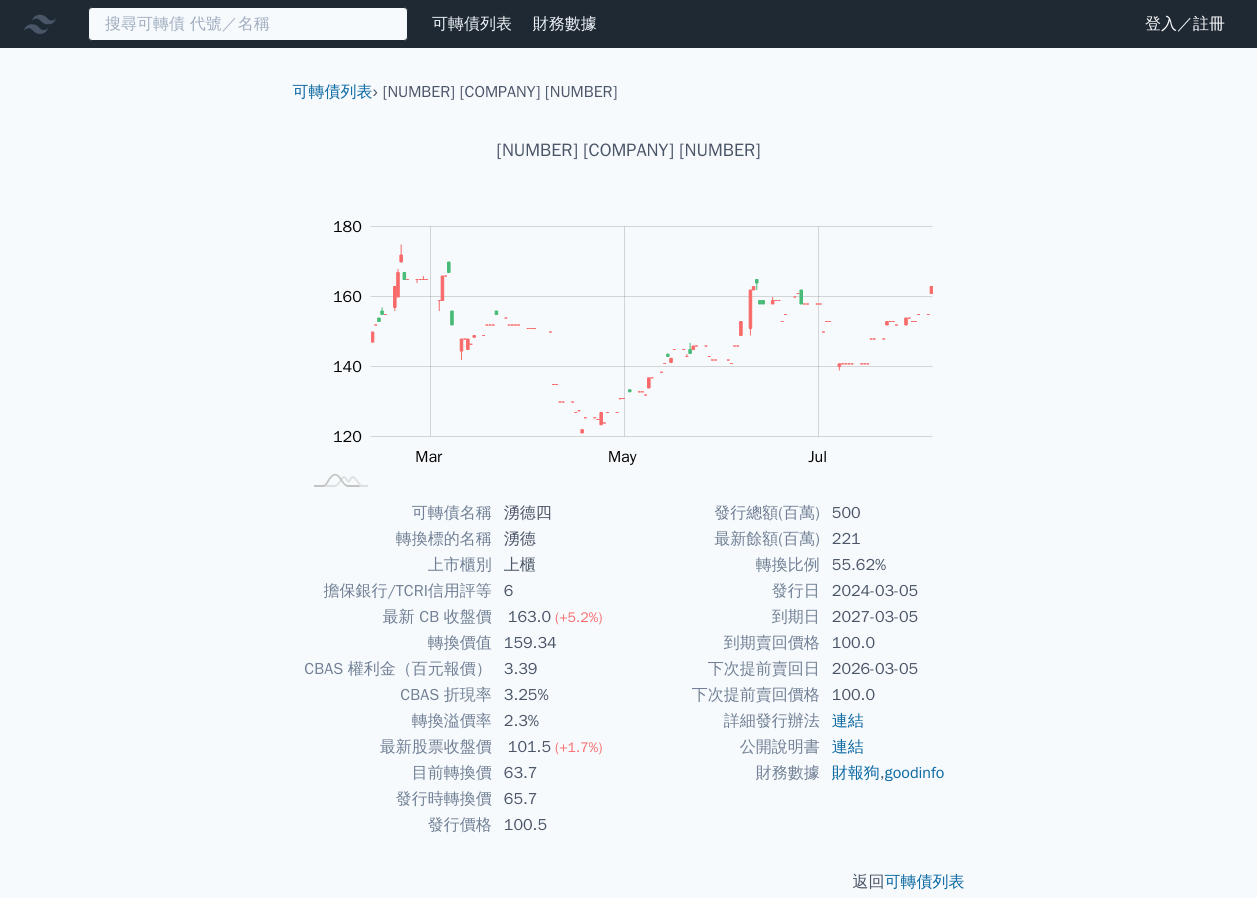 click at bounding box center [248, 24] 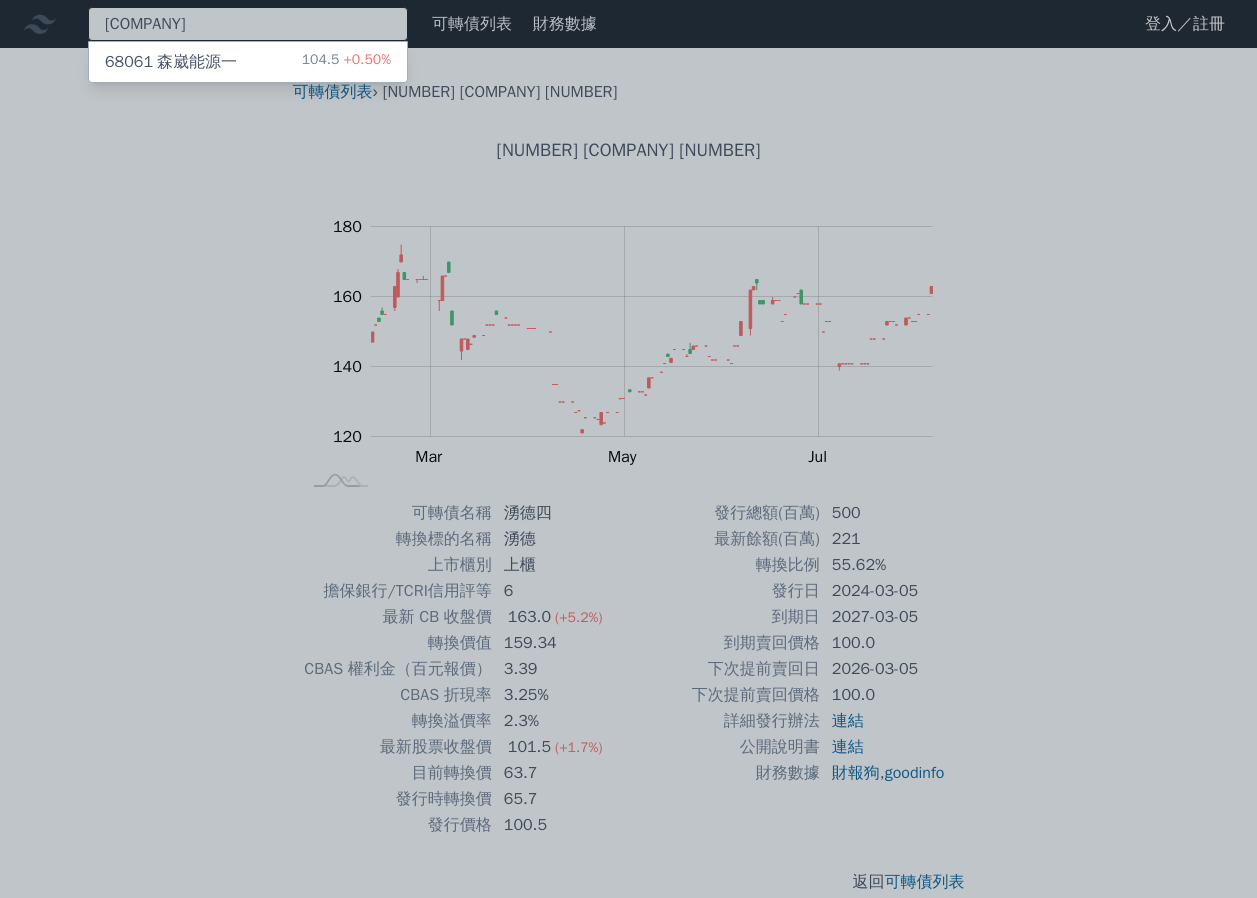 type on "[COMPANY]" 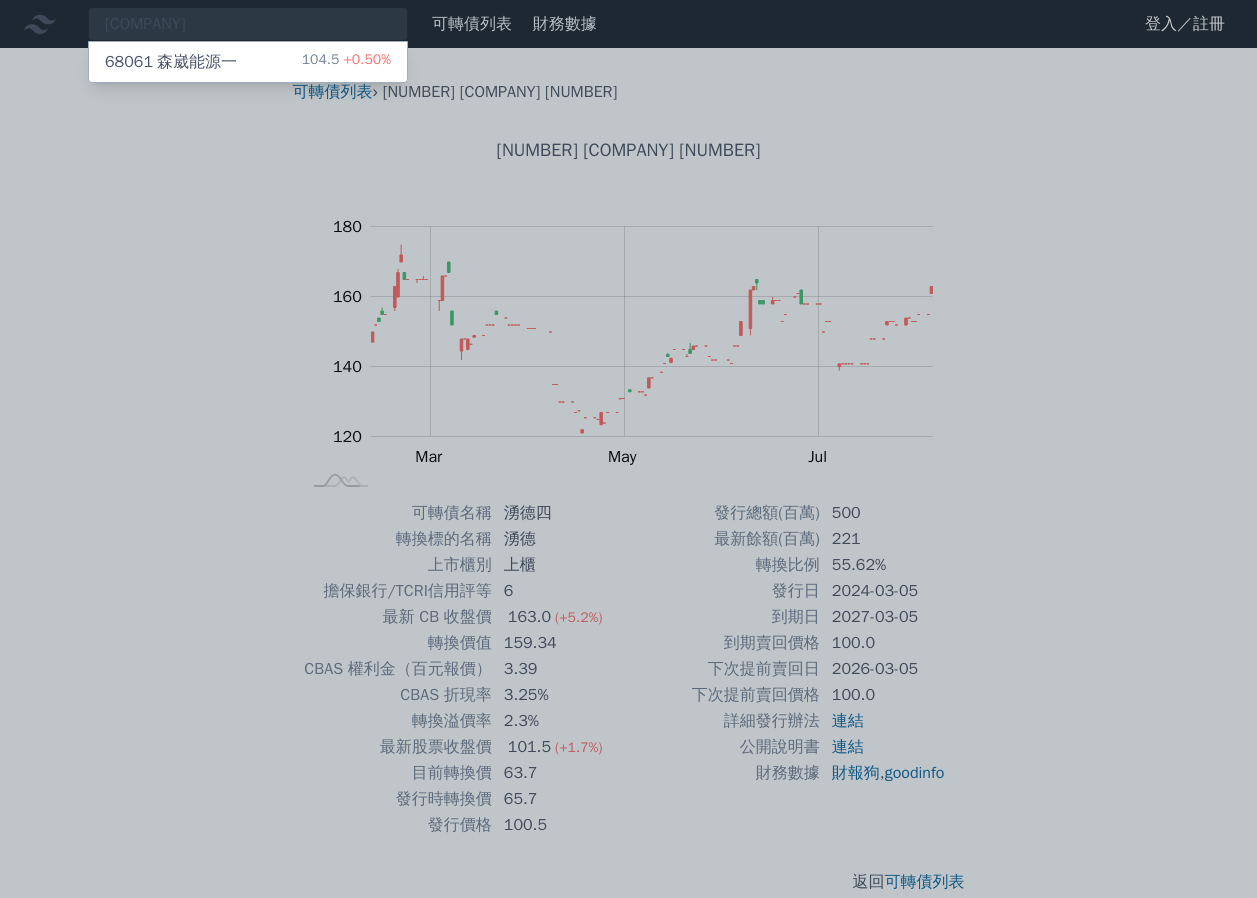 click on "[COMPANY] [NUMBER]
104.5 +0.50%" at bounding box center (248, 62) 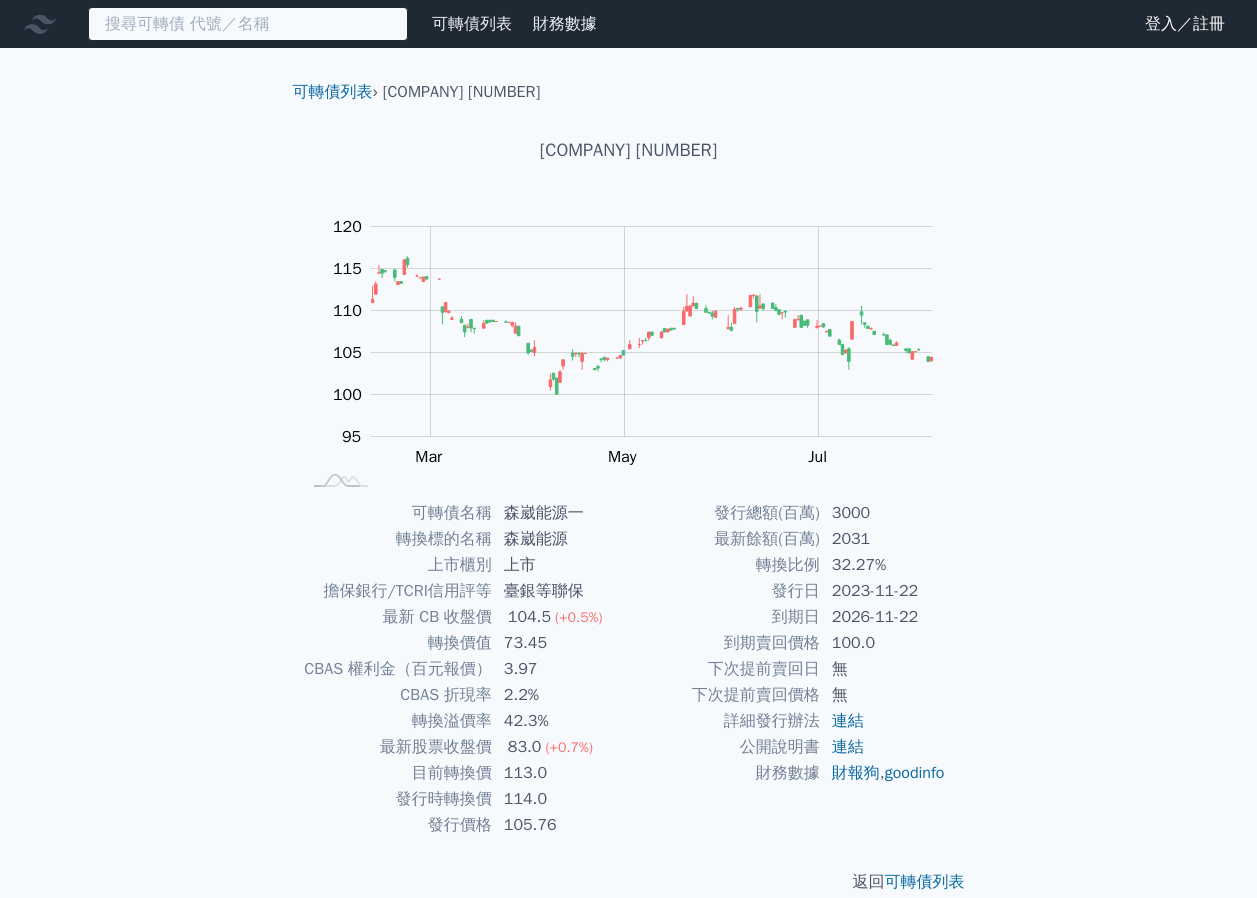 click at bounding box center [248, 24] 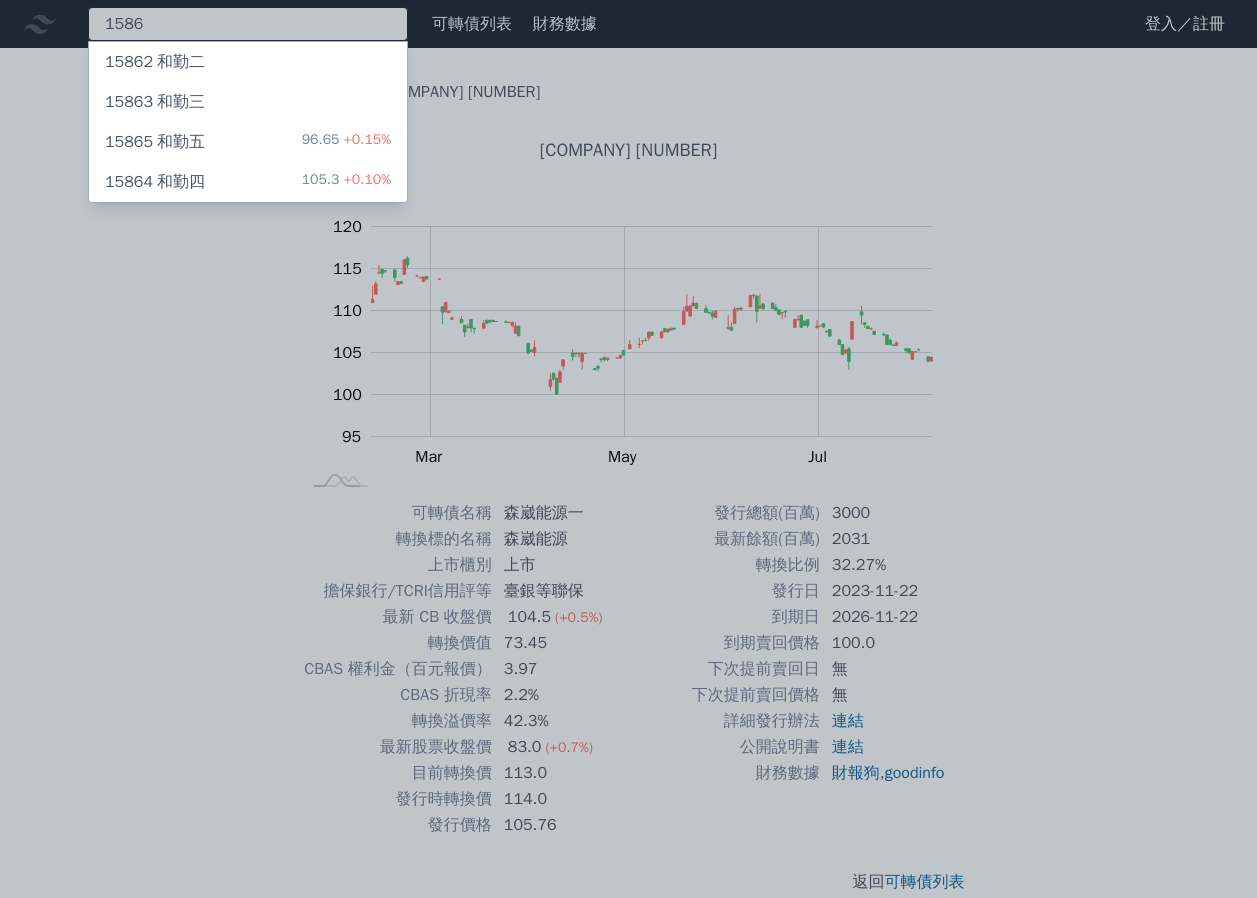type on "1586" 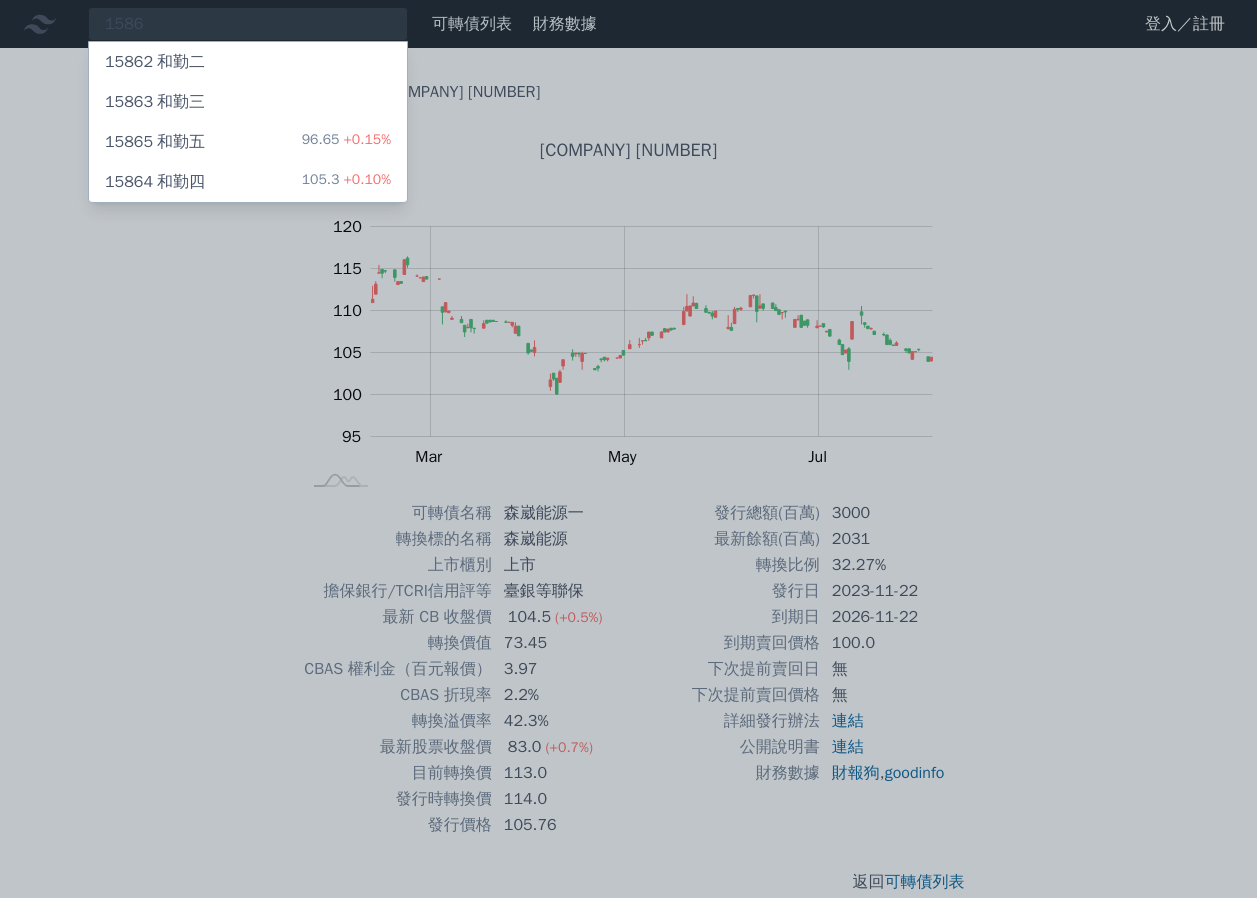 click on "[NUMBER] [COMPANY]
105.3 +0.10%" at bounding box center (248, 182) 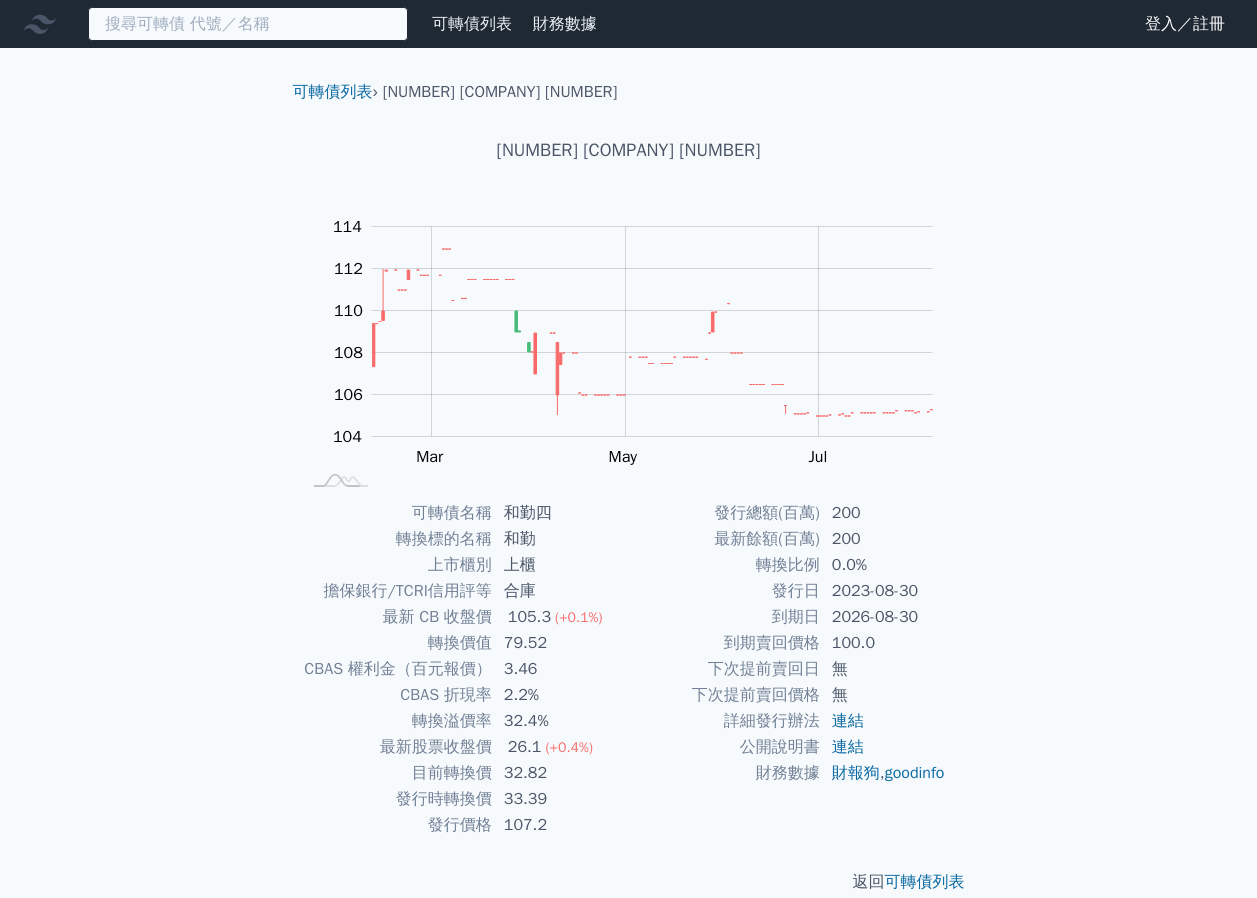 click at bounding box center [248, 24] 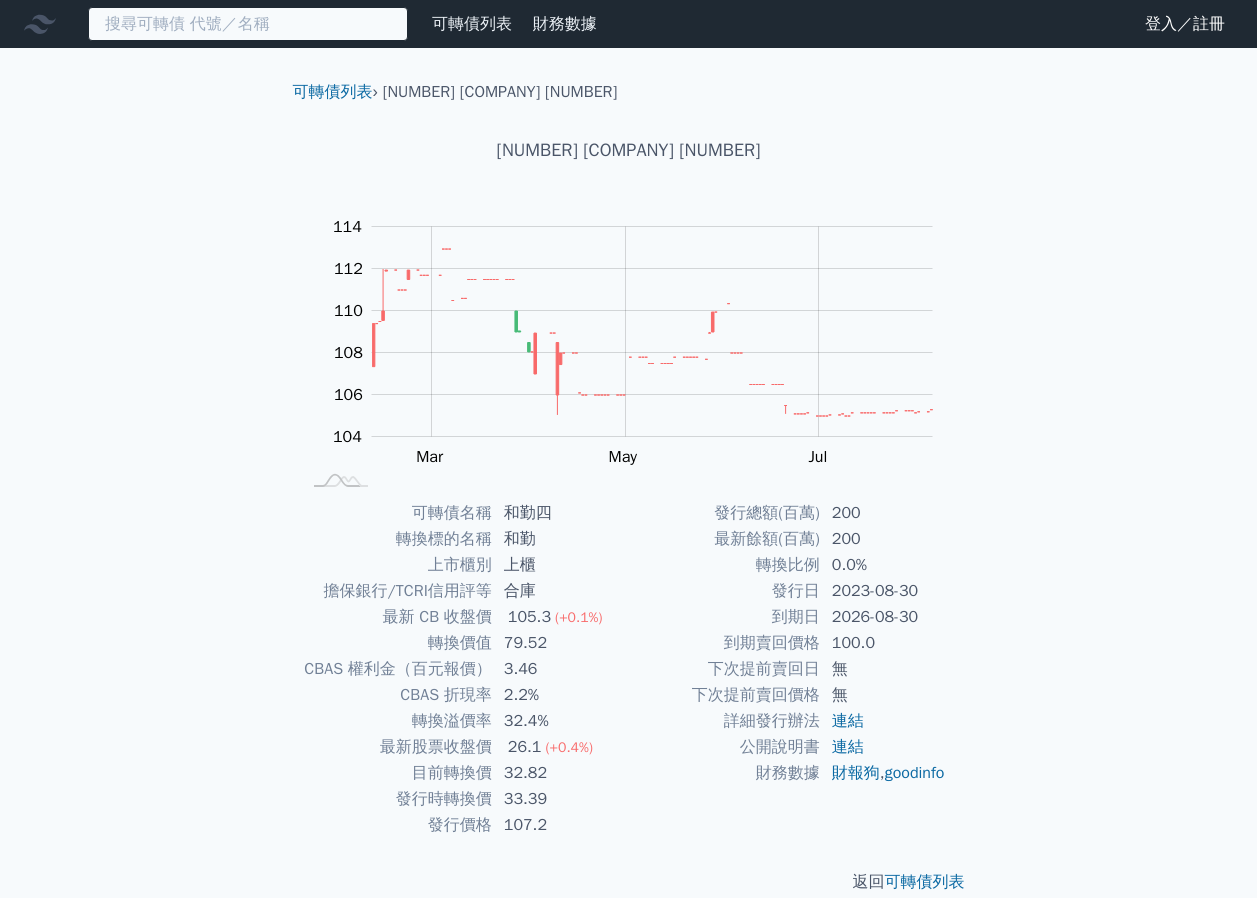 click at bounding box center [248, 24] 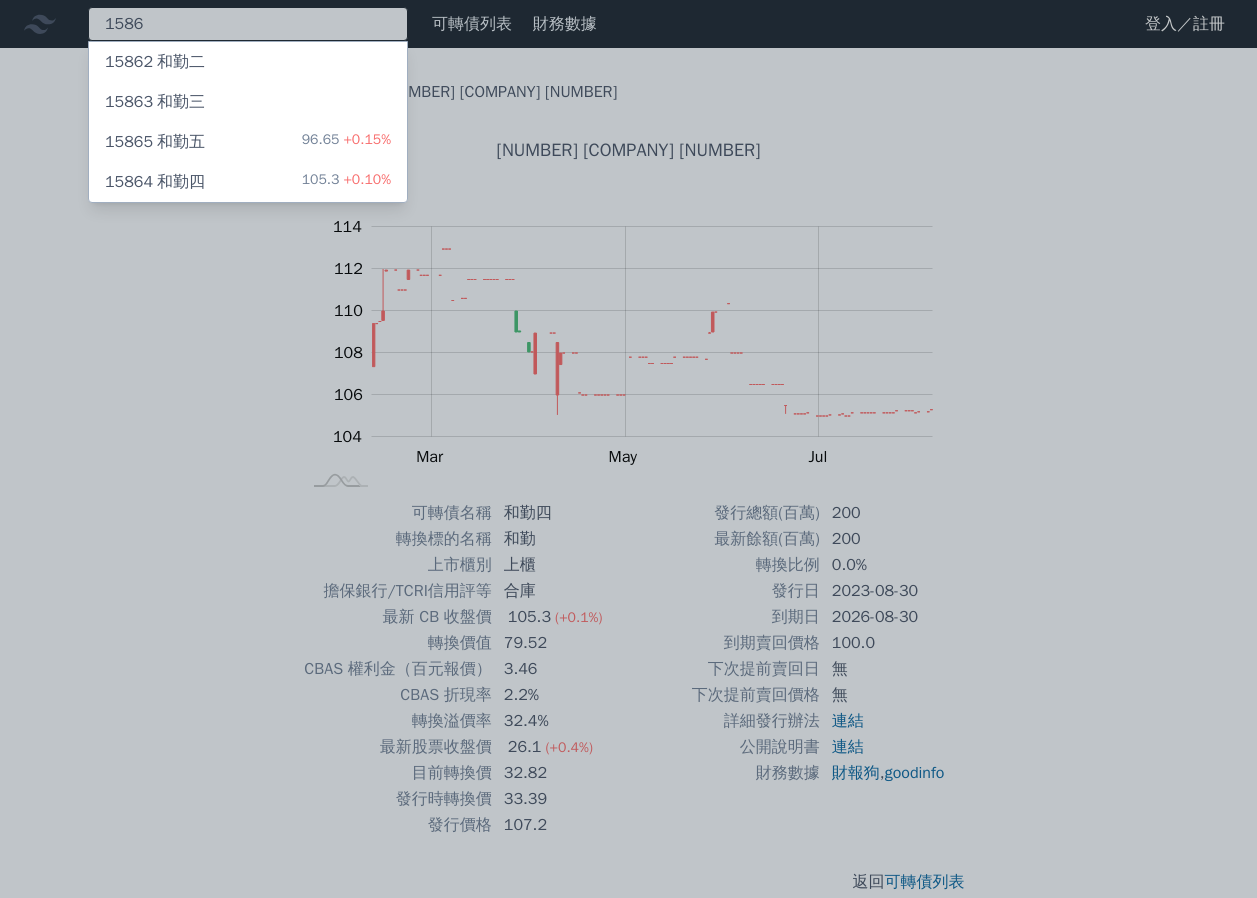 type on "1586" 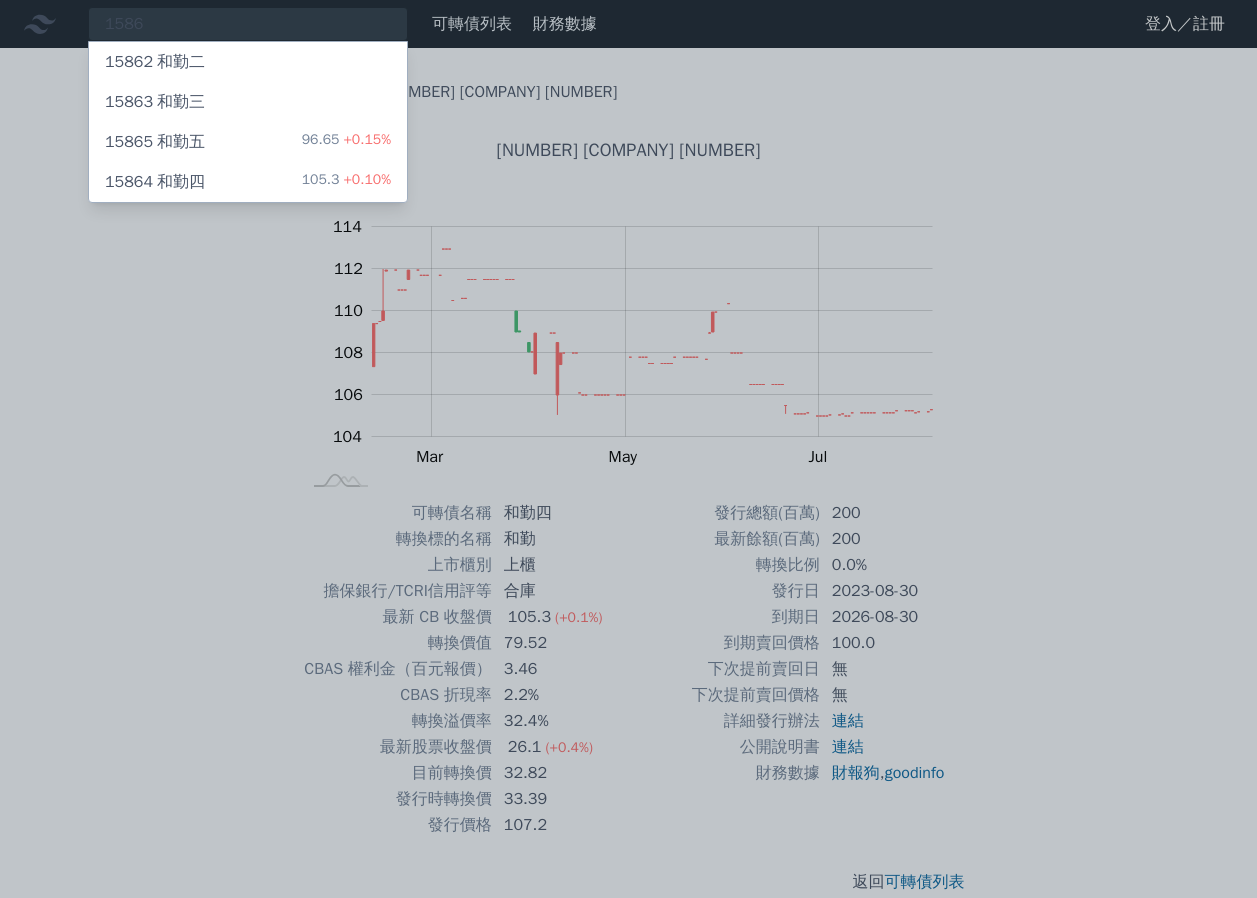click on "[NUMBER] [COMPANY]
96.65 +0.15%" at bounding box center (248, 142) 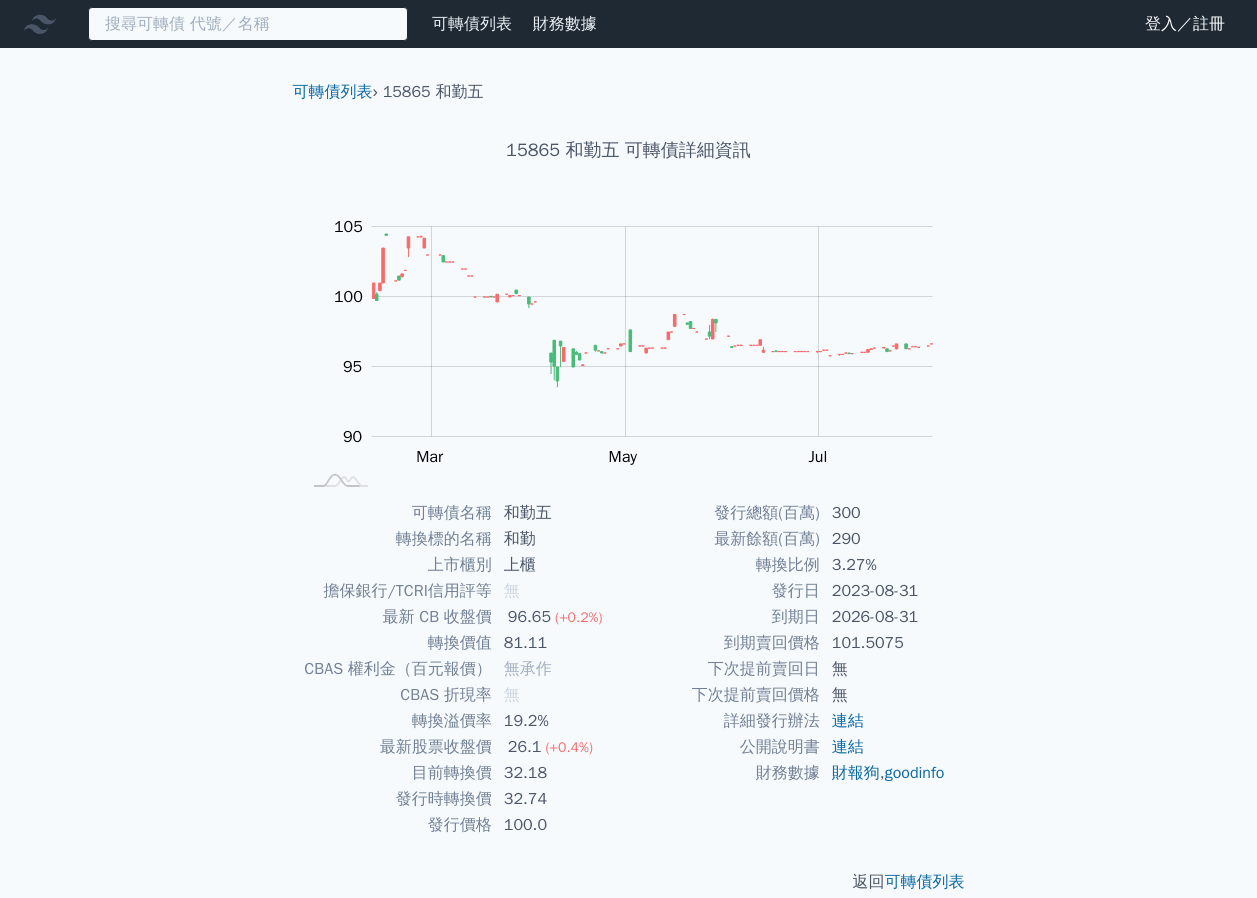 click at bounding box center [248, 24] 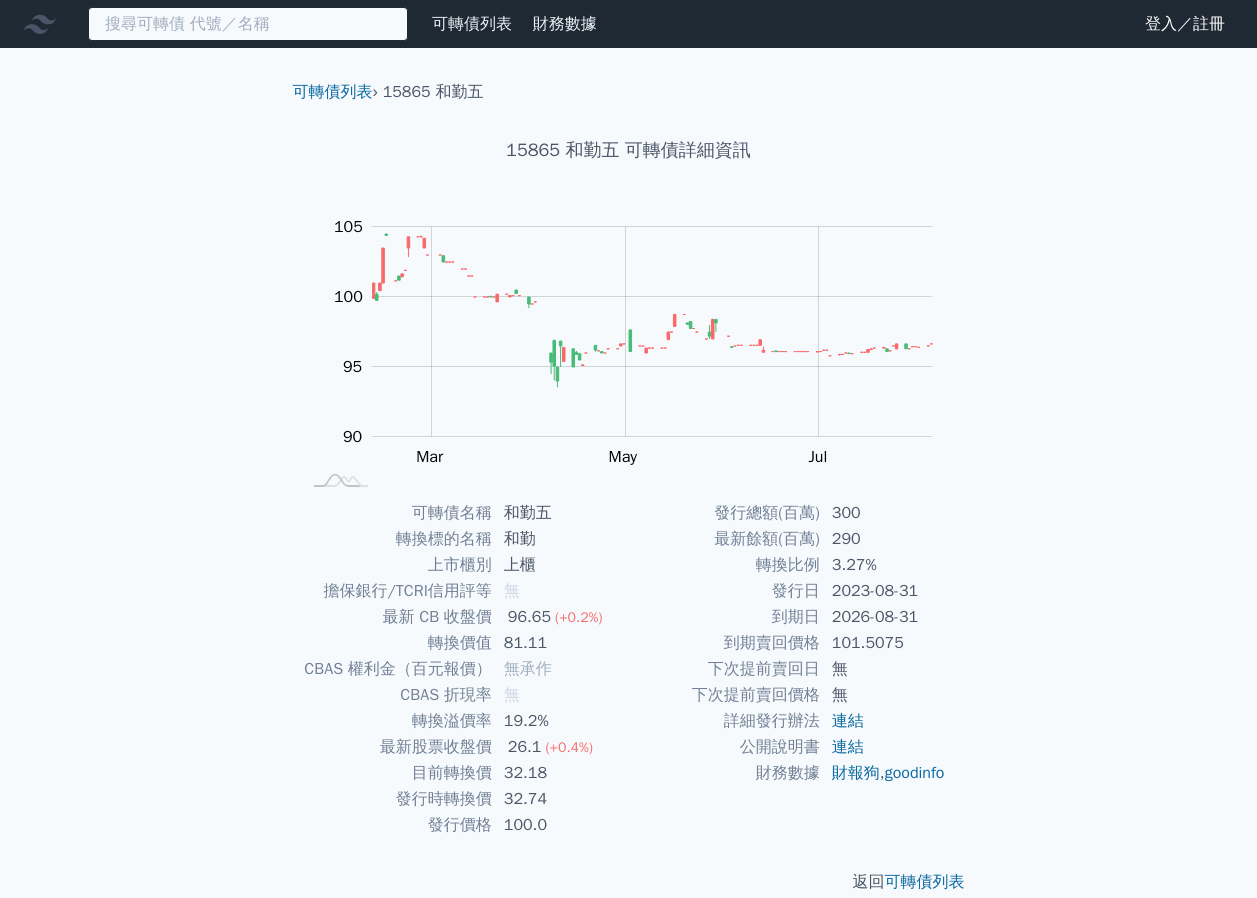 click at bounding box center [248, 24] 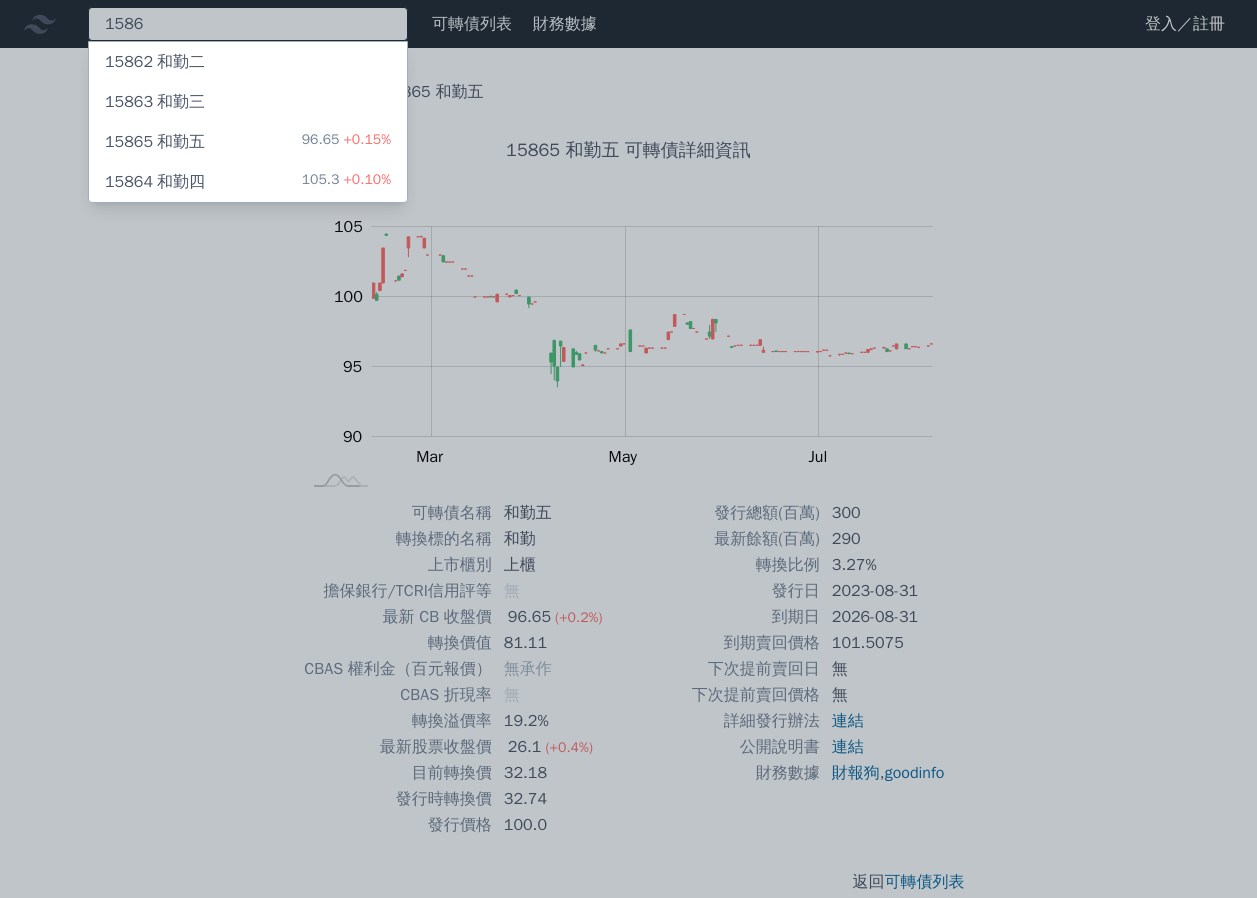 type on "1586" 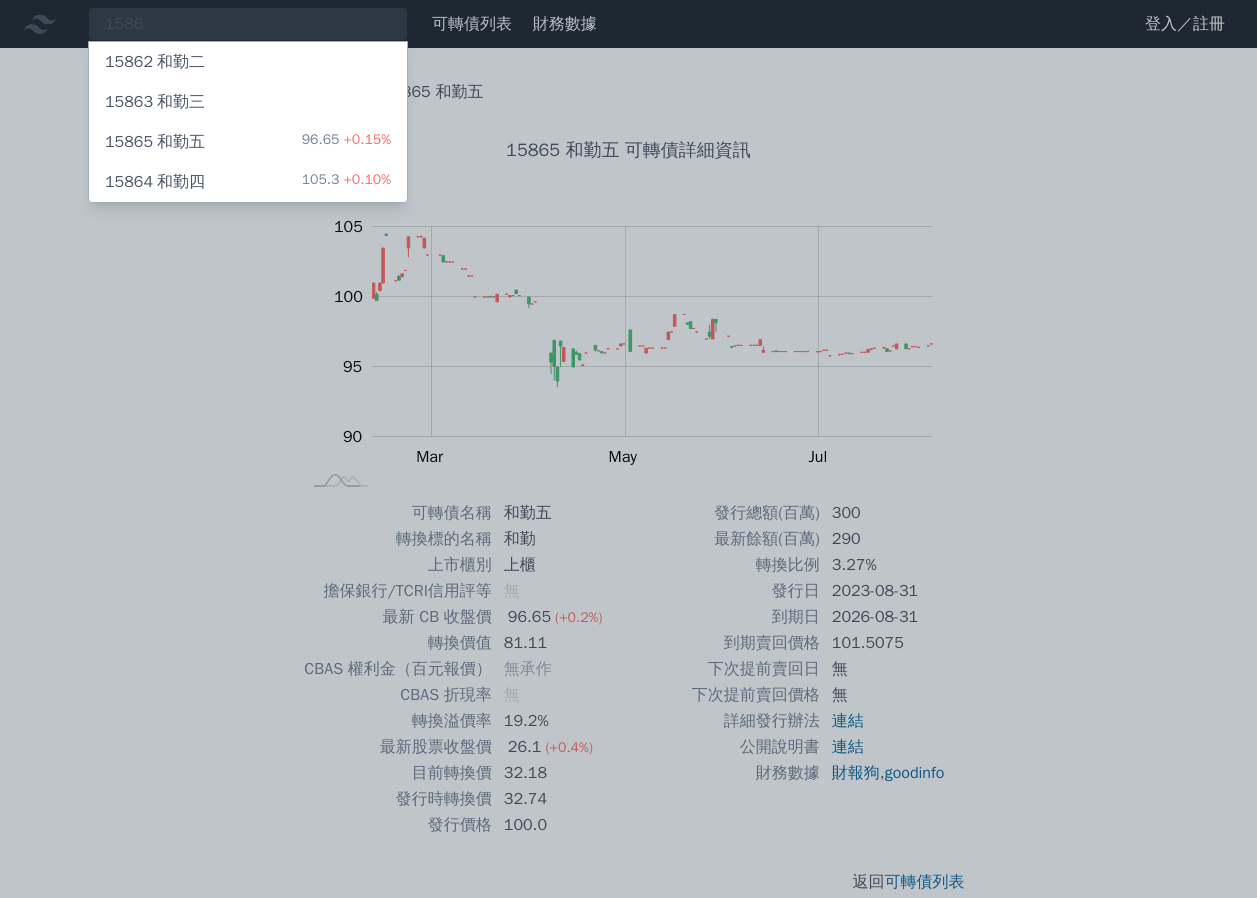 click on "[NUMBER] [COMPANY]
105.3 +0.10%" at bounding box center (248, 182) 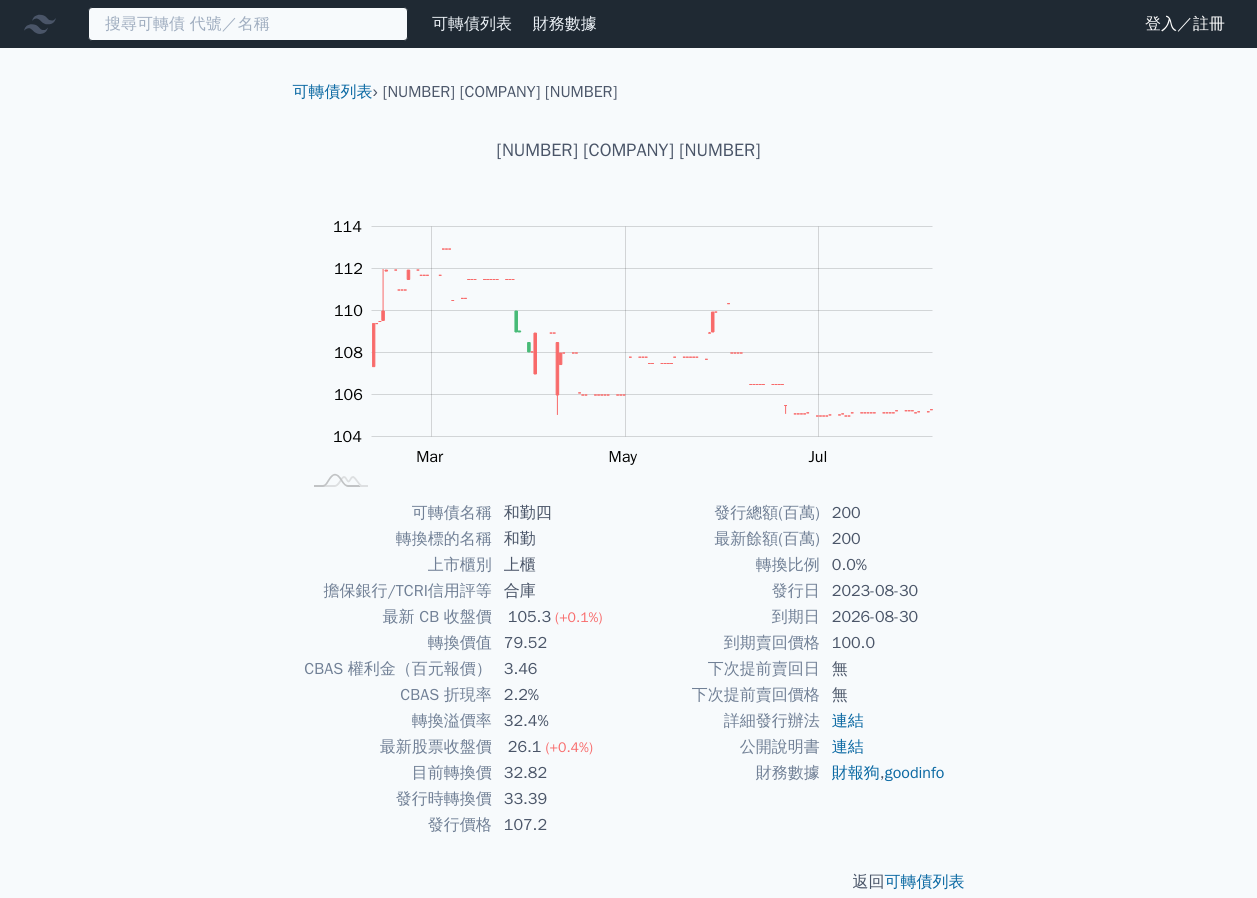click at bounding box center (248, 24) 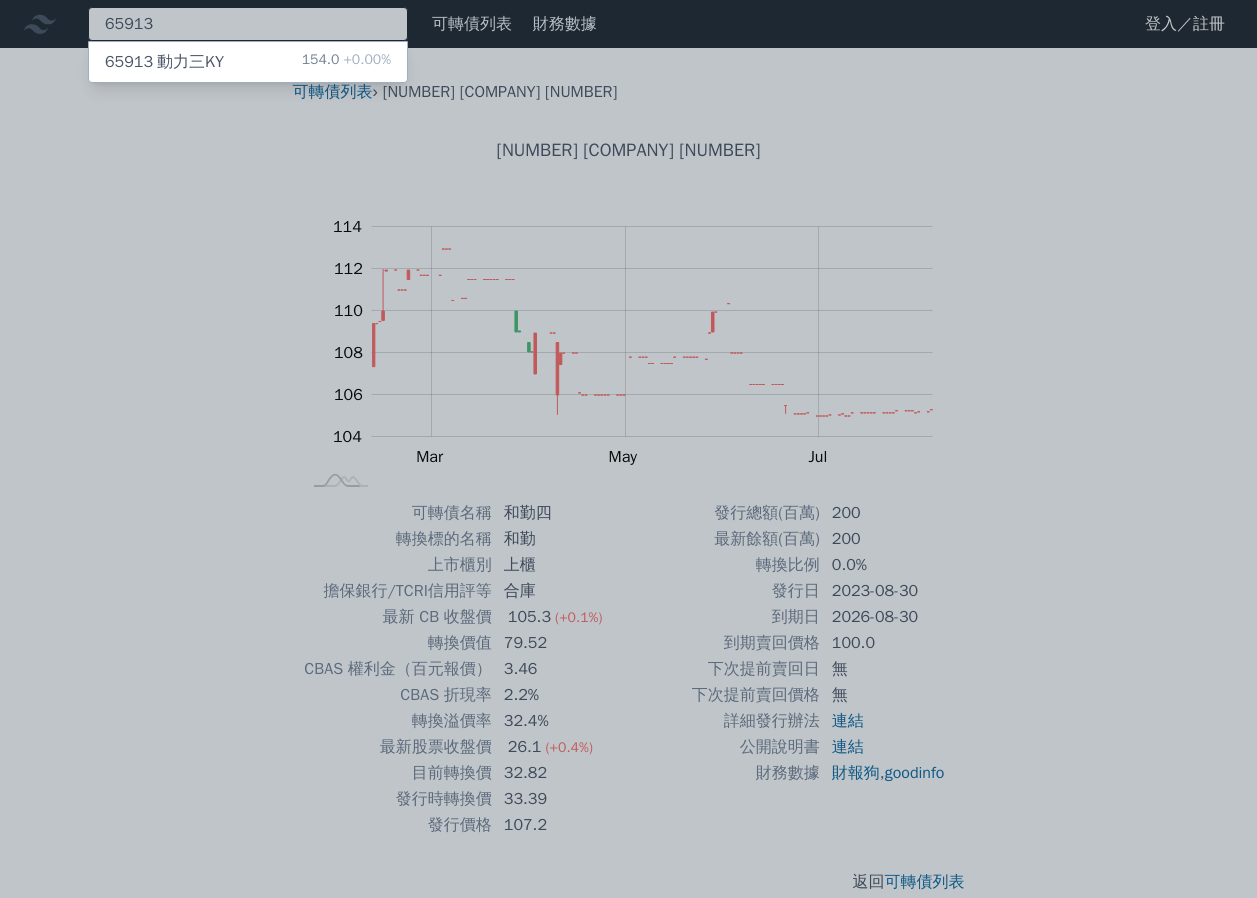 type on "65913" 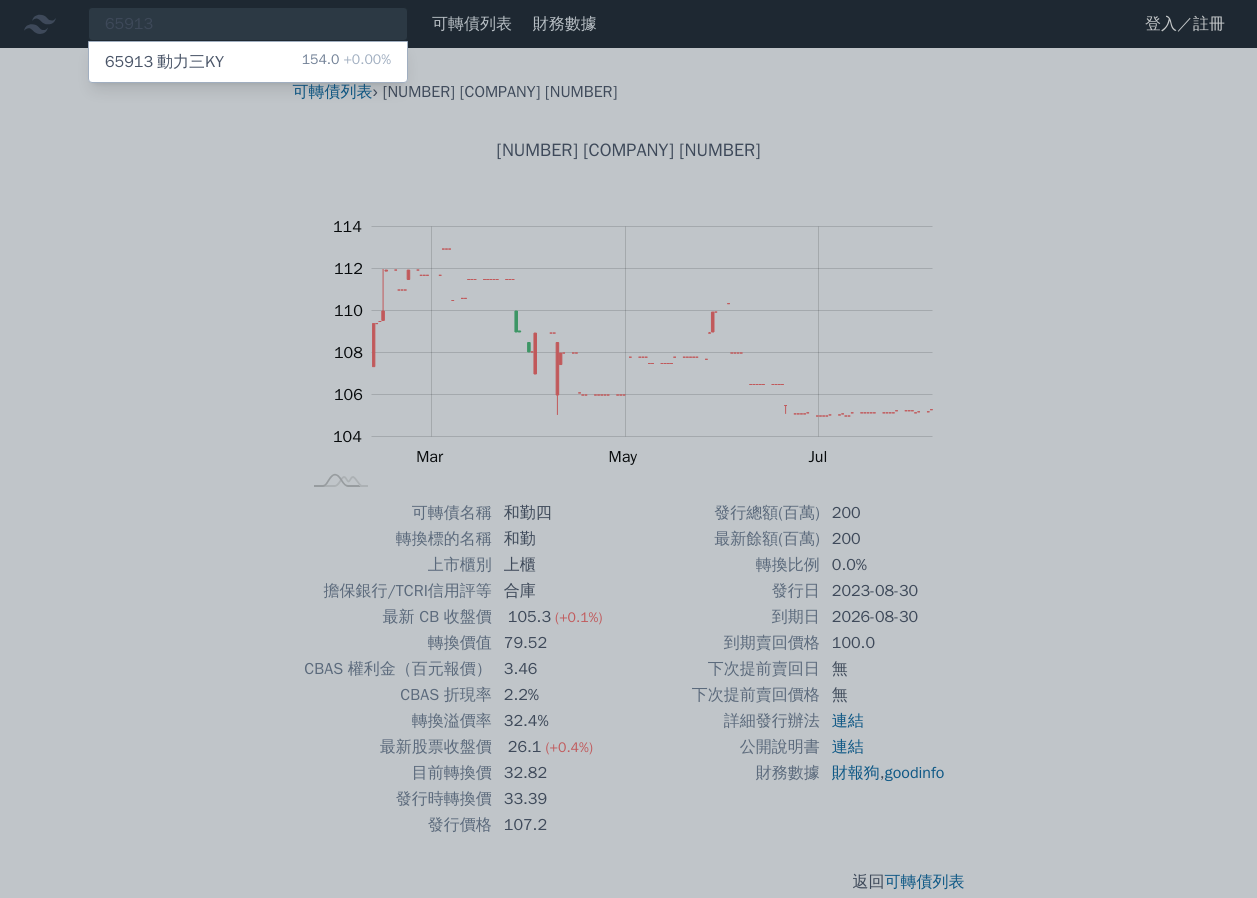 click on "65913 動力三KY
154.0 +0.00%" at bounding box center (248, 62) 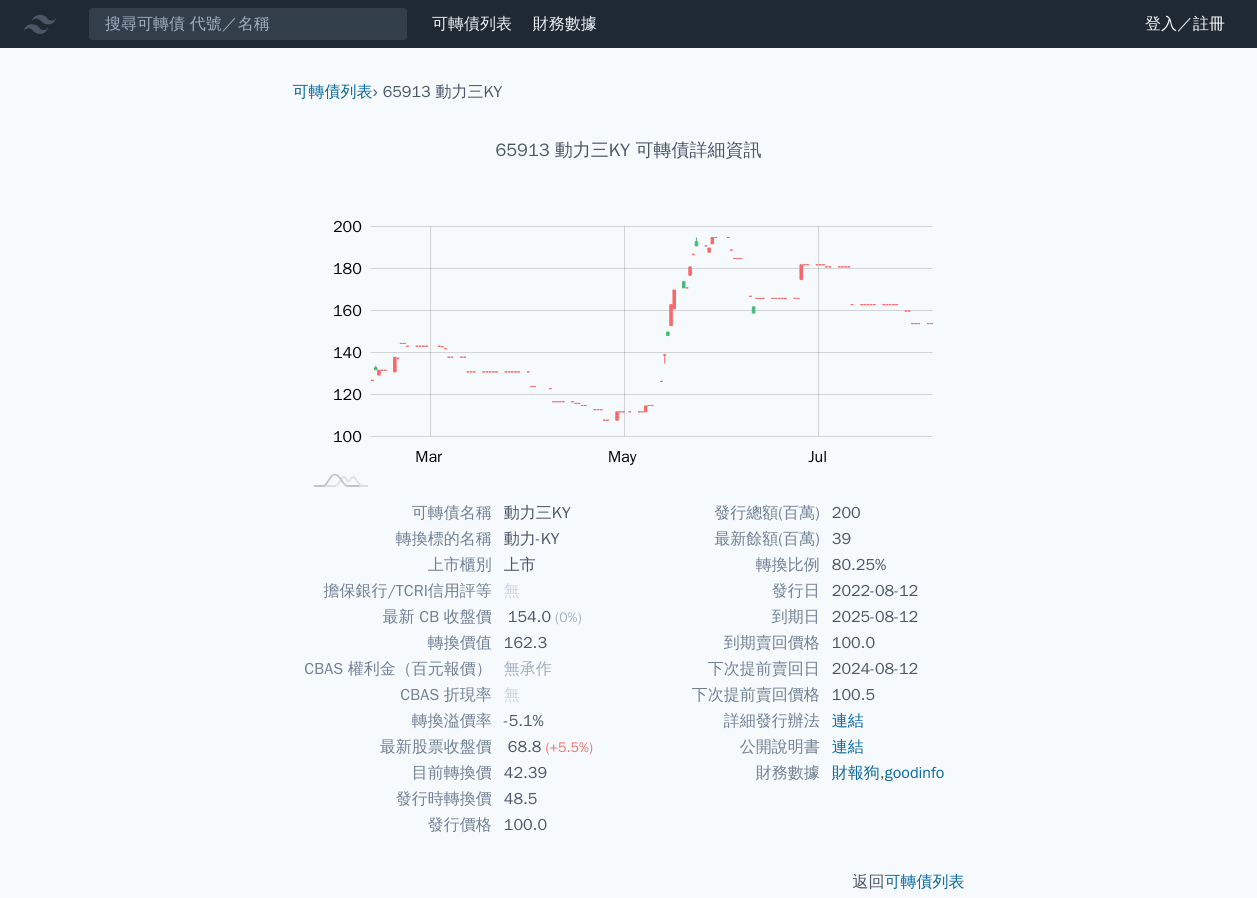 click on "可轉債列表
財務數據
可轉債列表
財務數據
登入／註冊
登入／註冊
可轉債列表  ›
[NUMBER] [COMPANY] [NUMBER]
[NUMBER] [COMPANY] [NUMBER]
Zoom Out 100 60 80 100 120 140 160 180 200 220 L Jan 2025 Mar May Jul Sep 100%
[NUMBER]" at bounding box center [628, 463] 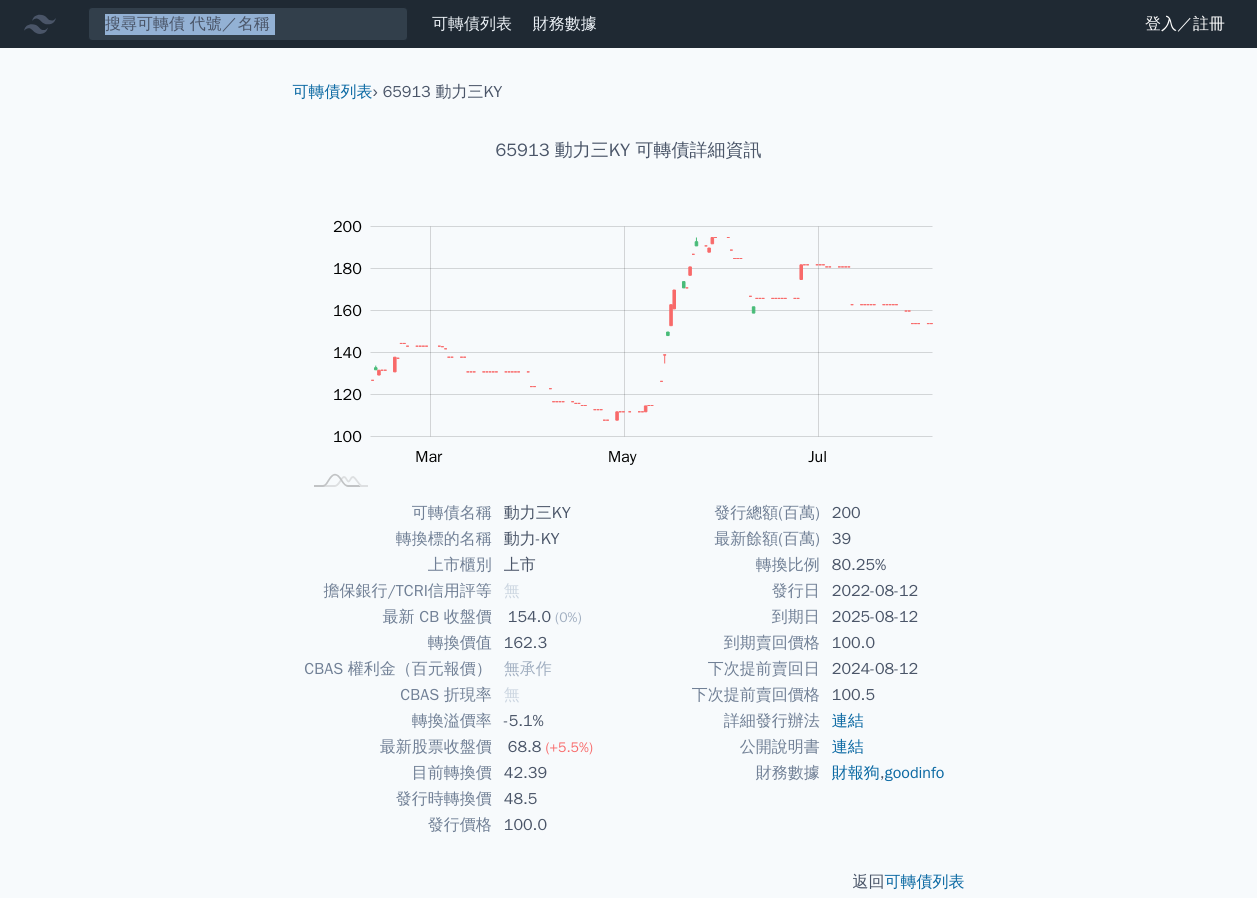 click on "可轉債列表
財務數據
可轉債列表
財務數據
登入／註冊
登入／註冊
可轉債列表  ›
[NUMBER] [COMPANY] [NUMBER]
[NUMBER] [COMPANY] [NUMBER]
Zoom Out 100 60 80 100 120 140 160 180 200 220 L Jan 2025 Mar May Jul Sep 100%
[NUMBER]" at bounding box center [628, 463] 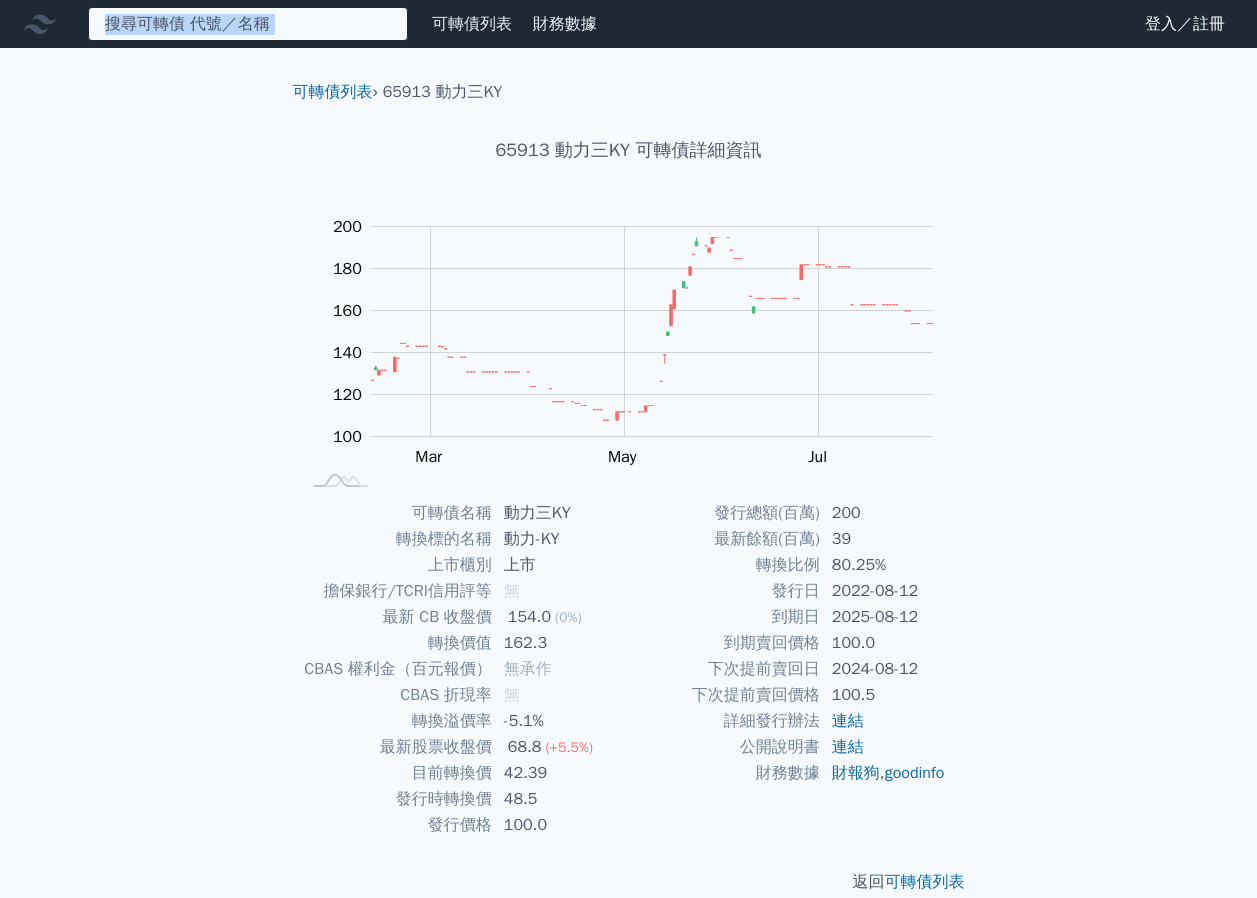 click at bounding box center (248, 24) 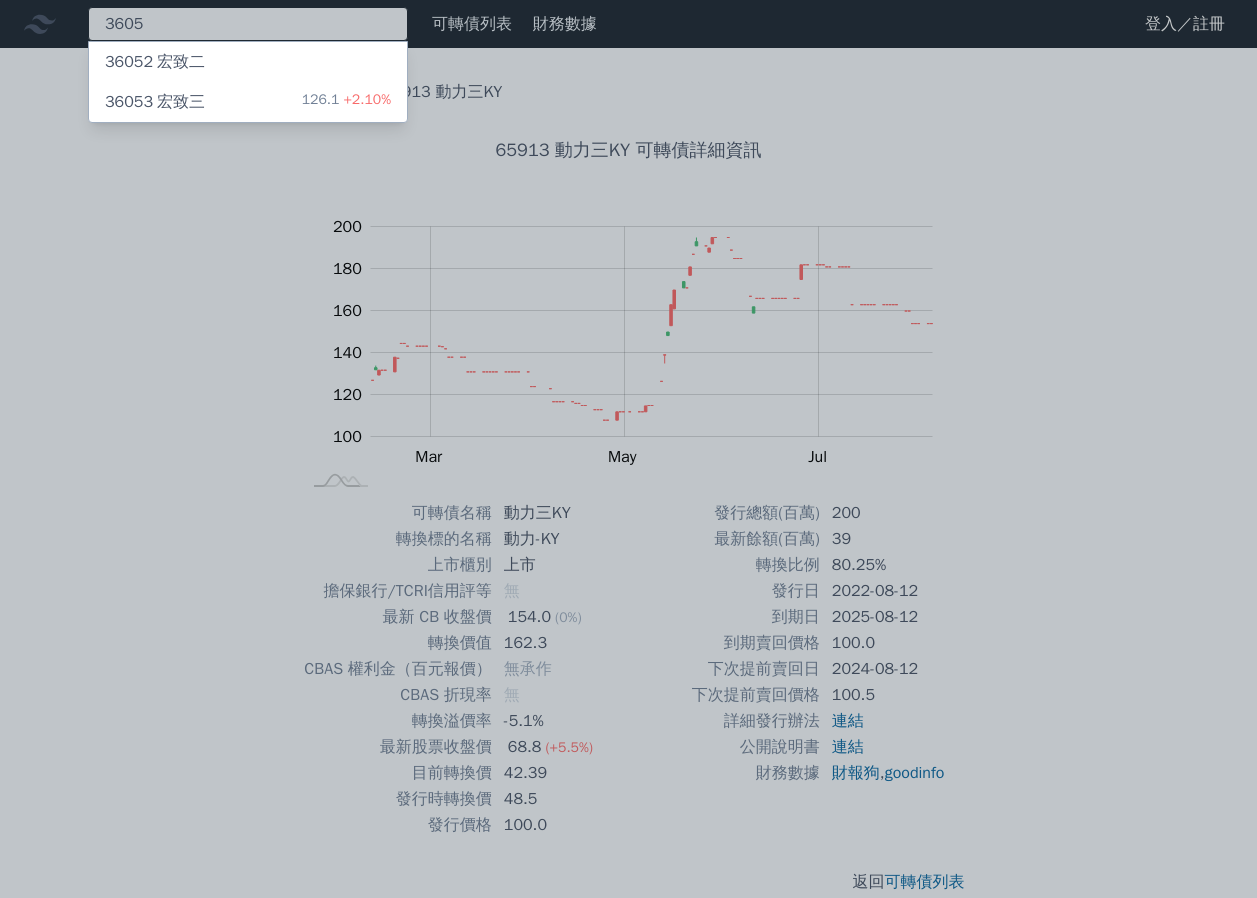 type on "3605" 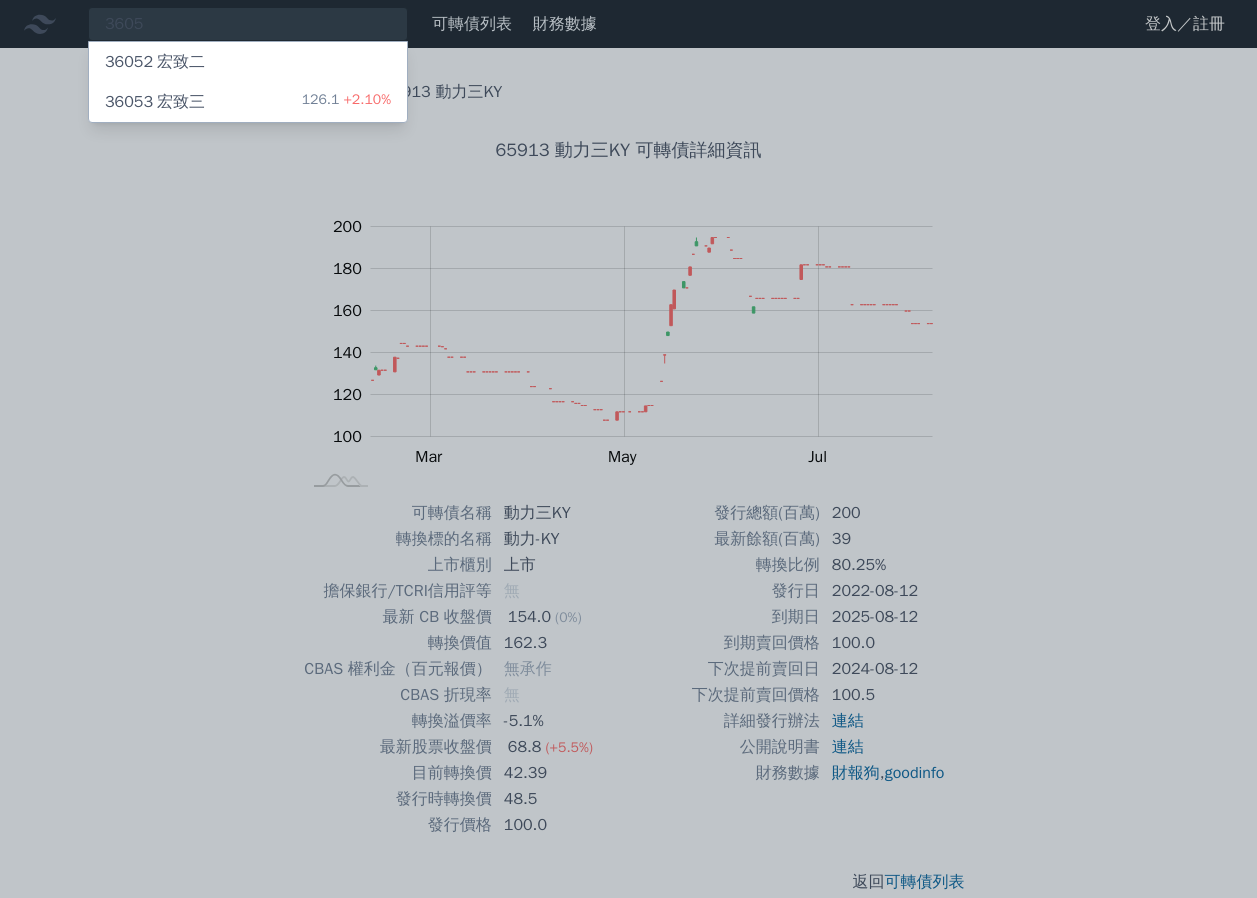 click on "[NUMBER] [COMPANY]
126.1 +2.10%" at bounding box center [248, 102] 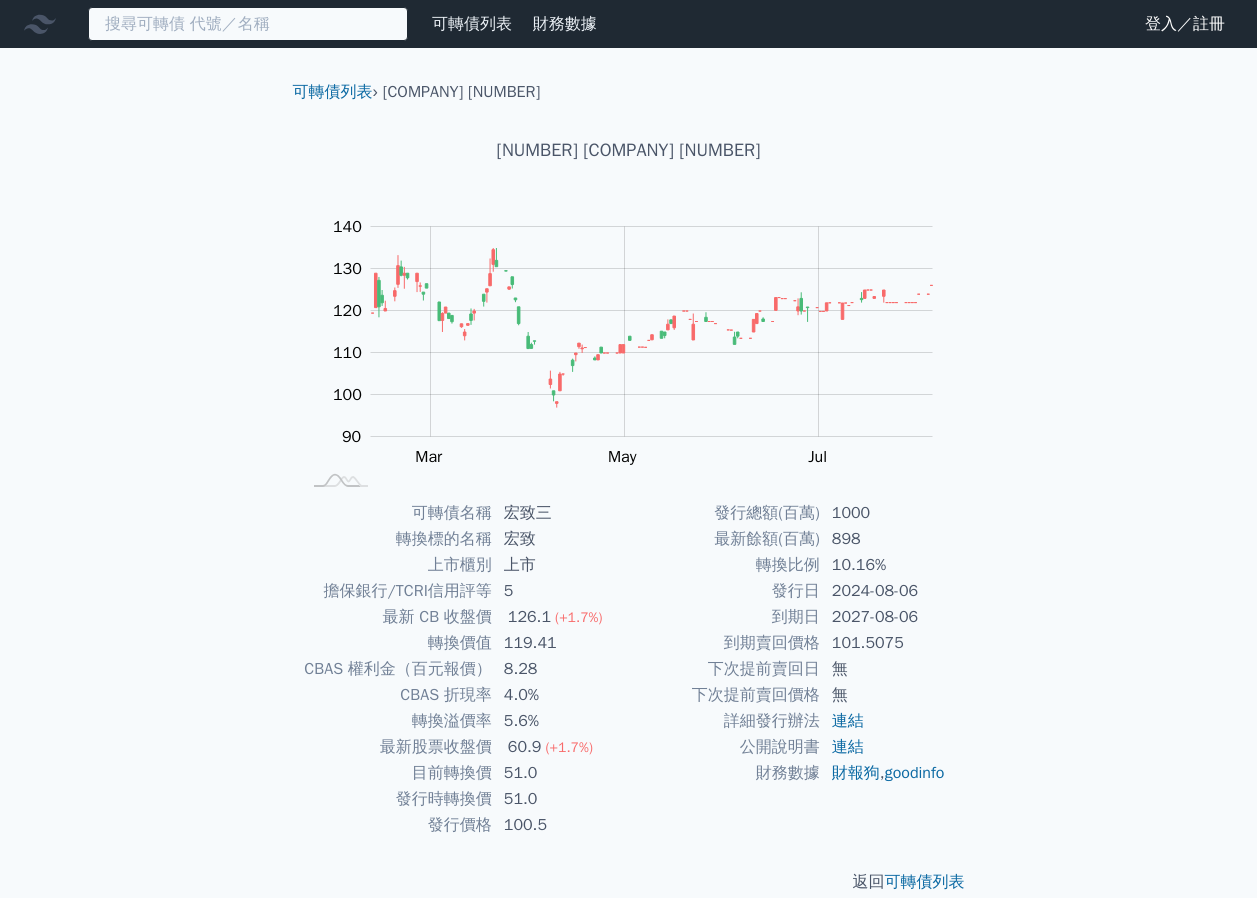 click at bounding box center (248, 24) 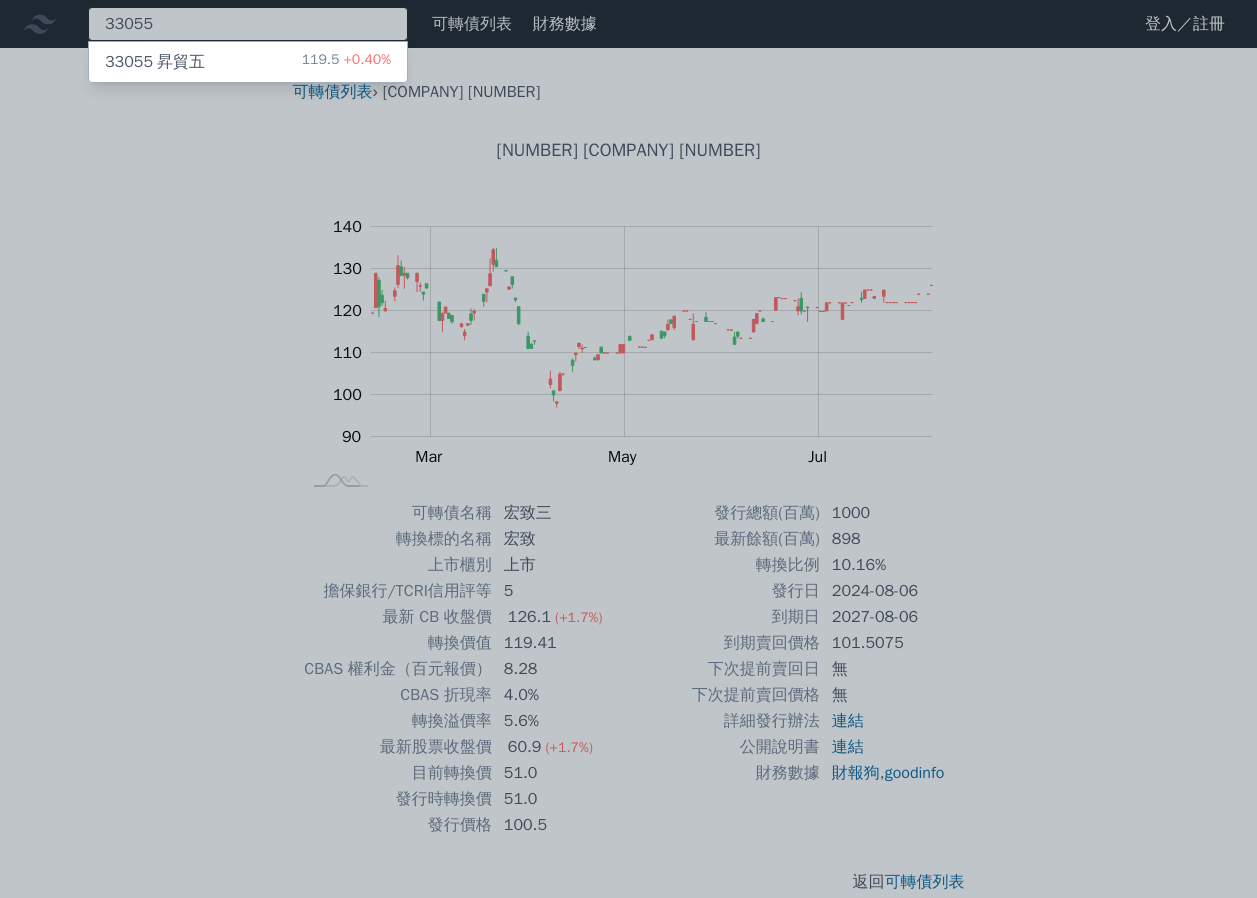 type on "33055" 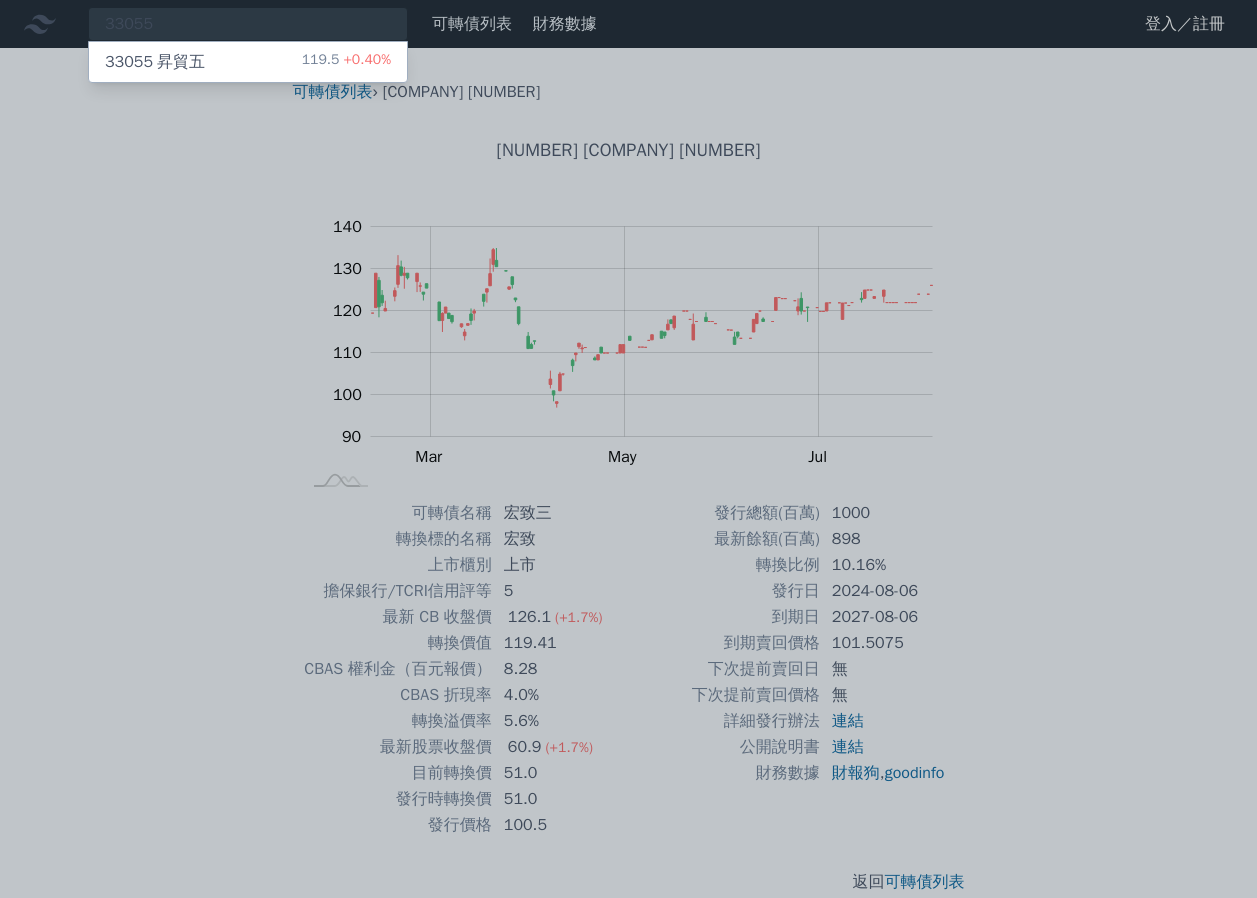 click on "[NUMBER] [COMPANY]
119.5 +0.40%" at bounding box center [248, 62] 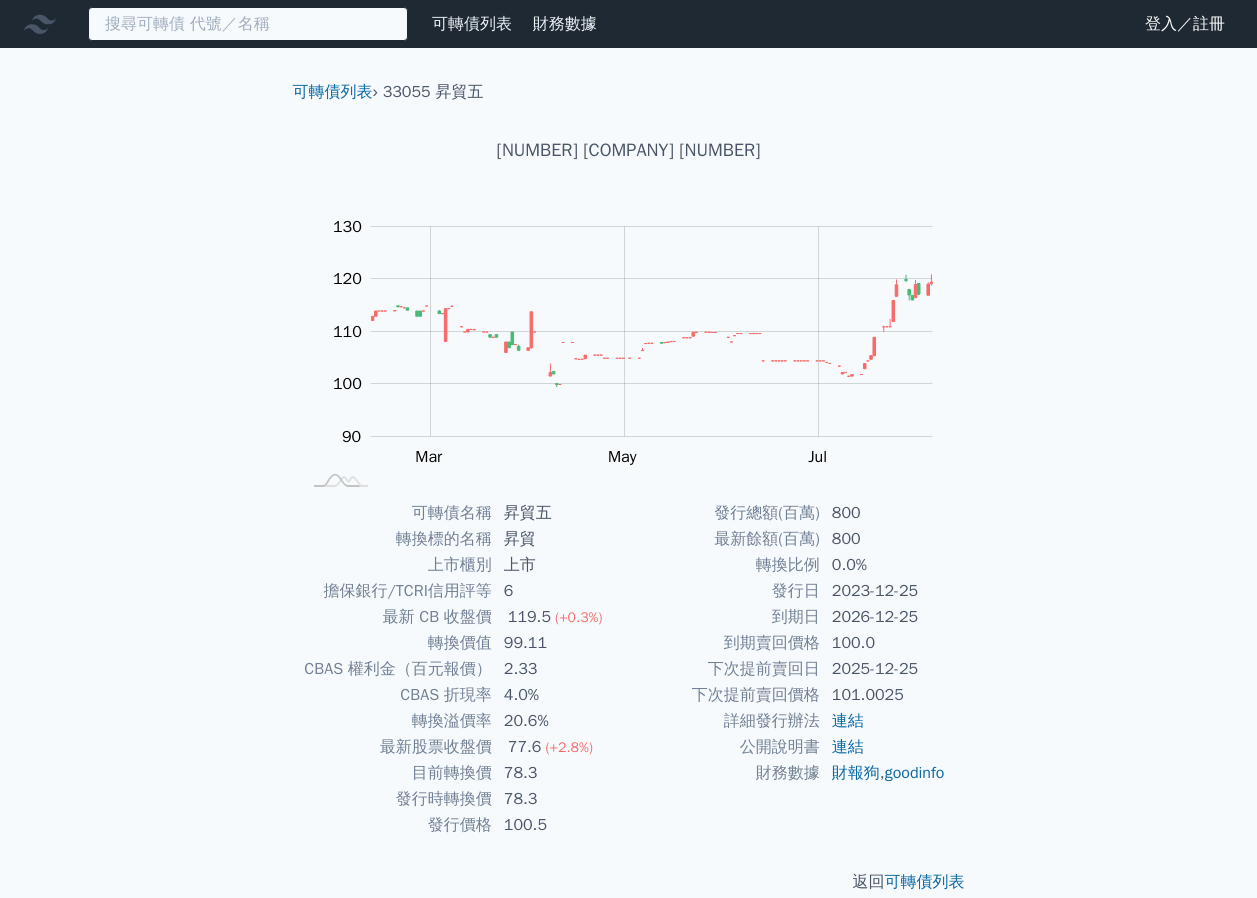 click at bounding box center (248, 24) 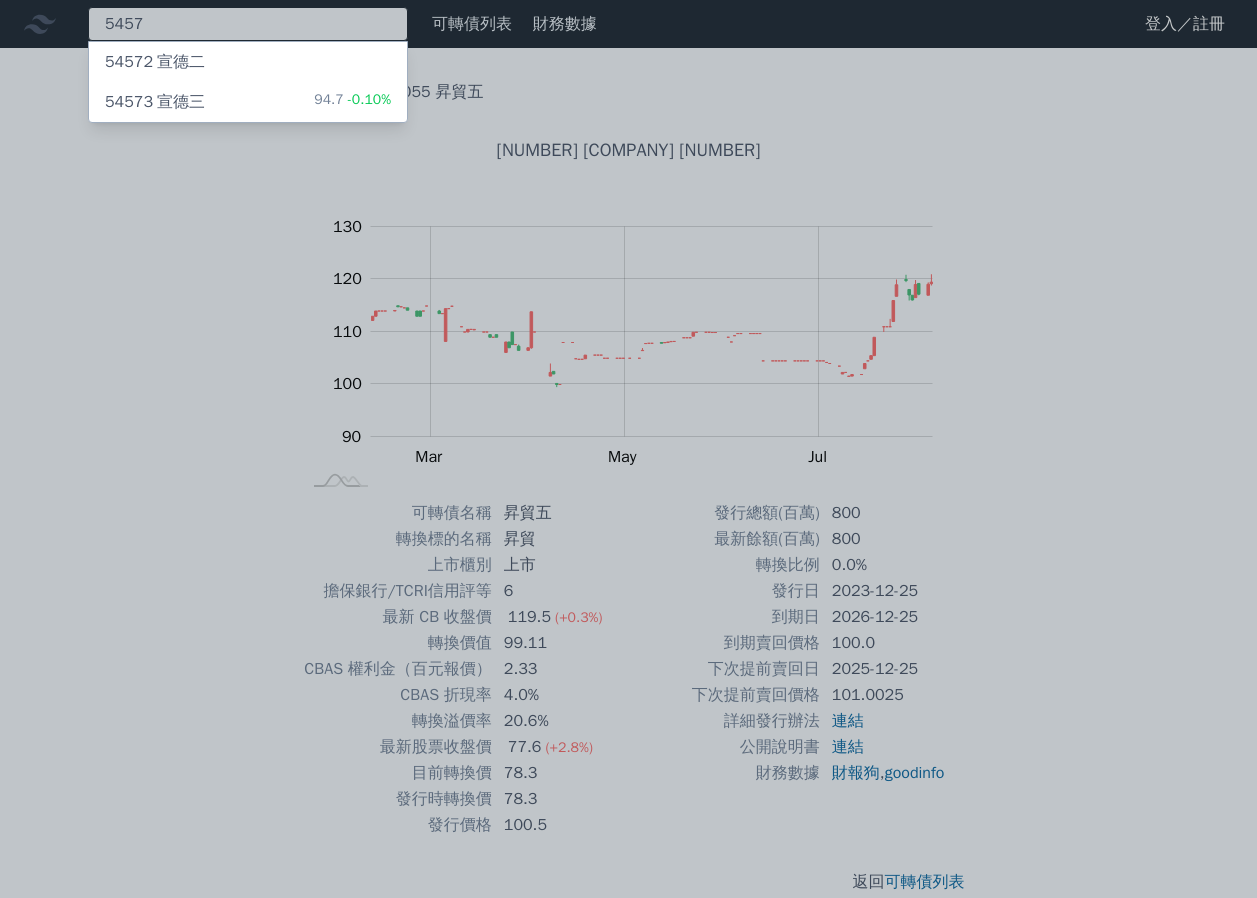type on "5457" 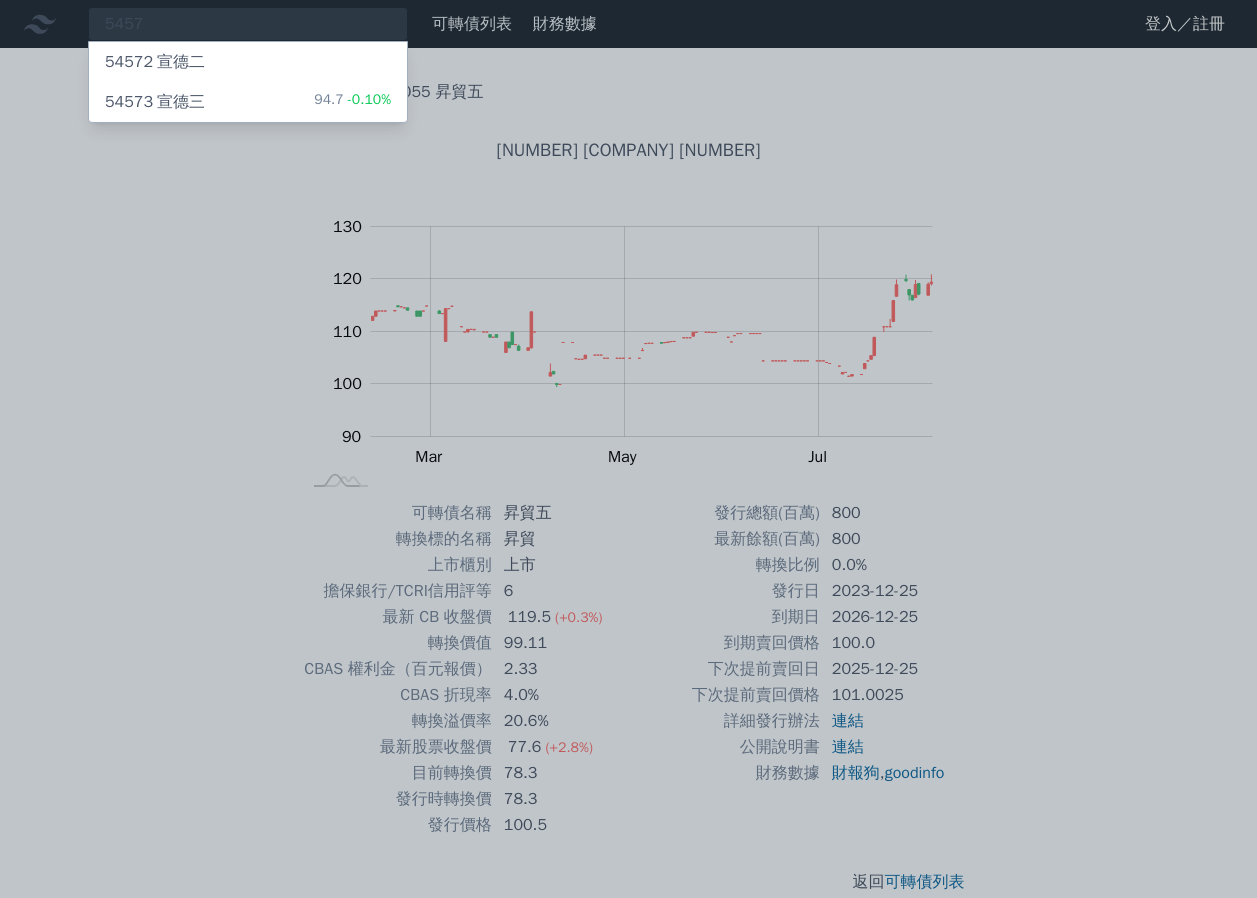 click on "[NUMBER] [COMPANY]
94.7 -0.10%" at bounding box center [248, 102] 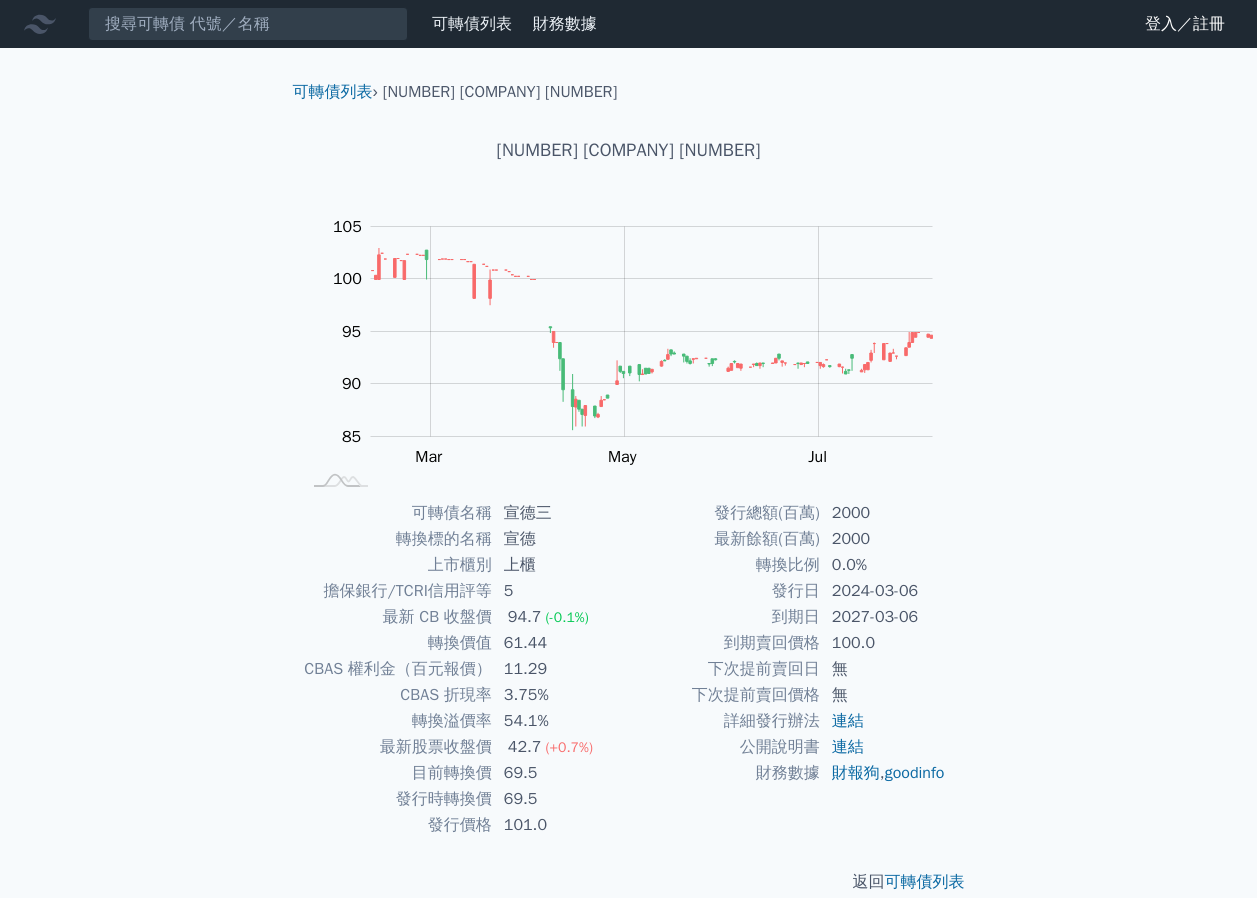click on "可轉債列表
財務數據
可轉債列表
財務數據
登入／註冊
登入／註冊
可轉債列表  ›
[NUMBER] [COMPANY]
[NUMBER] [COMPANY] [NUMBER]
Zoom Out 100 85 90 95 100 105 110 115 120 125 L Jan 2025 Mar May Jul Sep 100%" at bounding box center [628, 463] 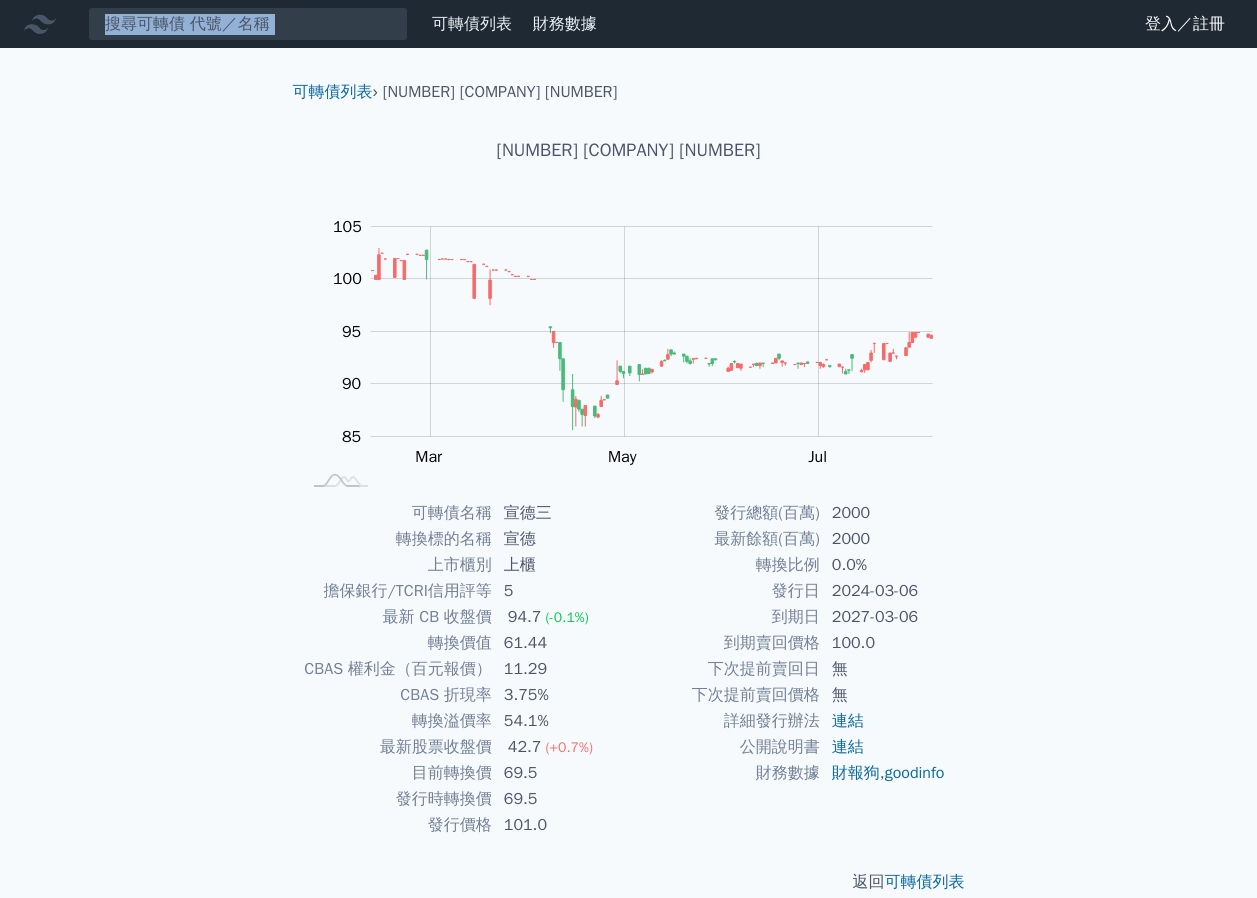 click on "可轉債列表
財務數據
可轉債列表
財務數據
登入／註冊
登入／註冊
可轉債列表  ›
[NUMBER] [COMPANY]
[NUMBER] [COMPANY] [NUMBER]
Zoom Out 100 85 90 95 100 105 110 115 120 125 L Jan 2025 Mar May Jul Sep 100%" at bounding box center (628, 463) 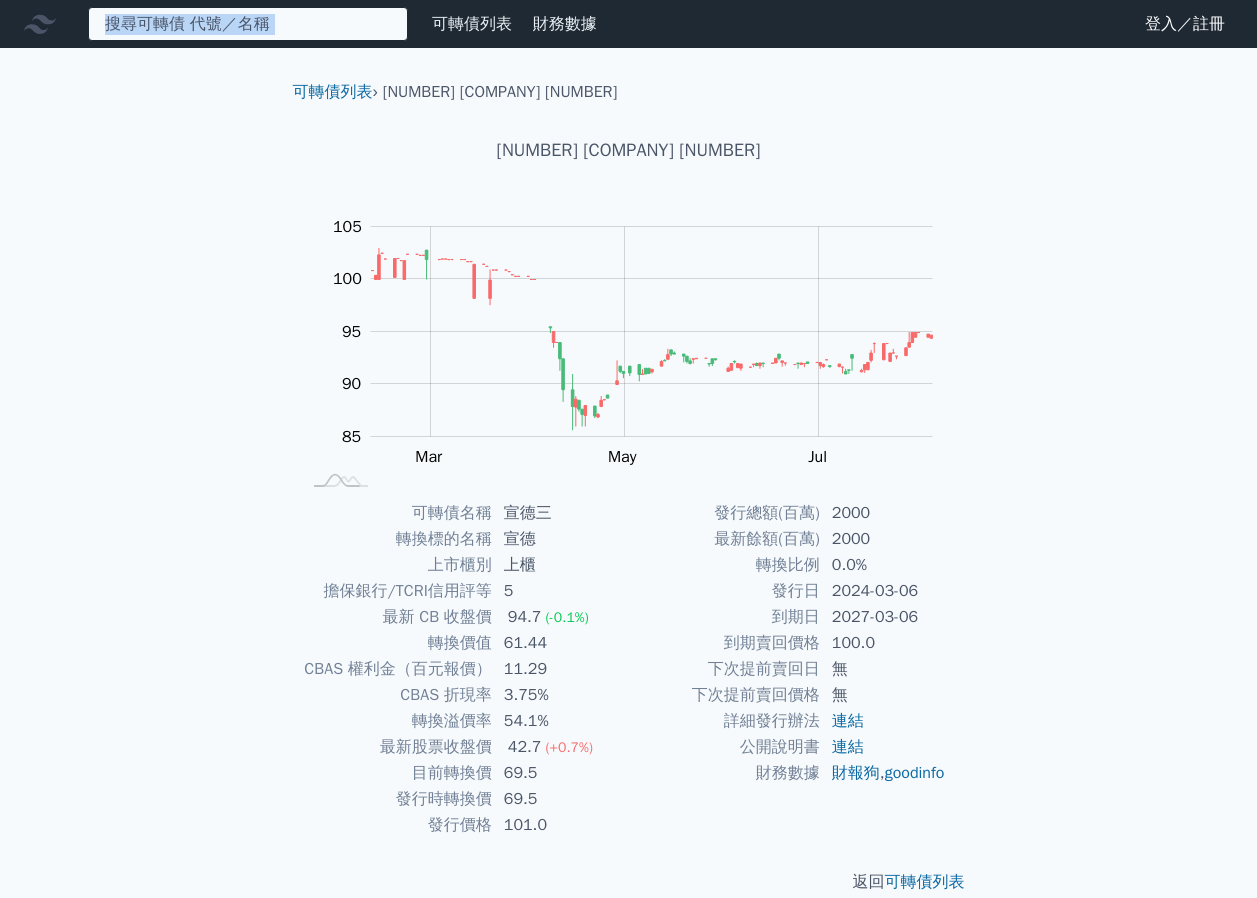 click at bounding box center [248, 24] 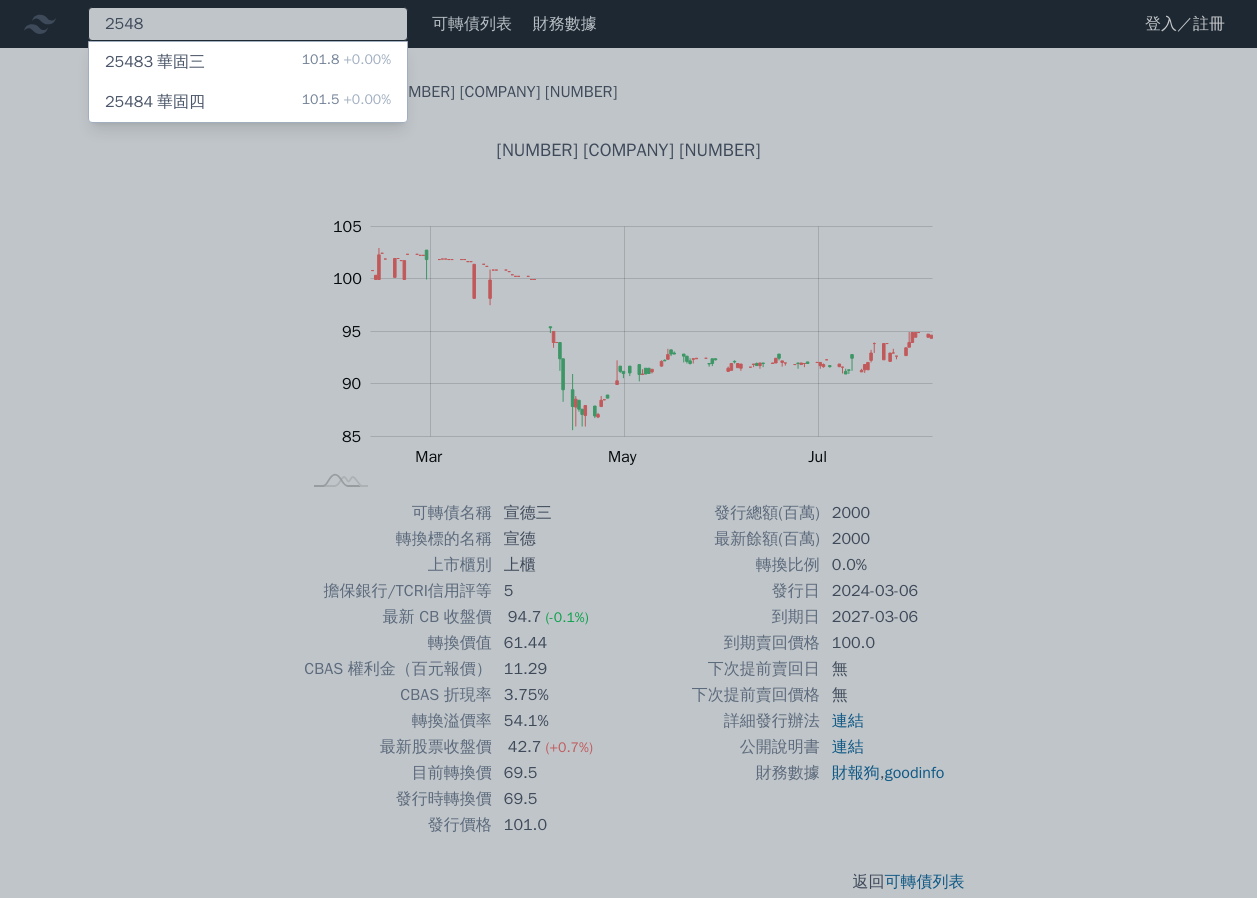 type on "2548" 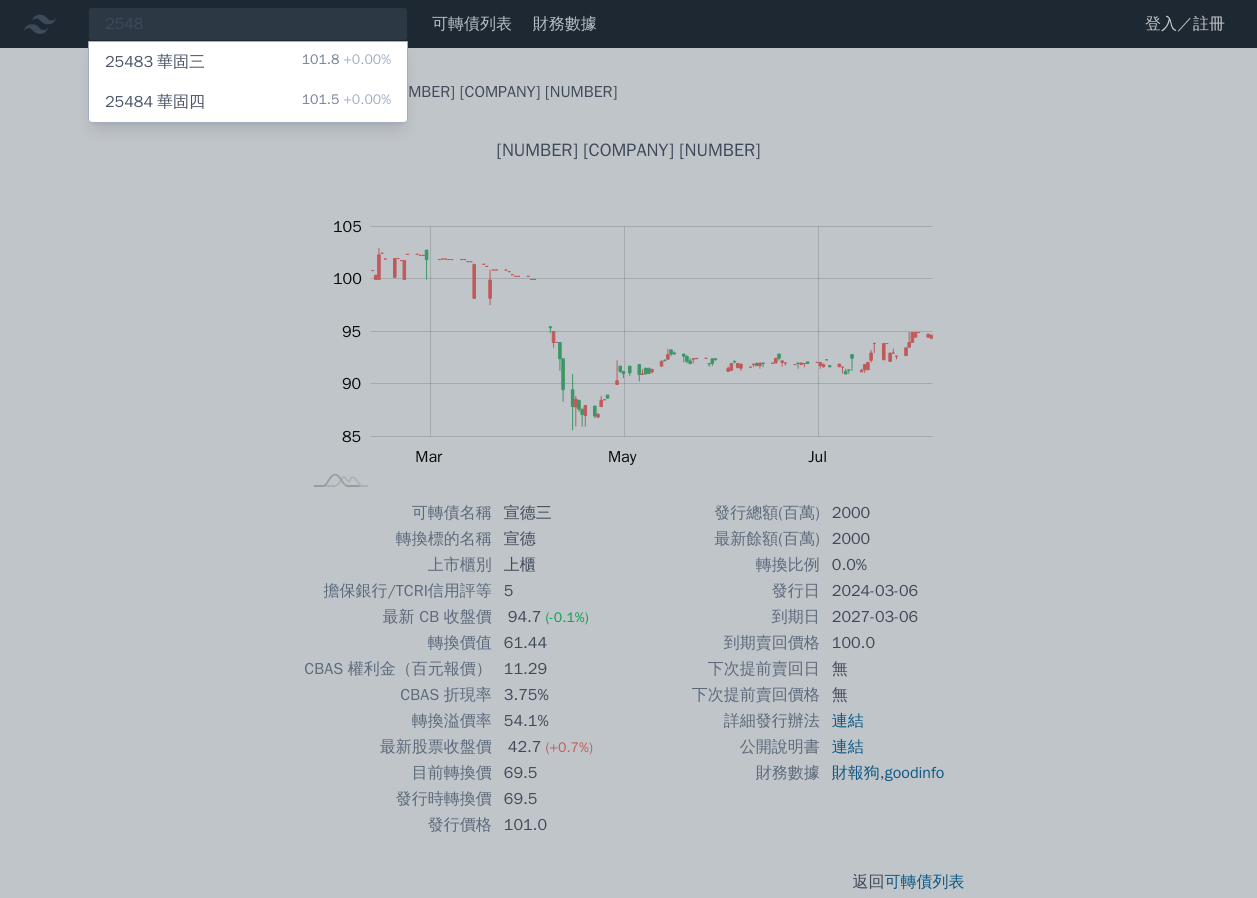 click on "[NUMBER] [COMPANY]
101.8 +0.00%" at bounding box center [248, 62] 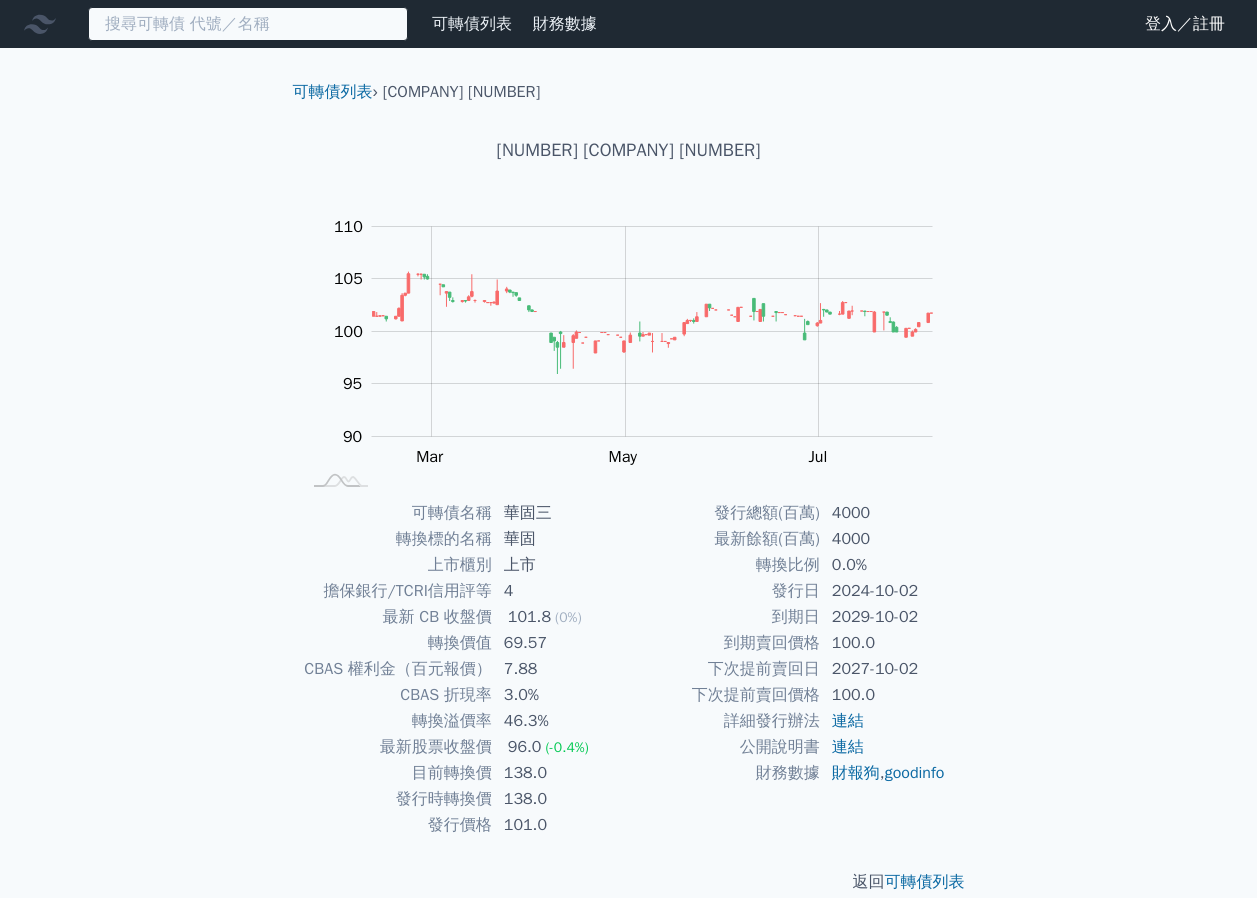 click at bounding box center [248, 24] 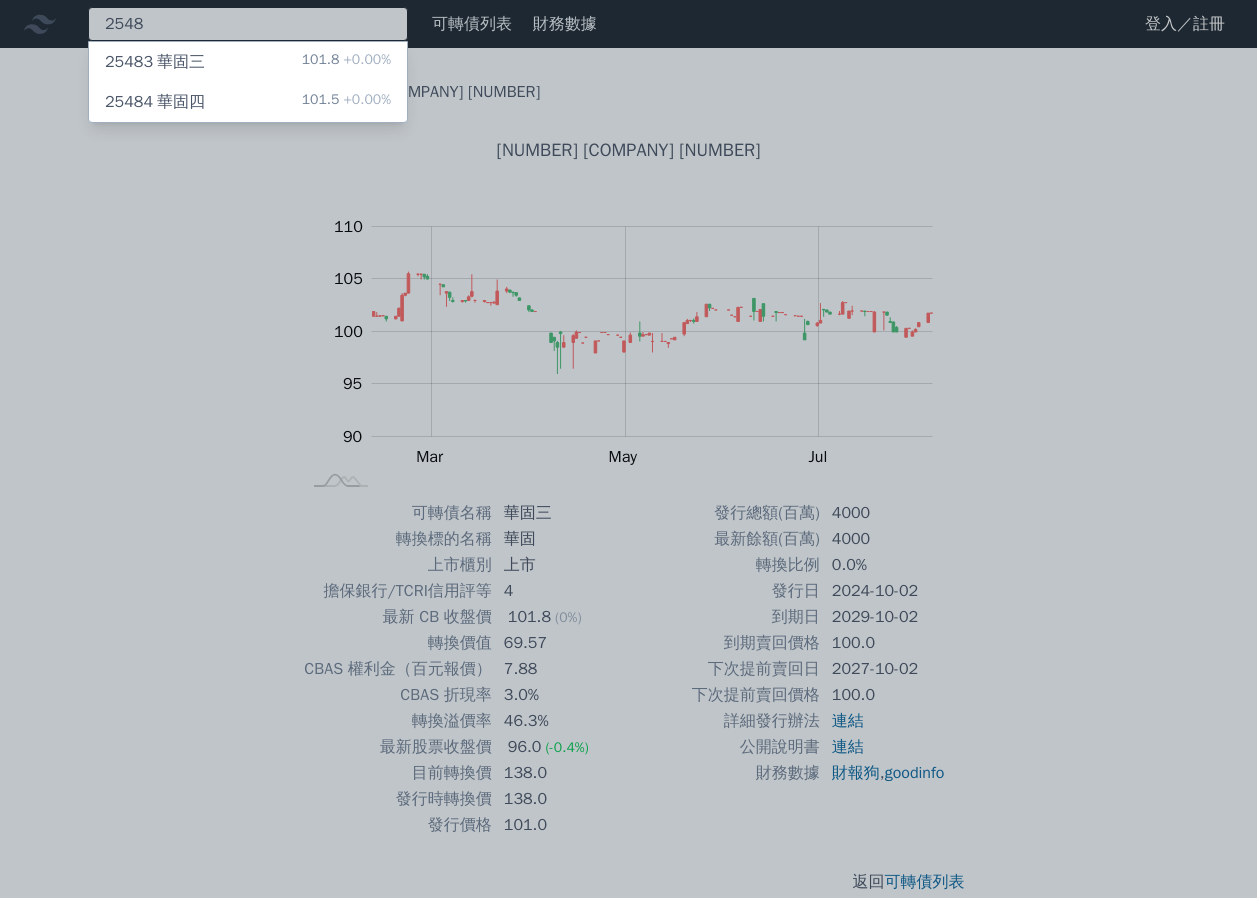 type on "2548" 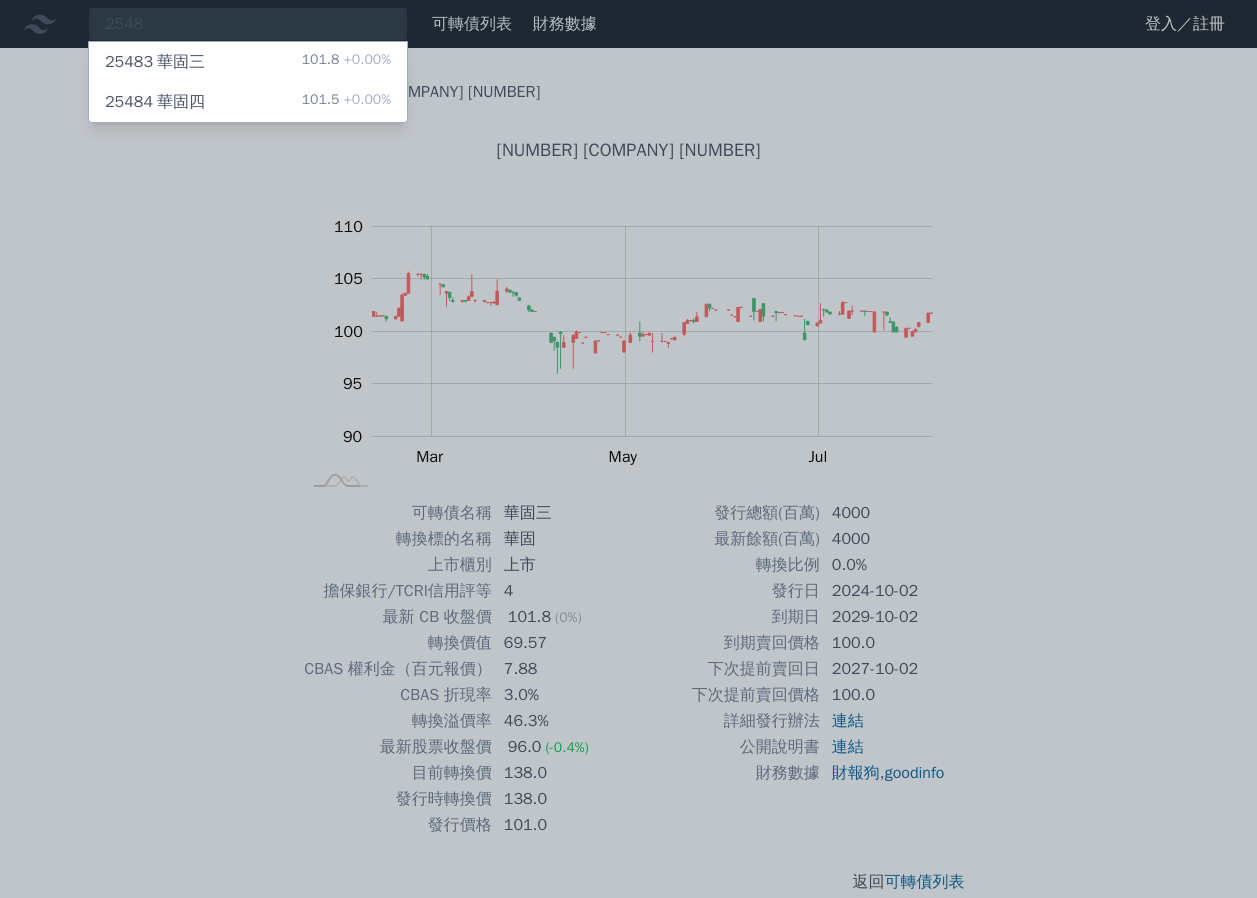 click on "[NUMBER] [COMPANY]
101.5 +0.00%" at bounding box center (248, 102) 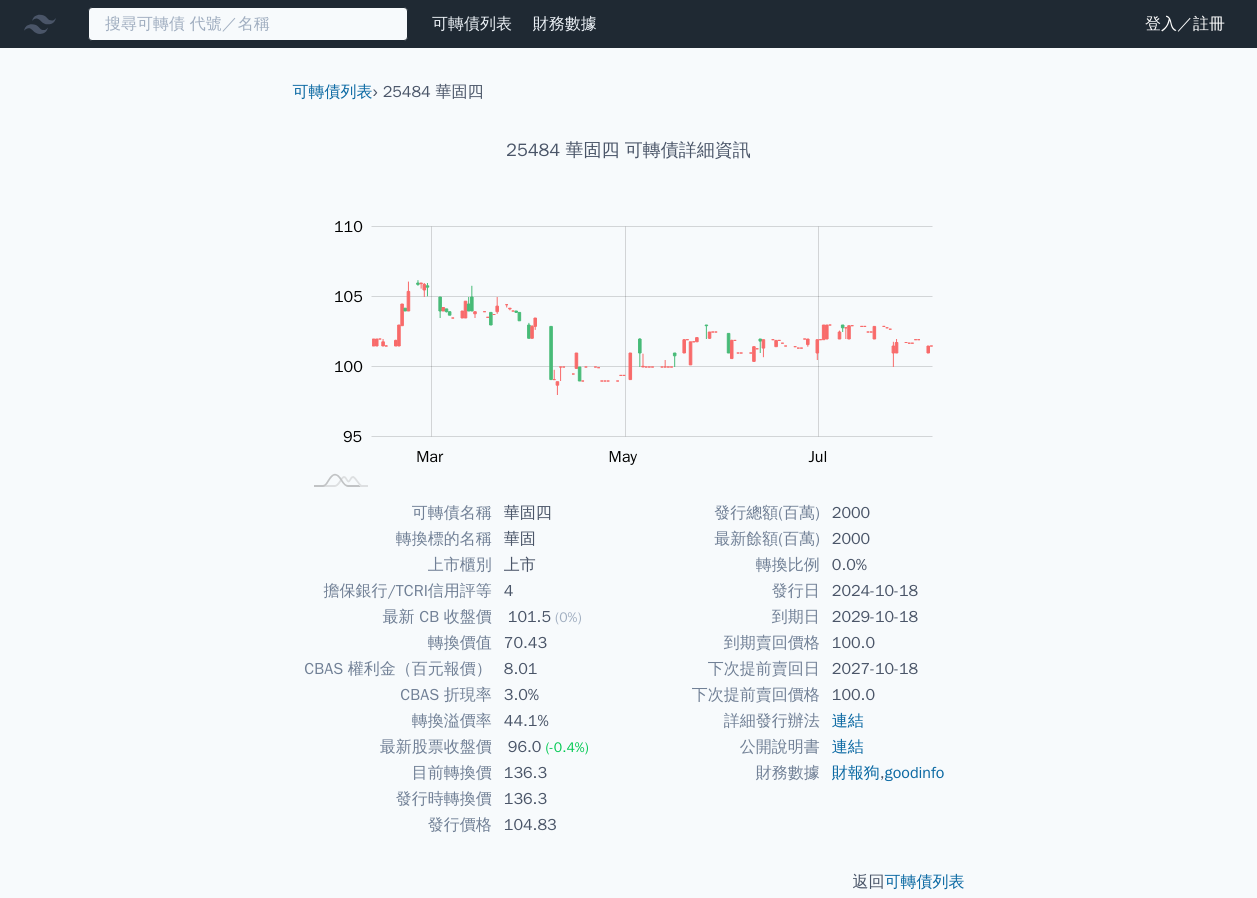 click at bounding box center [248, 24] 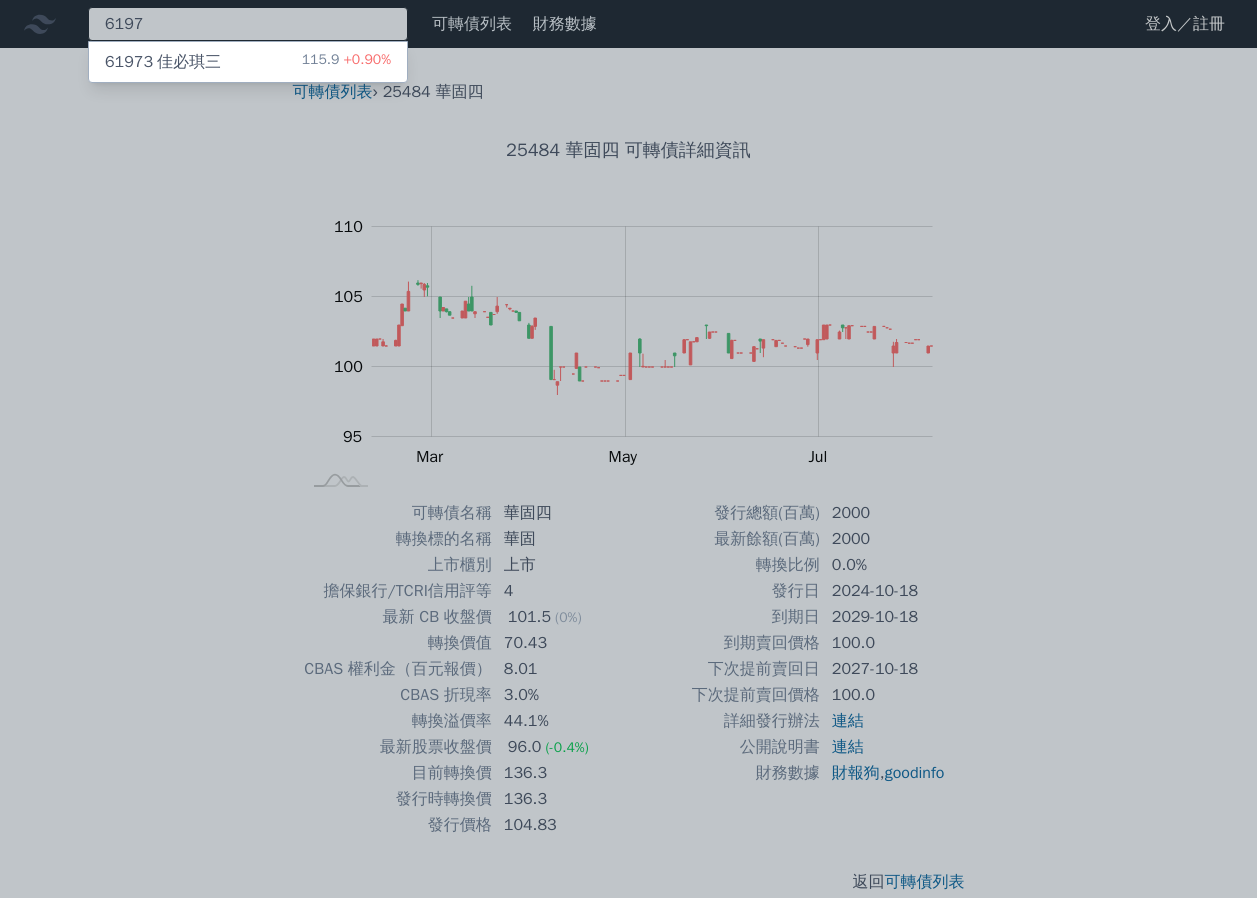 type on "6197" 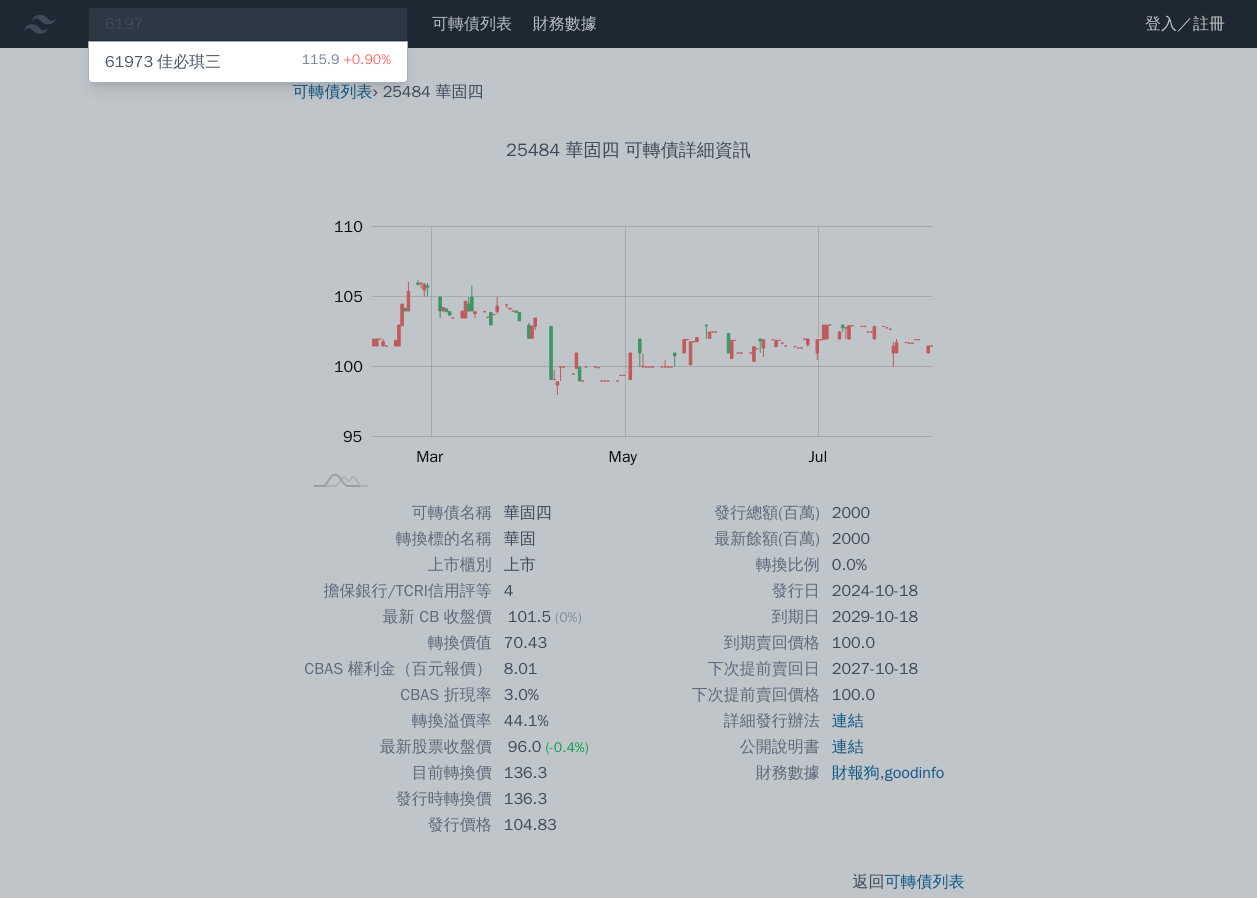 click on "61973 [NAME]三" at bounding box center [163, 62] 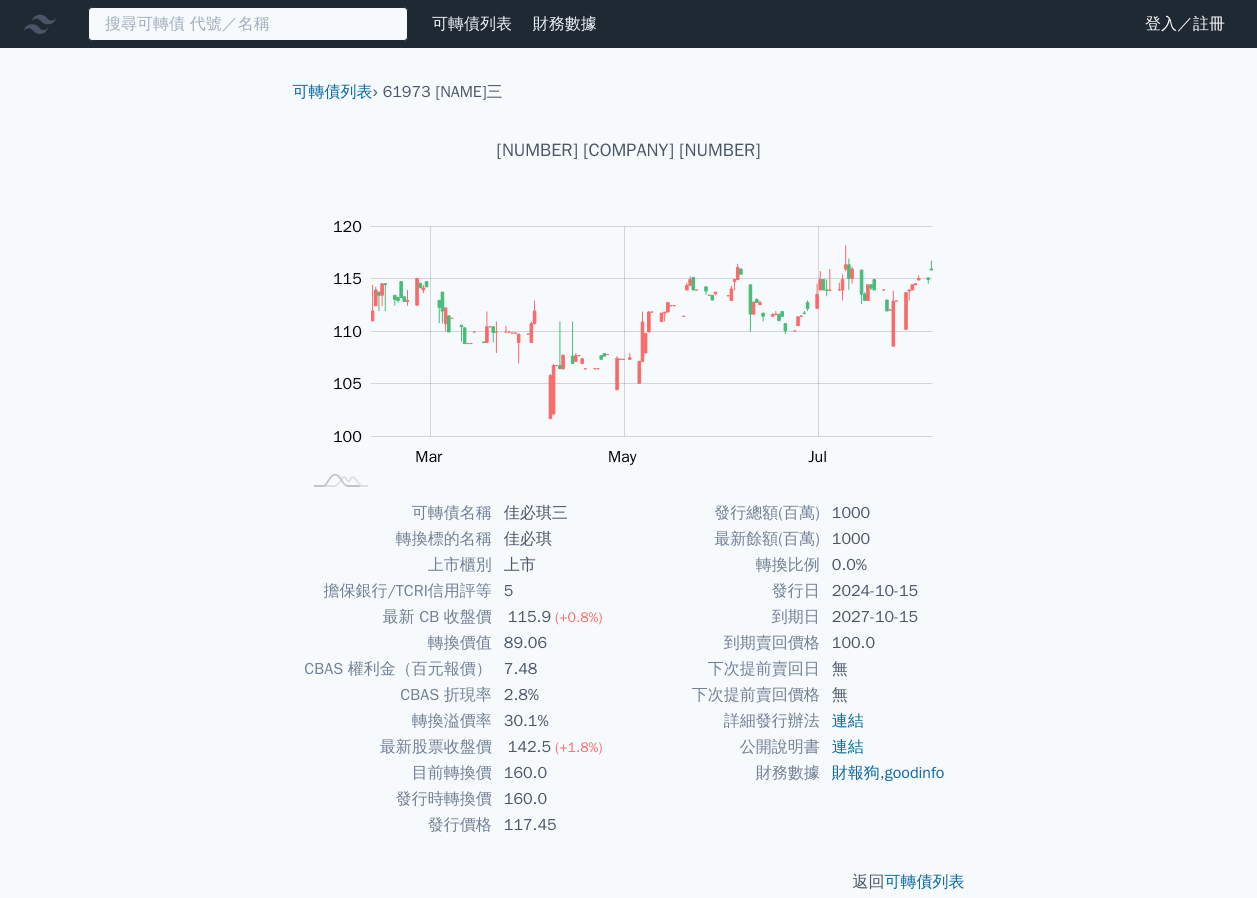 click at bounding box center (248, 24) 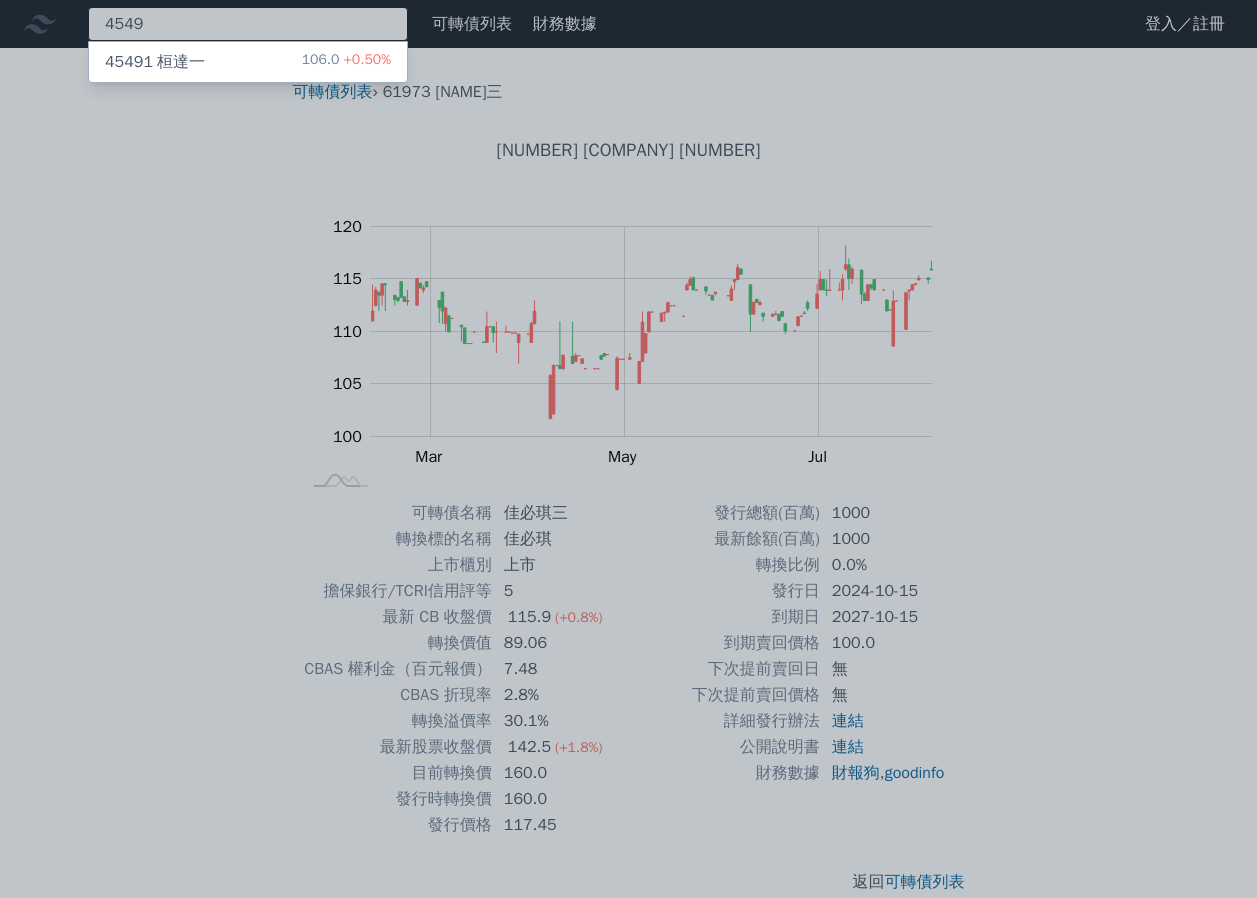 type on "4549" 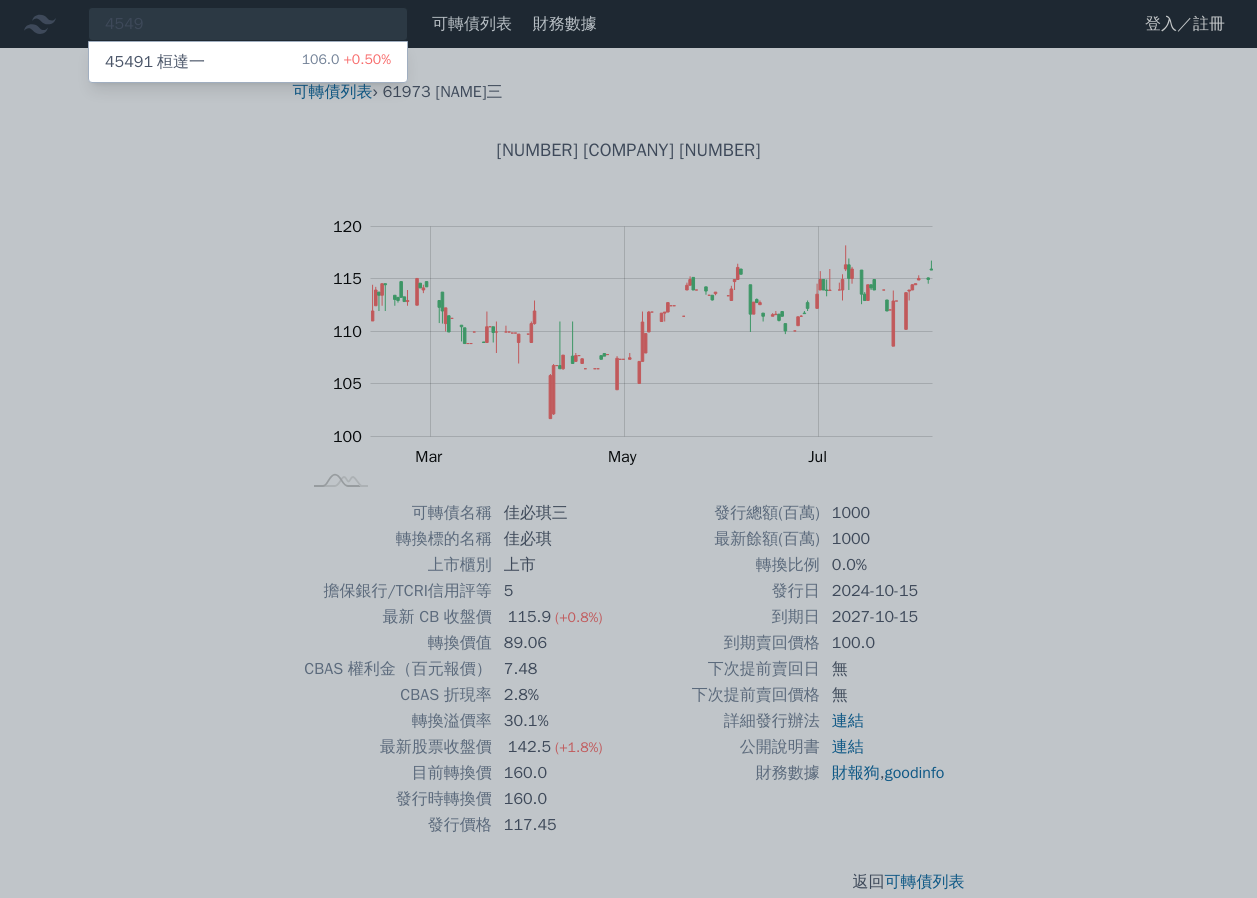 click on "[NUMBER] [COMPANY]
106.0 +0.50%" at bounding box center [248, 62] 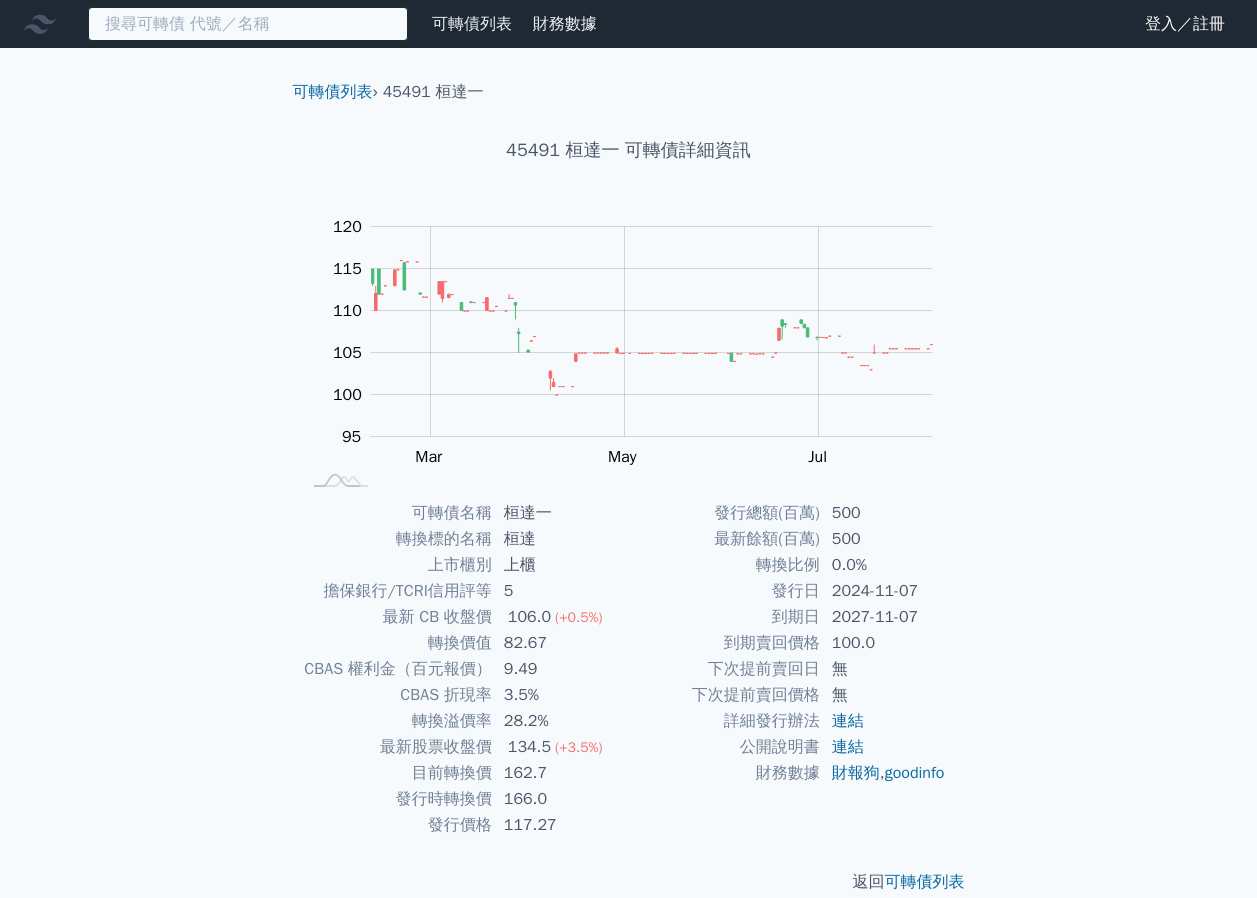 click at bounding box center [248, 24] 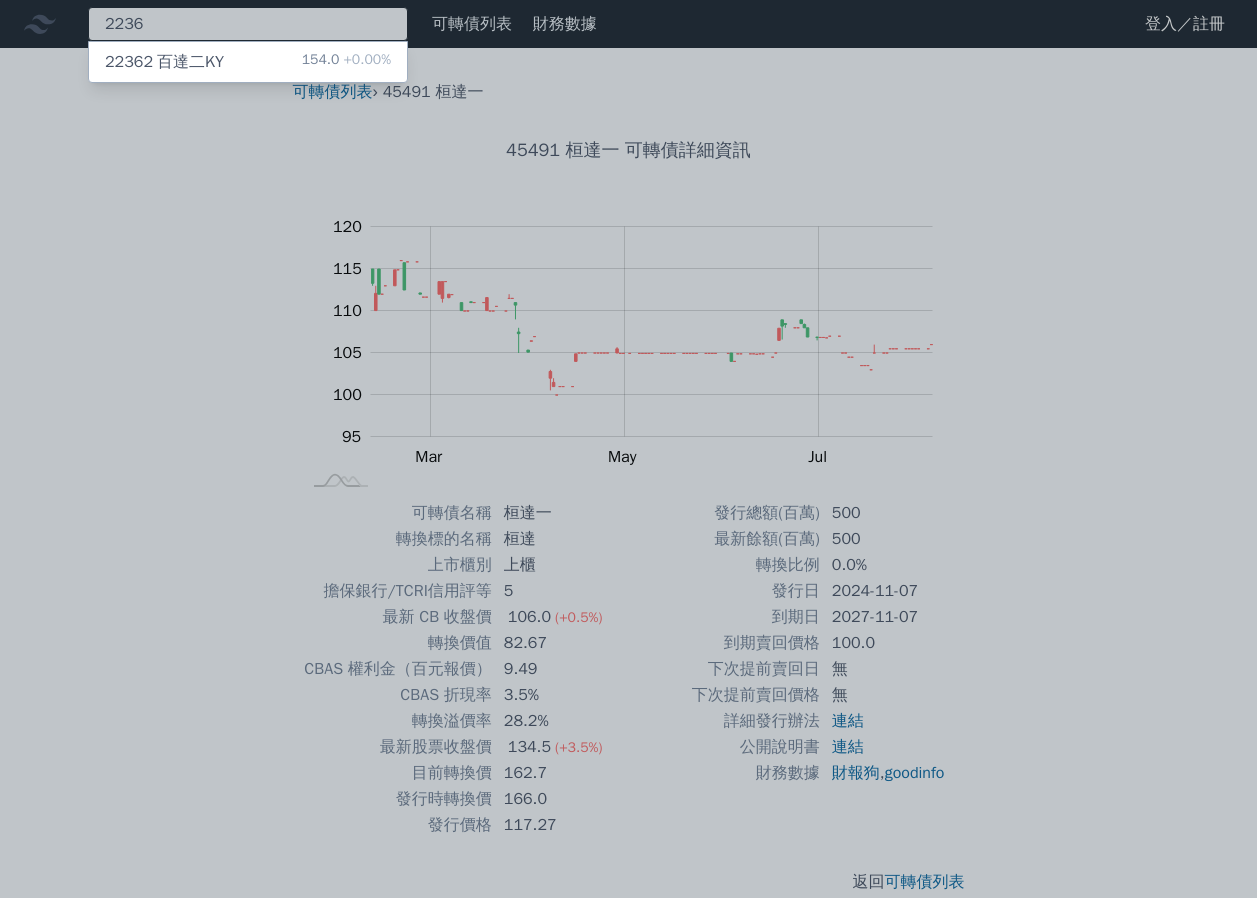 type on "2236" 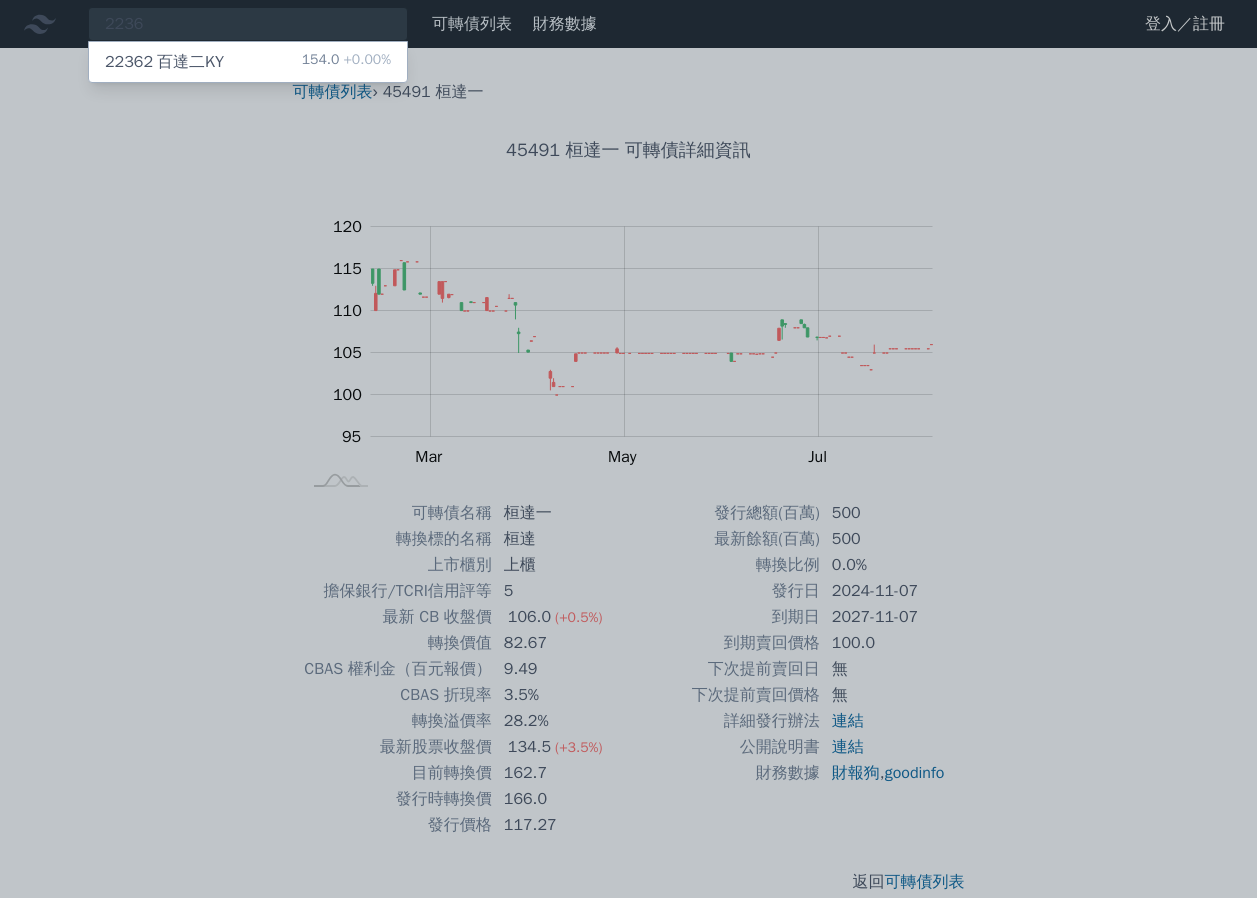 click on "[NUMBER] [COMPANY]
154.0 +0.00%" at bounding box center (248, 62) 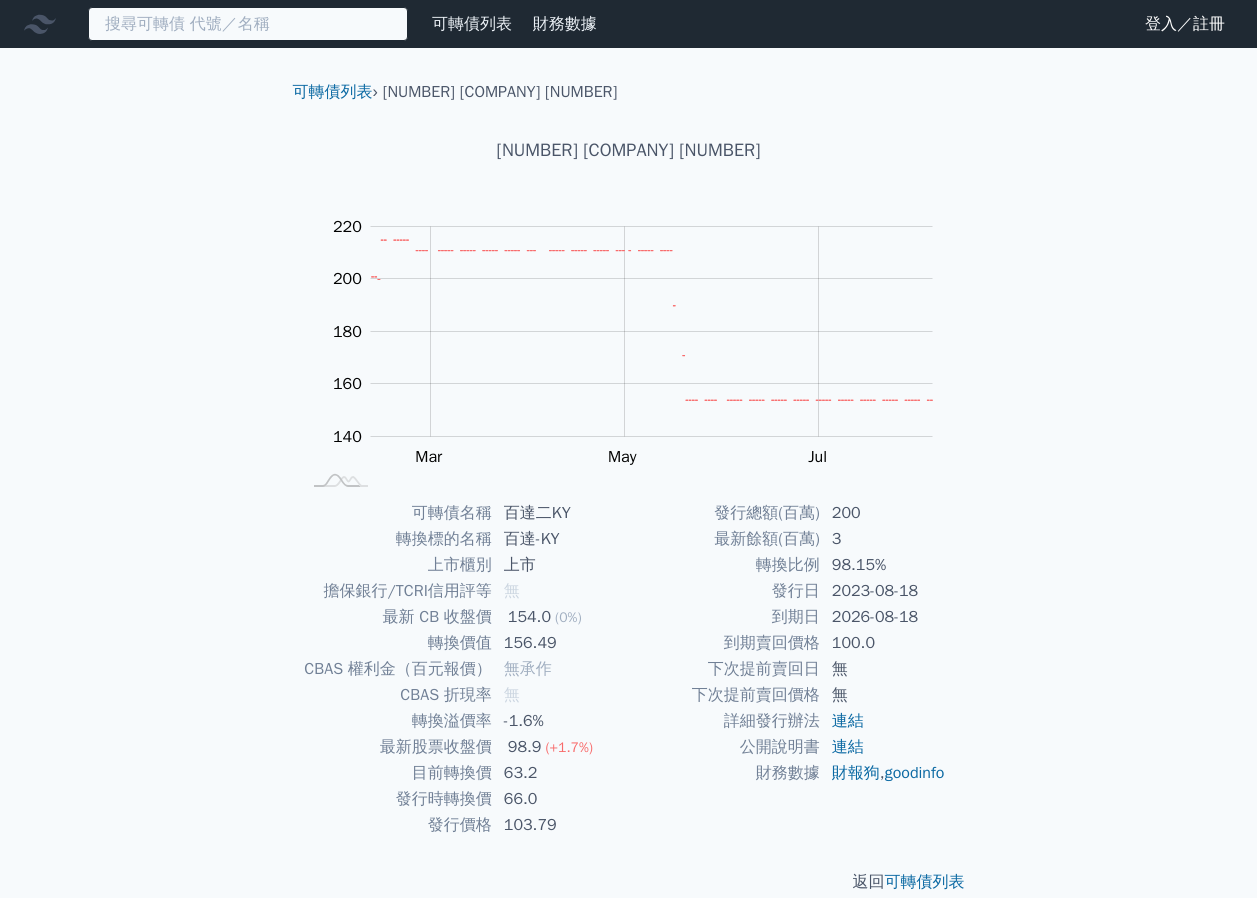 click at bounding box center [248, 24] 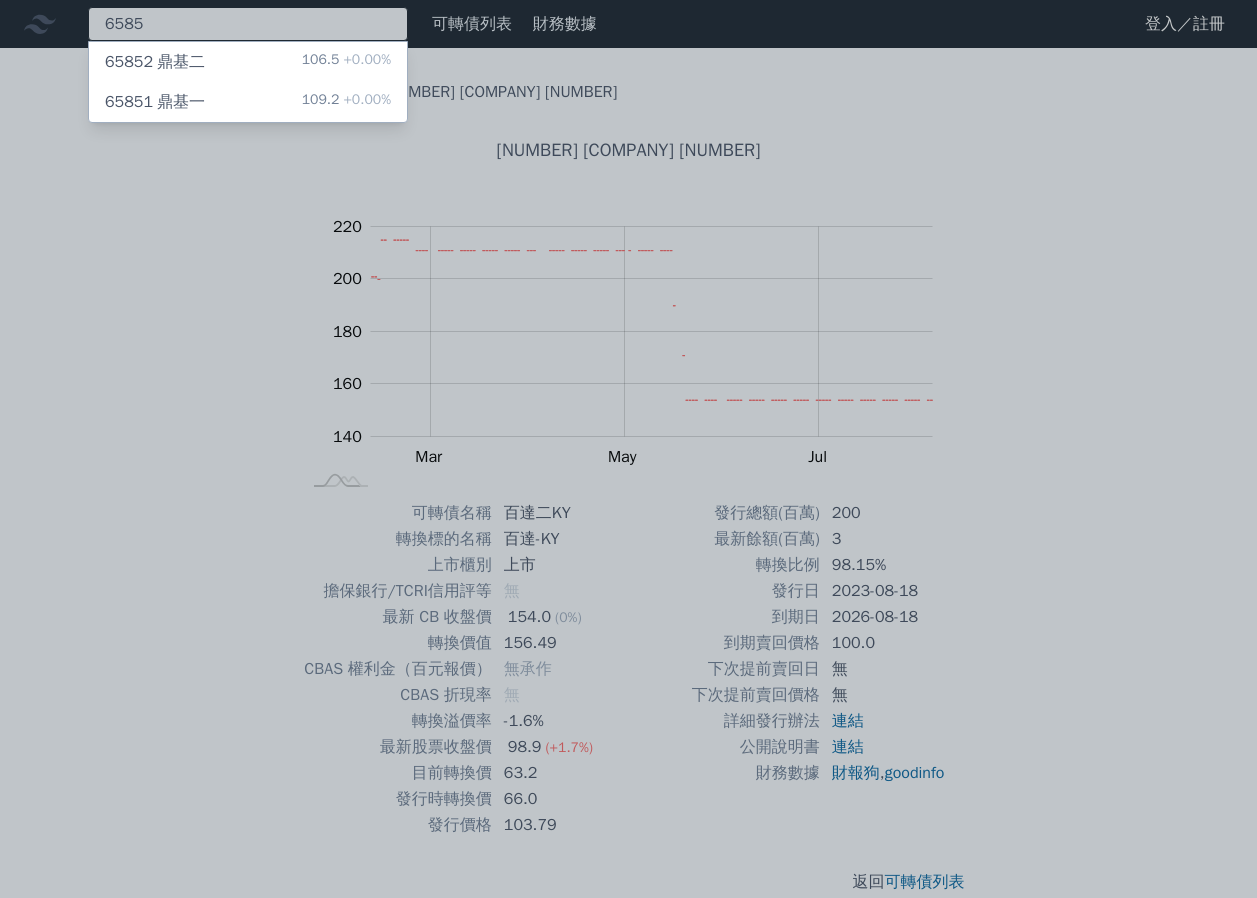 type on "6585" 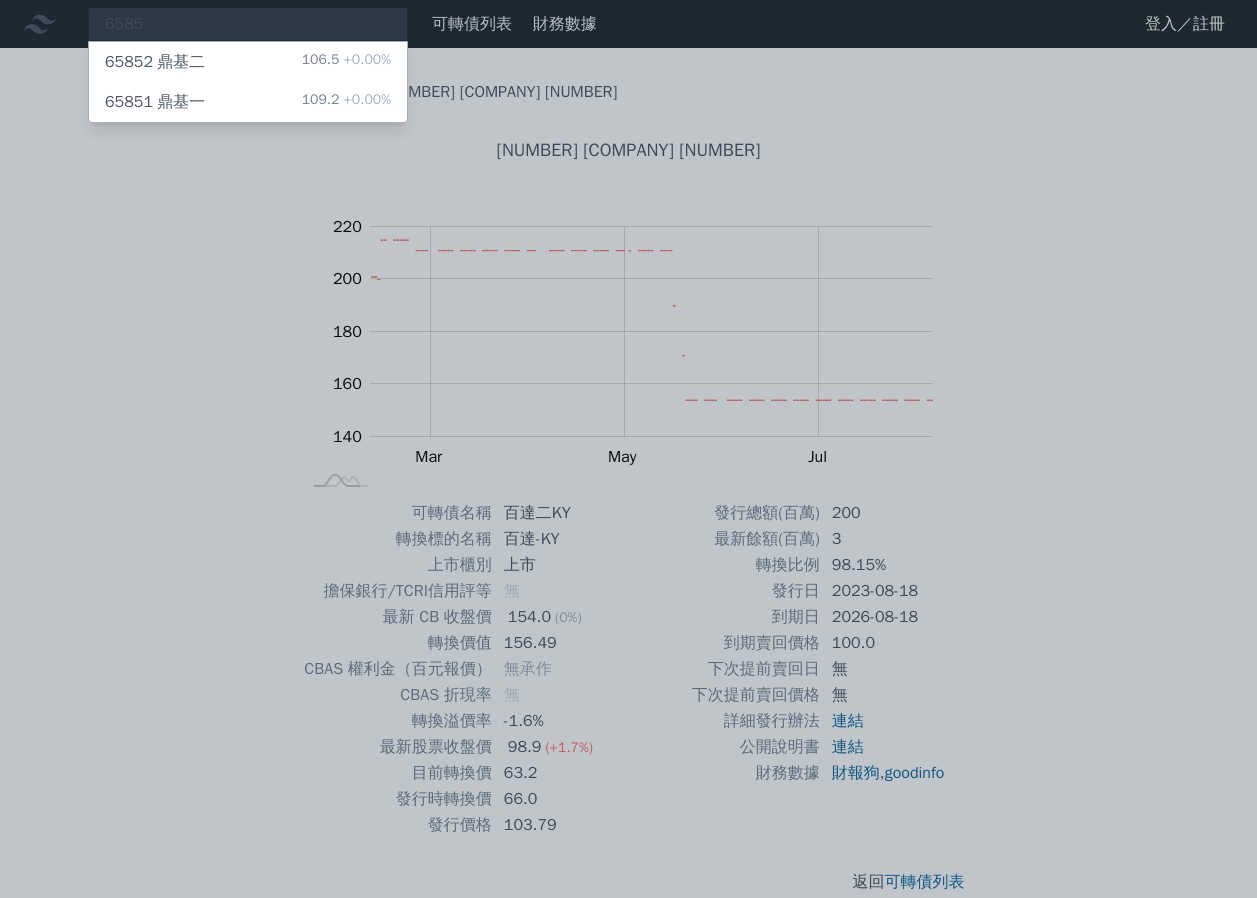 click on "[NUMBER] [COMPANY]
106.5 +0.00%" at bounding box center (248, 62) 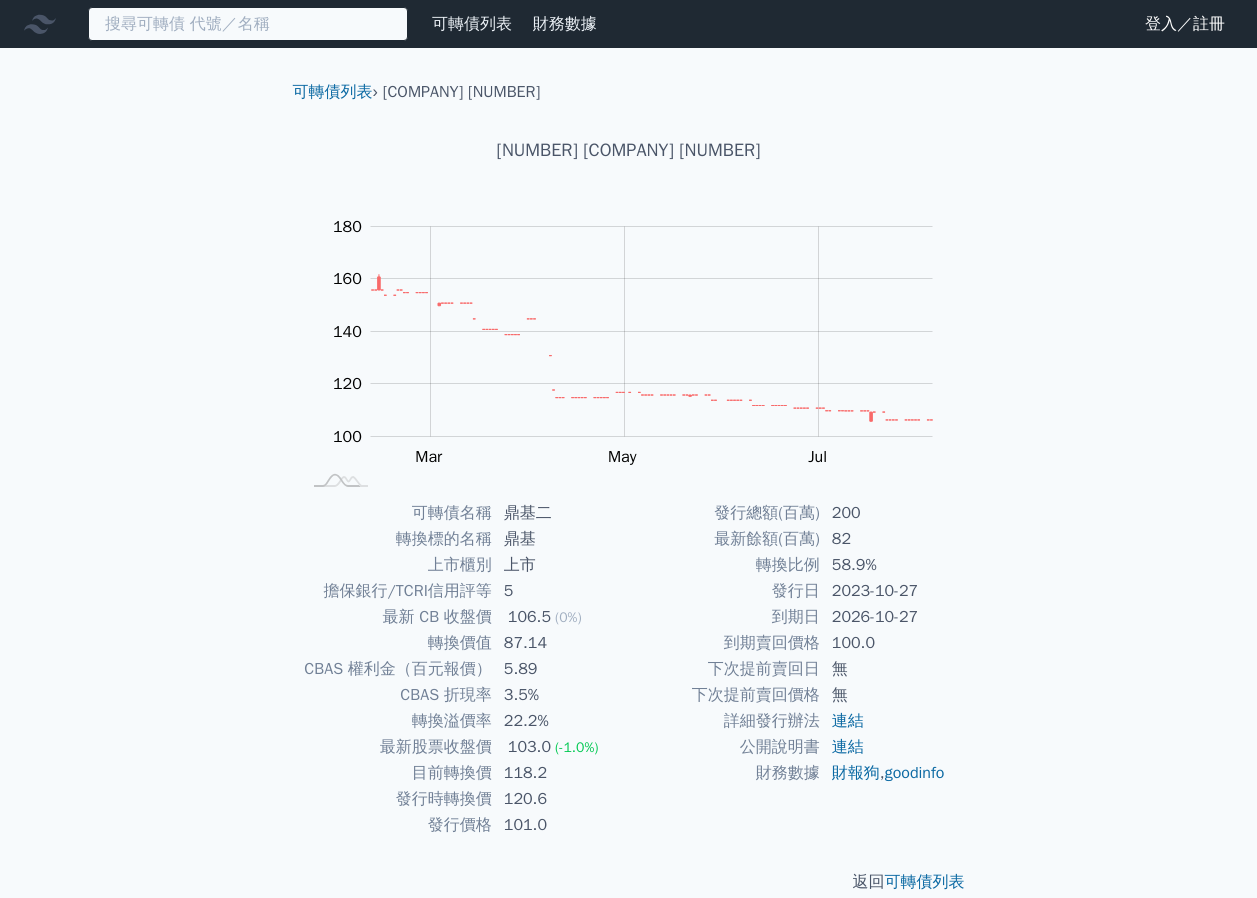 click at bounding box center (248, 24) 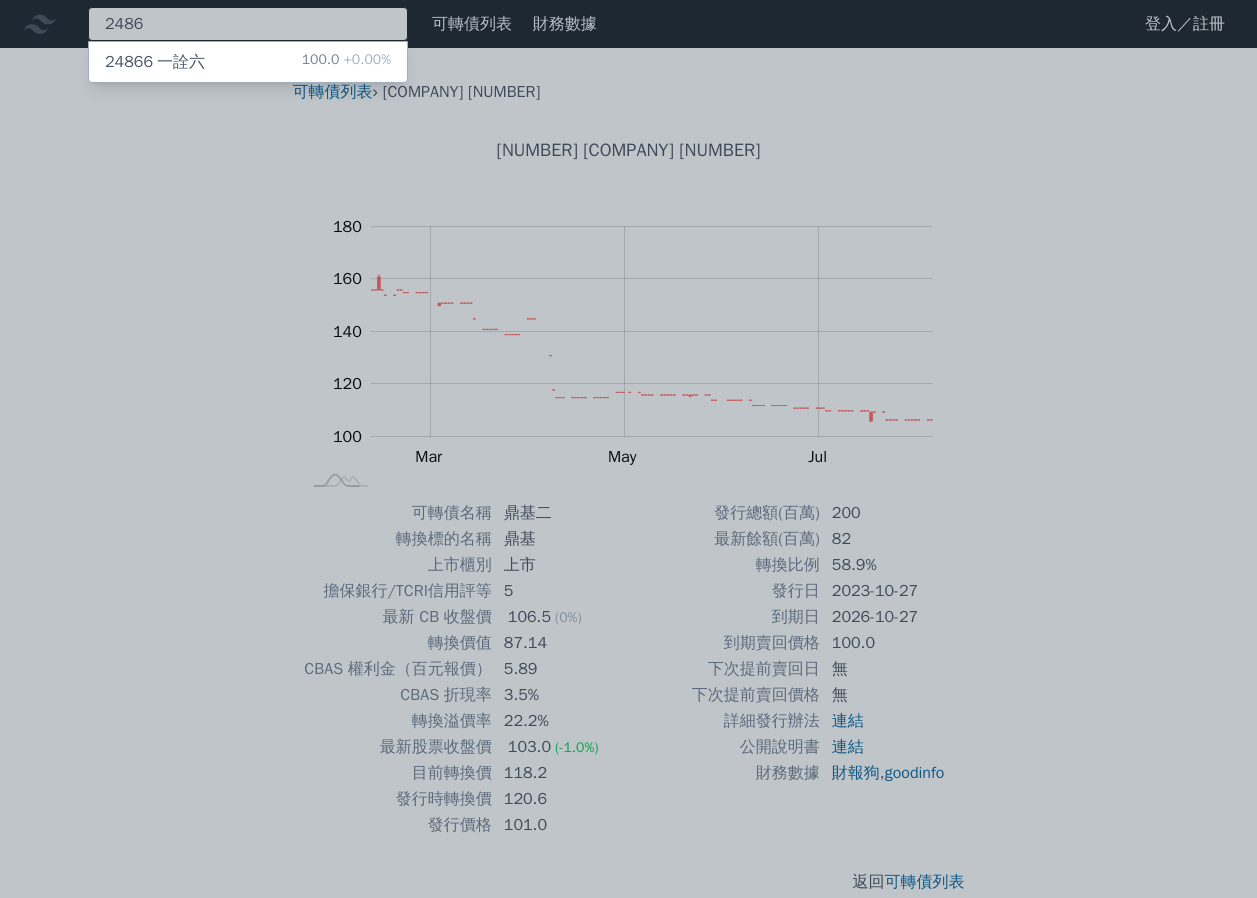 type on "2486" 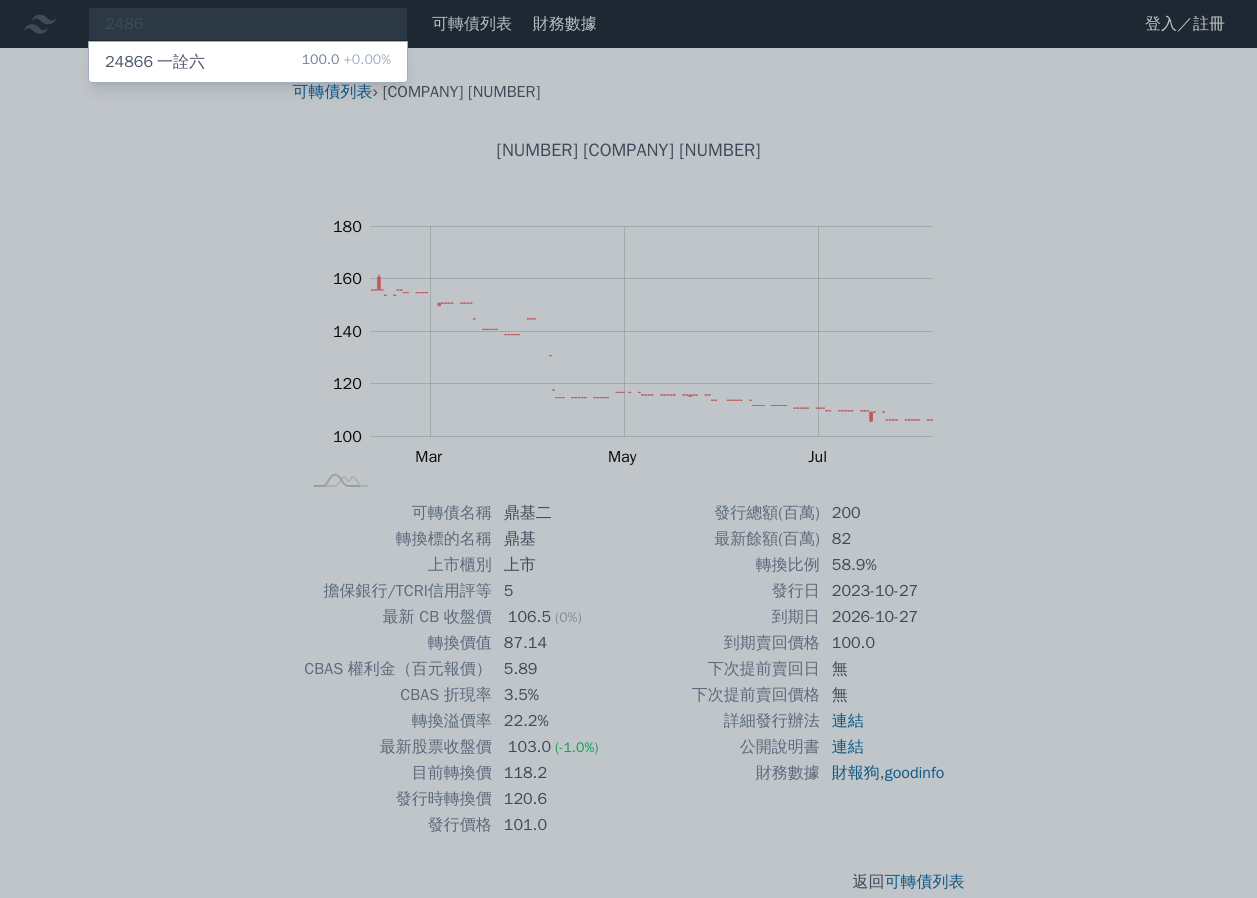 click on "[NUMBER] [COMPANY]
100.0 +0.00%" at bounding box center (248, 62) 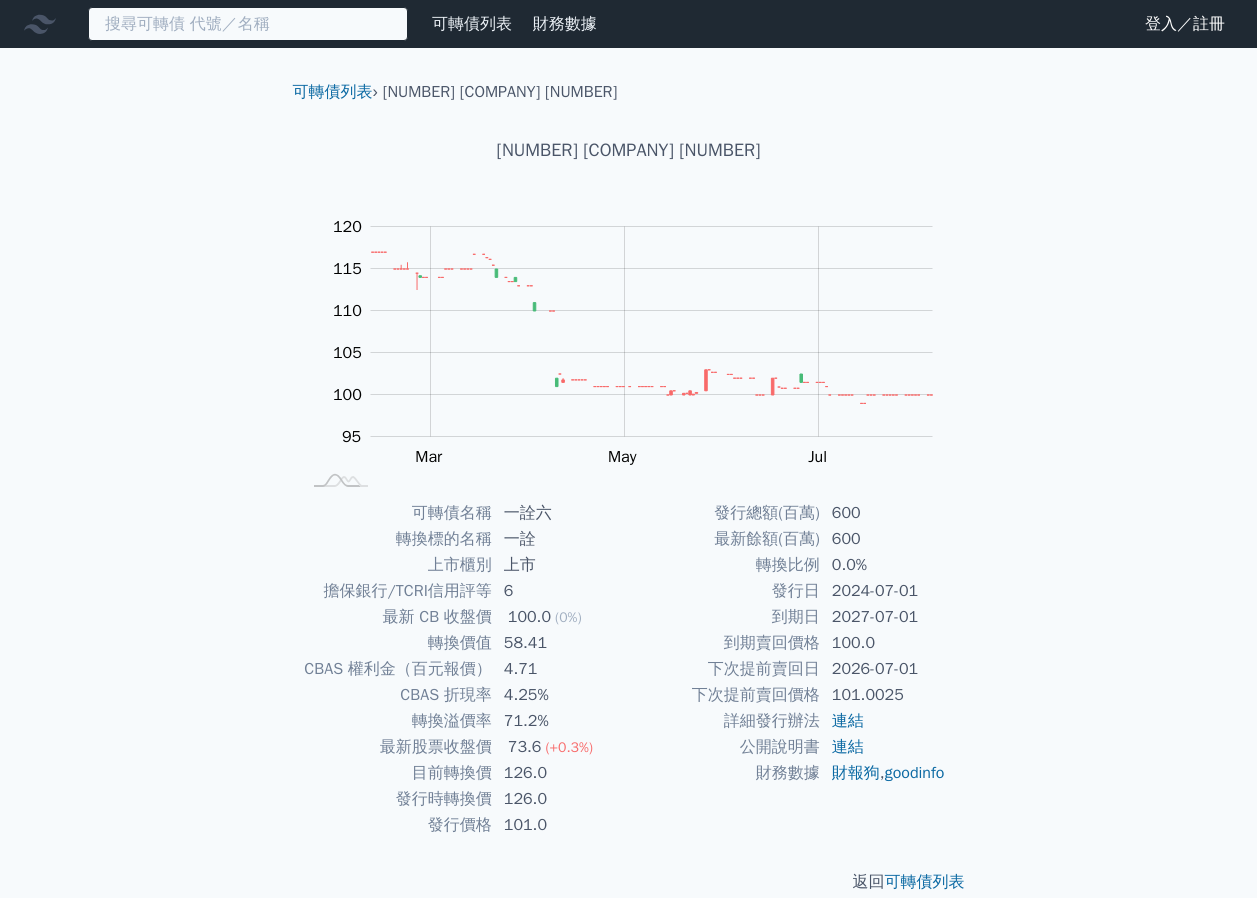 click at bounding box center [248, 24] 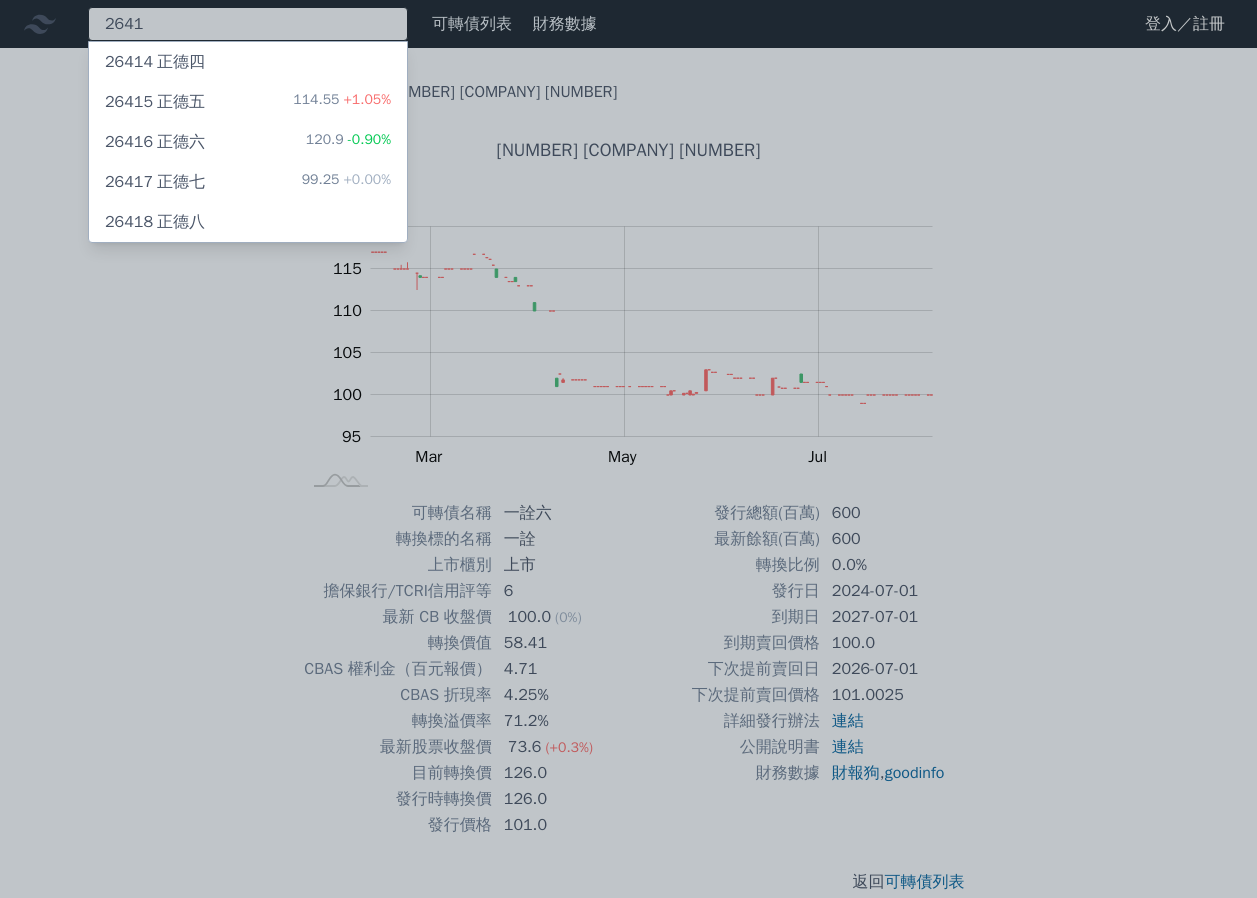 type on "2641" 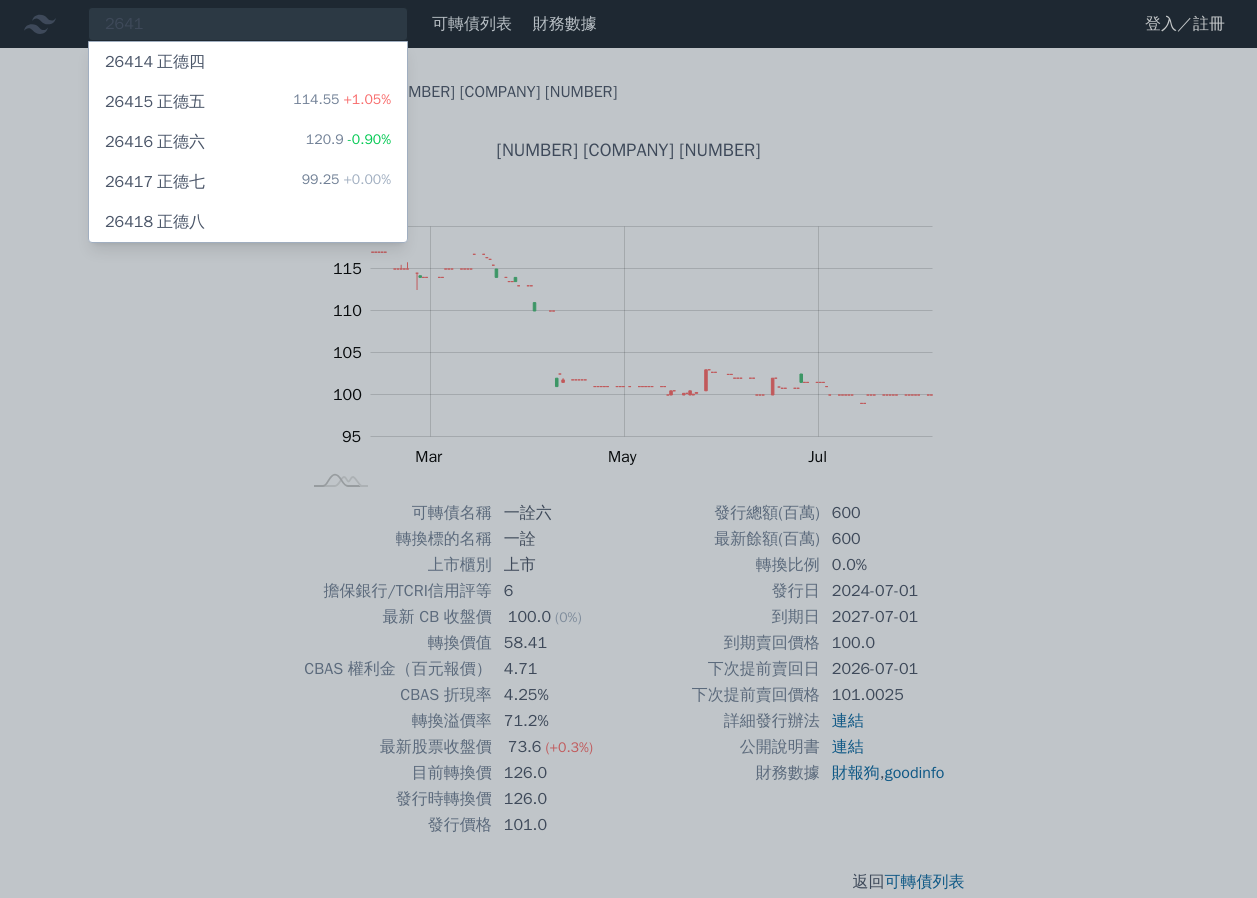 click on "[COMPANY] [NUMBER]
99.25 +0.00%" at bounding box center (248, 182) 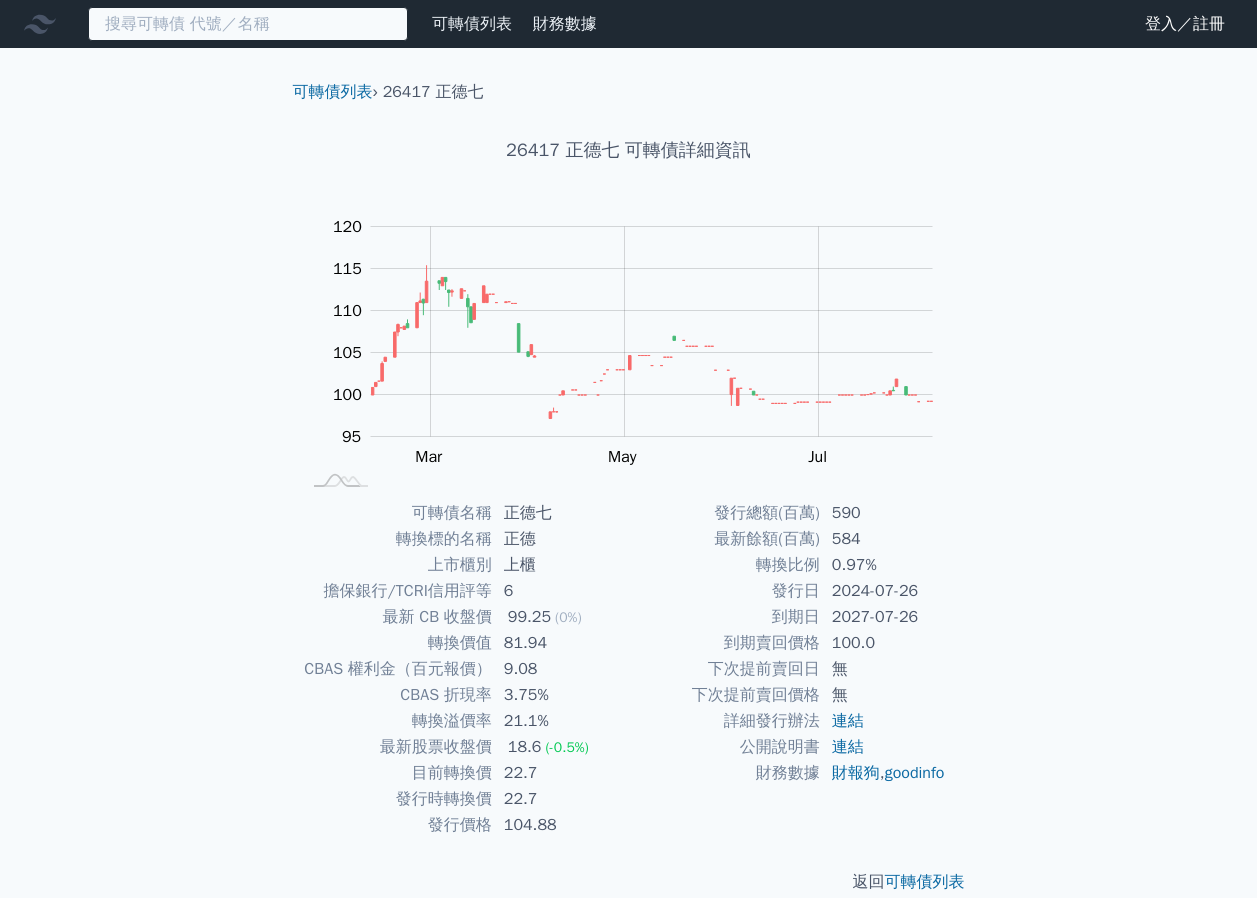 click at bounding box center [248, 24] 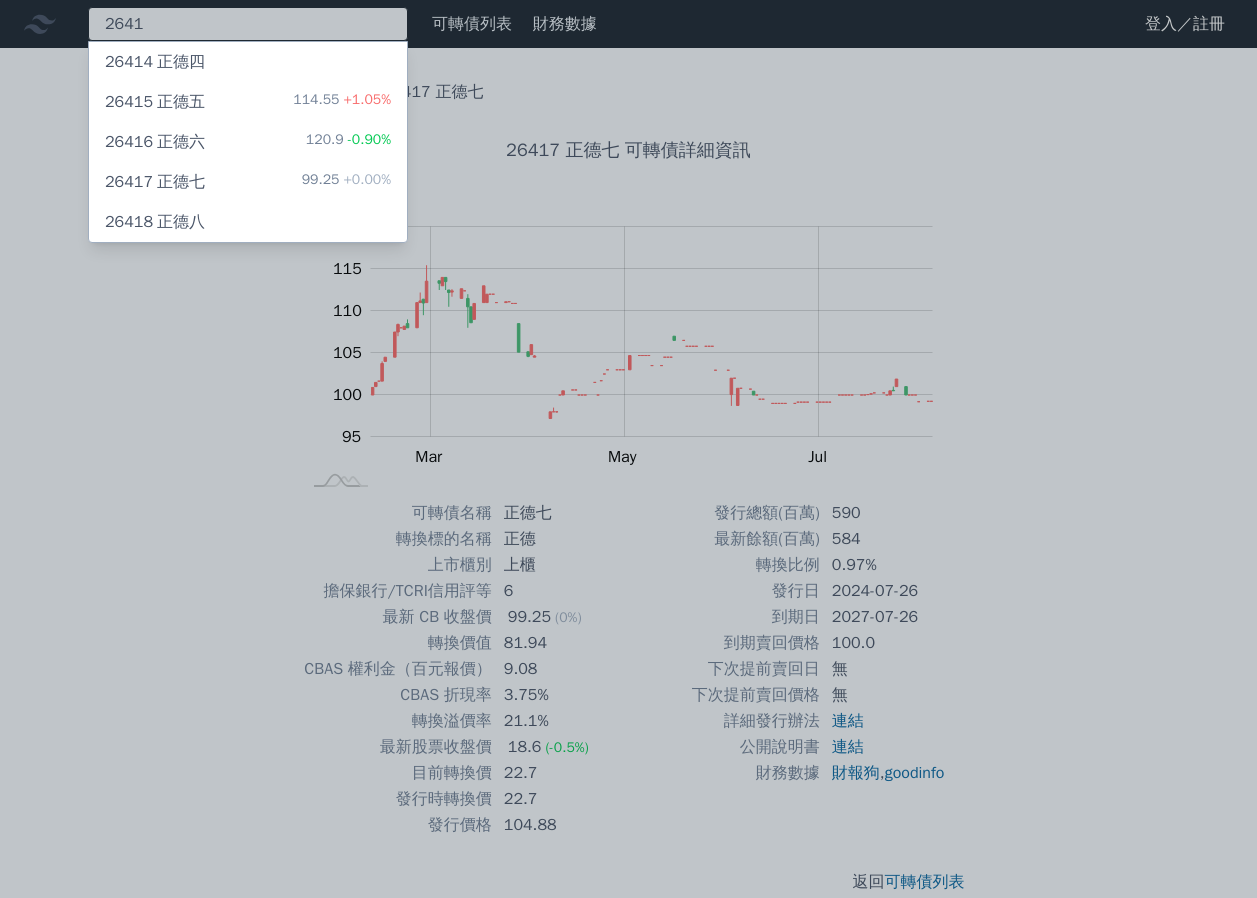 type on "2641" 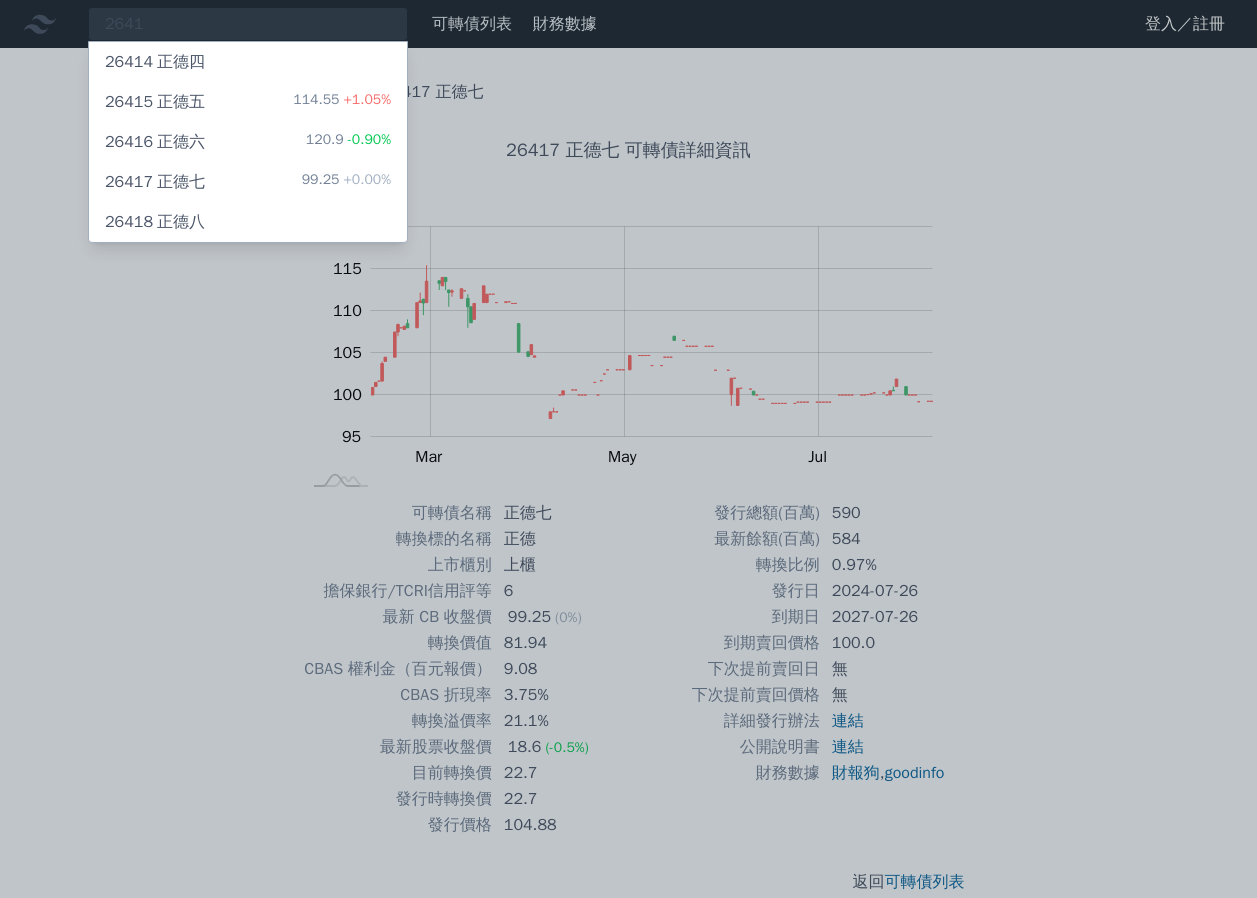 click on "[NUMBER] [COMPANY] [NUMBER]" at bounding box center (155, 222) 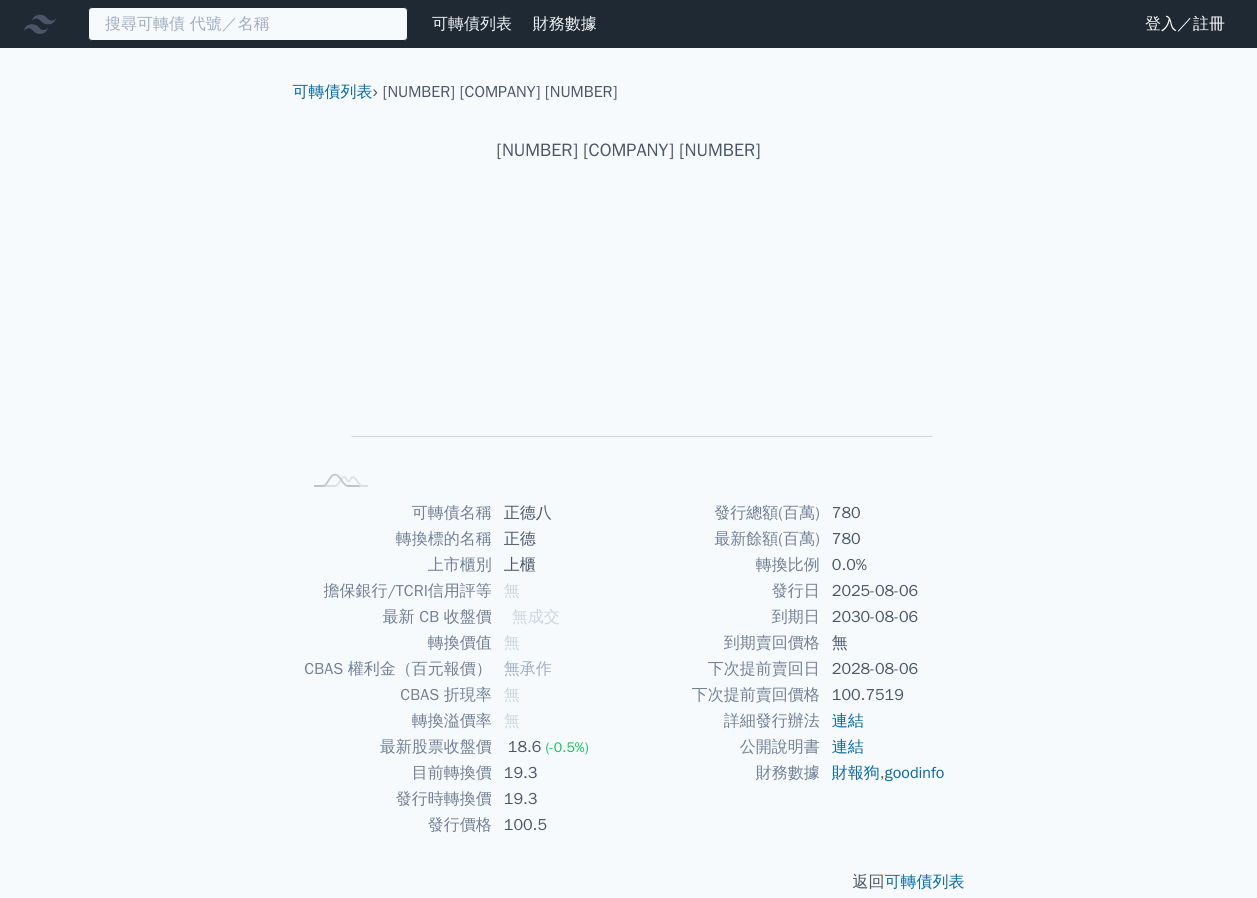 click at bounding box center (248, 24) 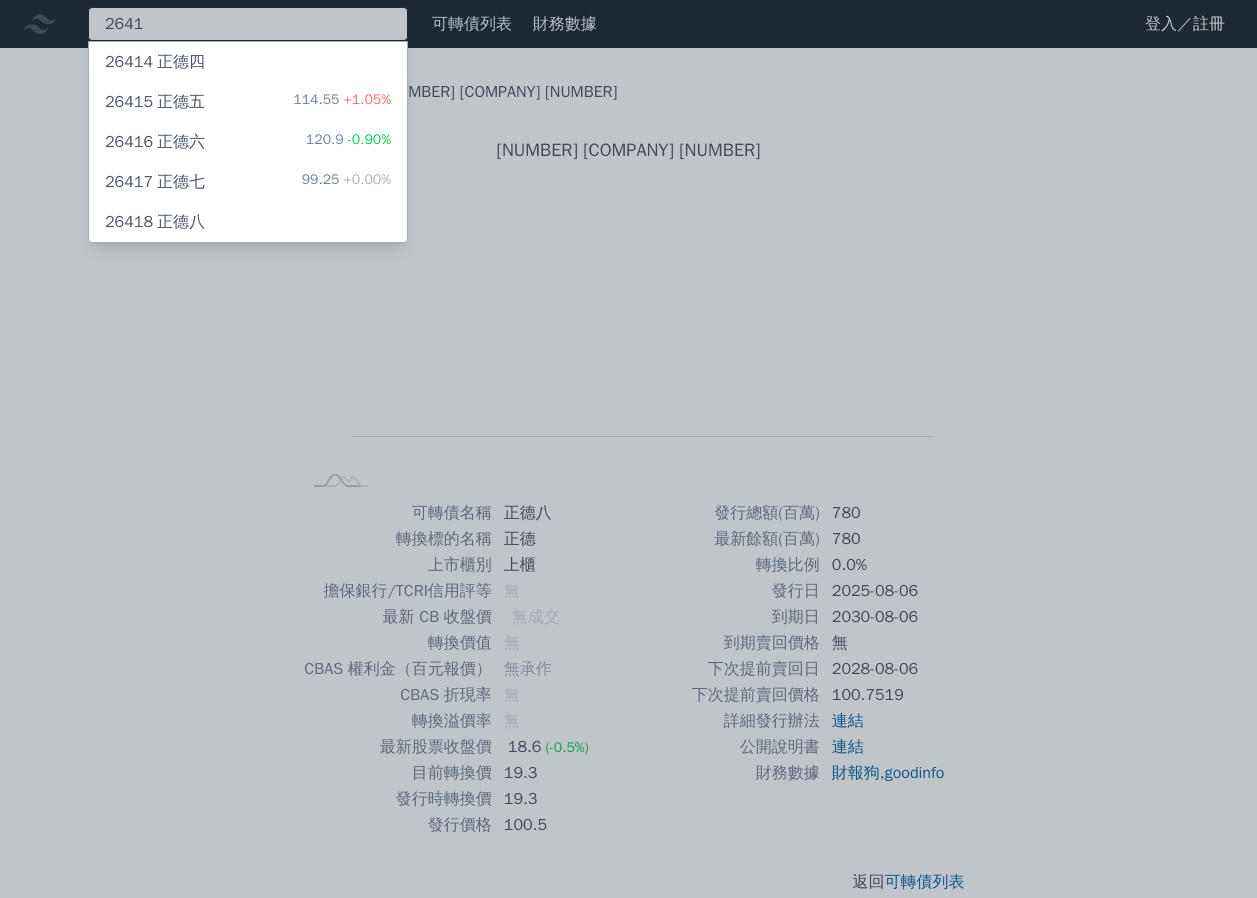 type on "2641" 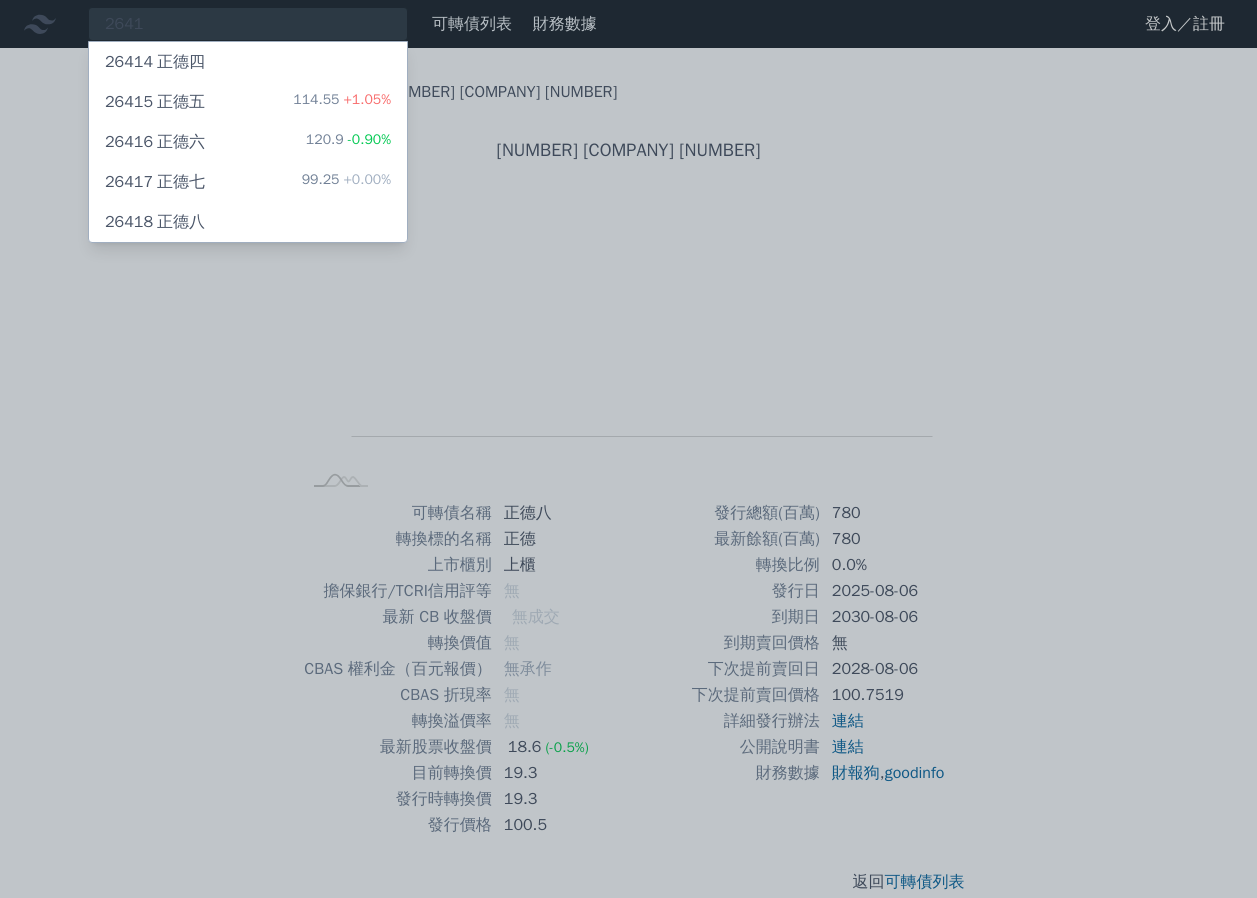 click on "[NUMBER] [COMPANY]
120.9 -0.90%" at bounding box center (248, 142) 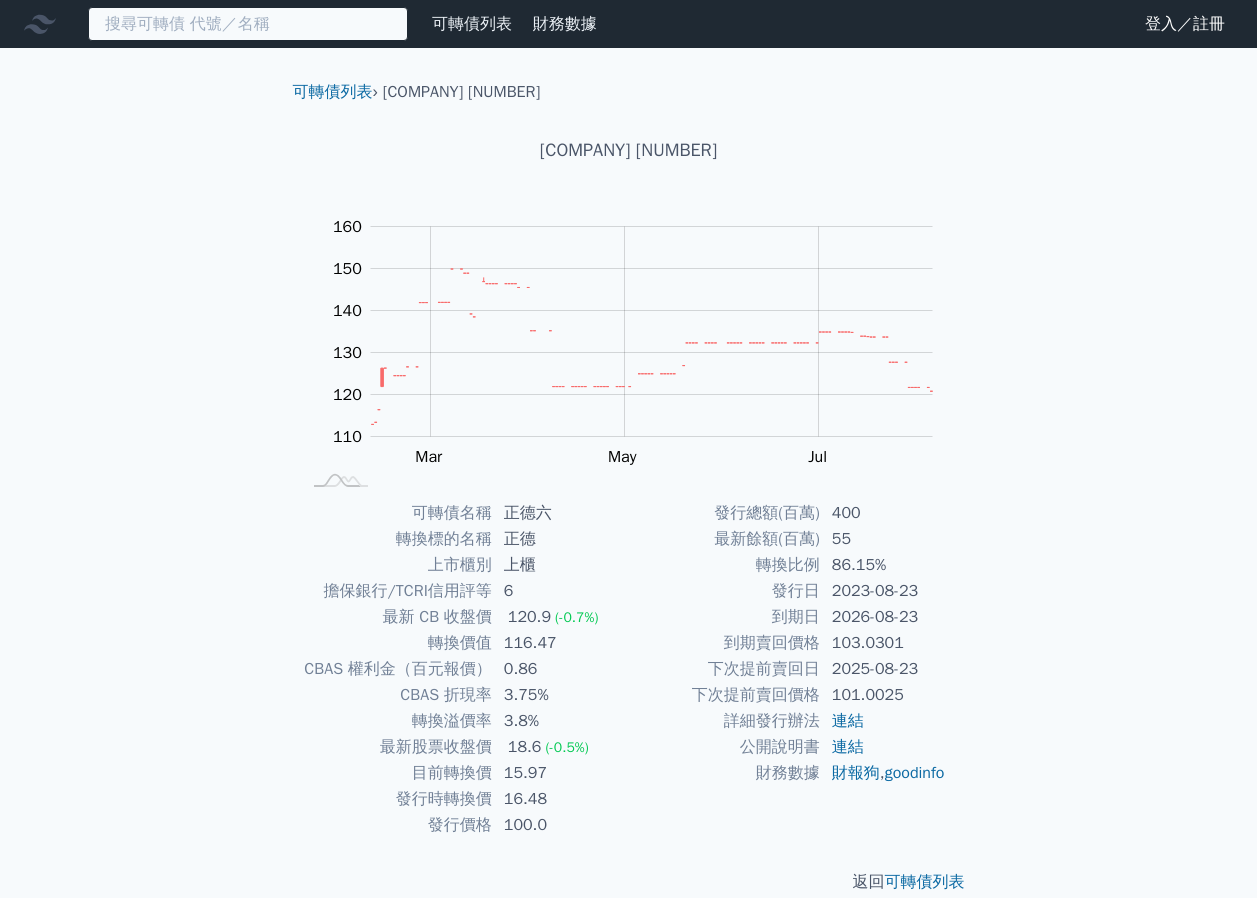click at bounding box center (248, 24) 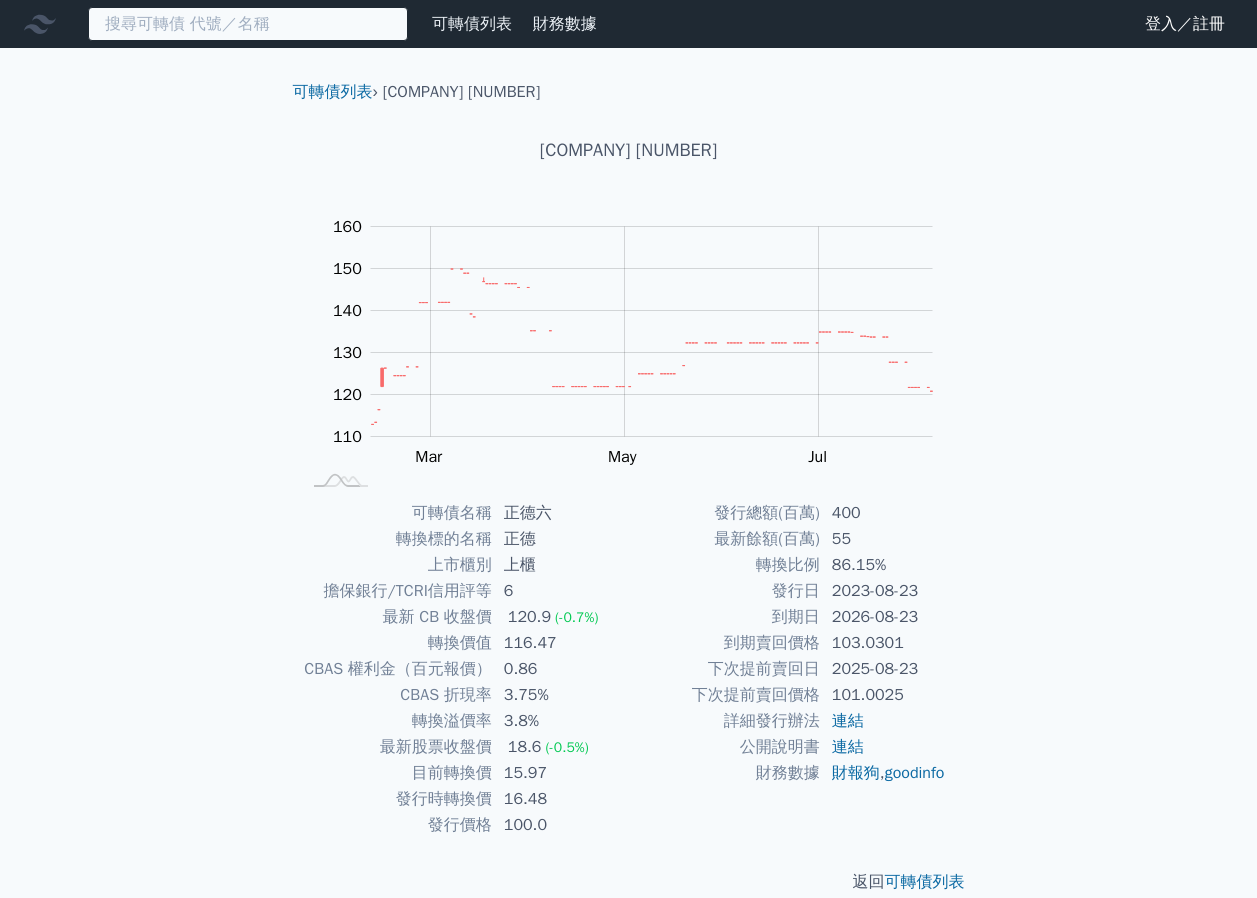 click at bounding box center (248, 24) 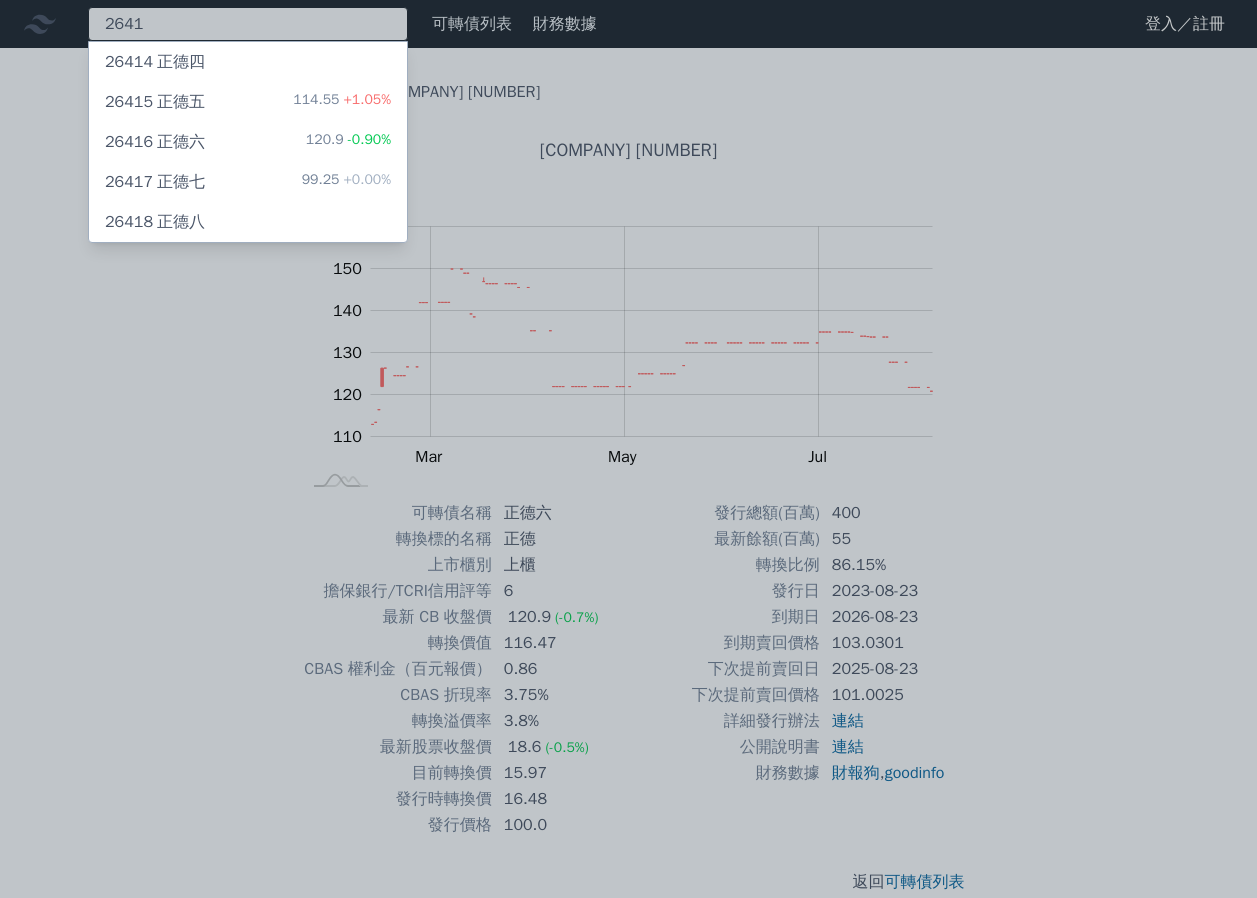 type on "2641" 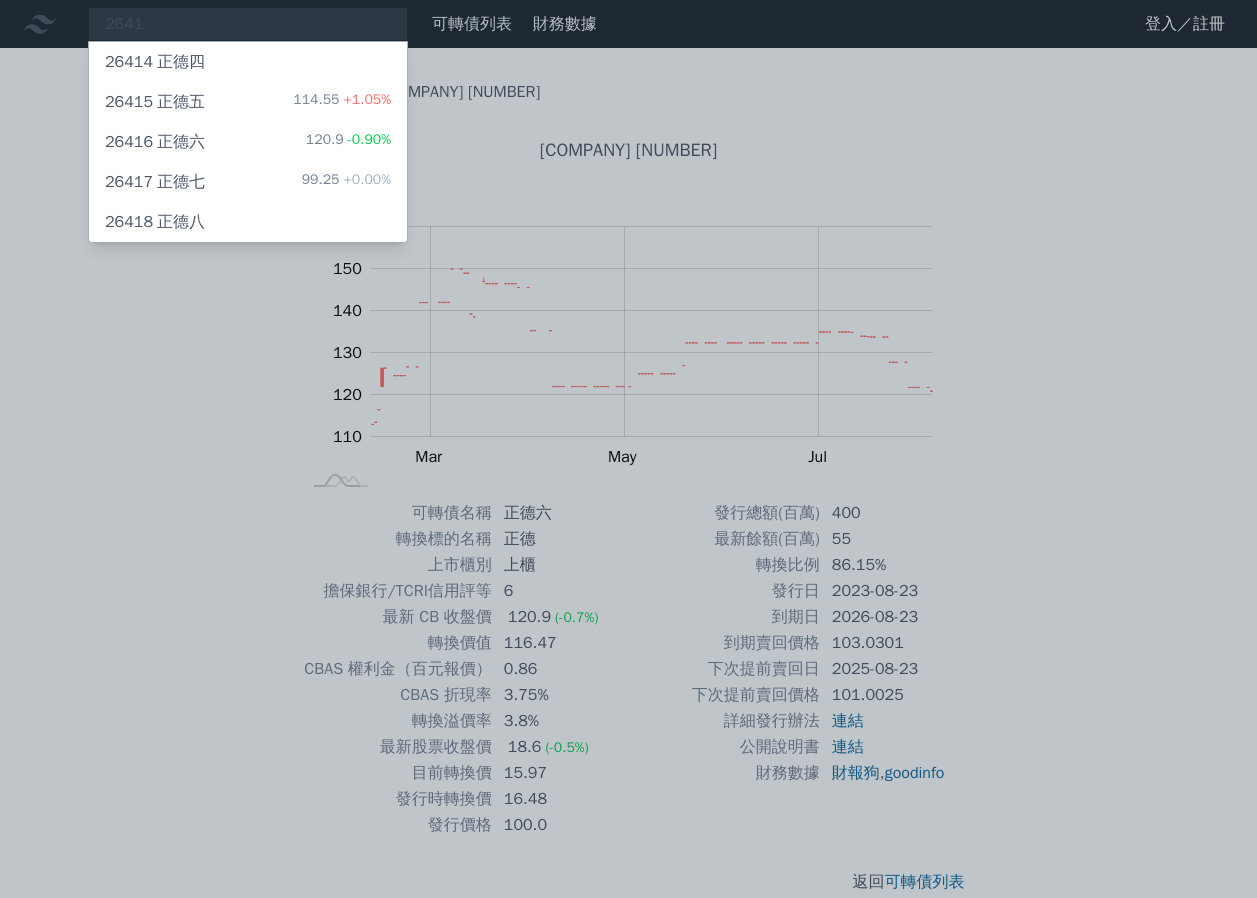 click on "[COMPANY] [NUMBER]
99.25 +0.00%" at bounding box center (248, 182) 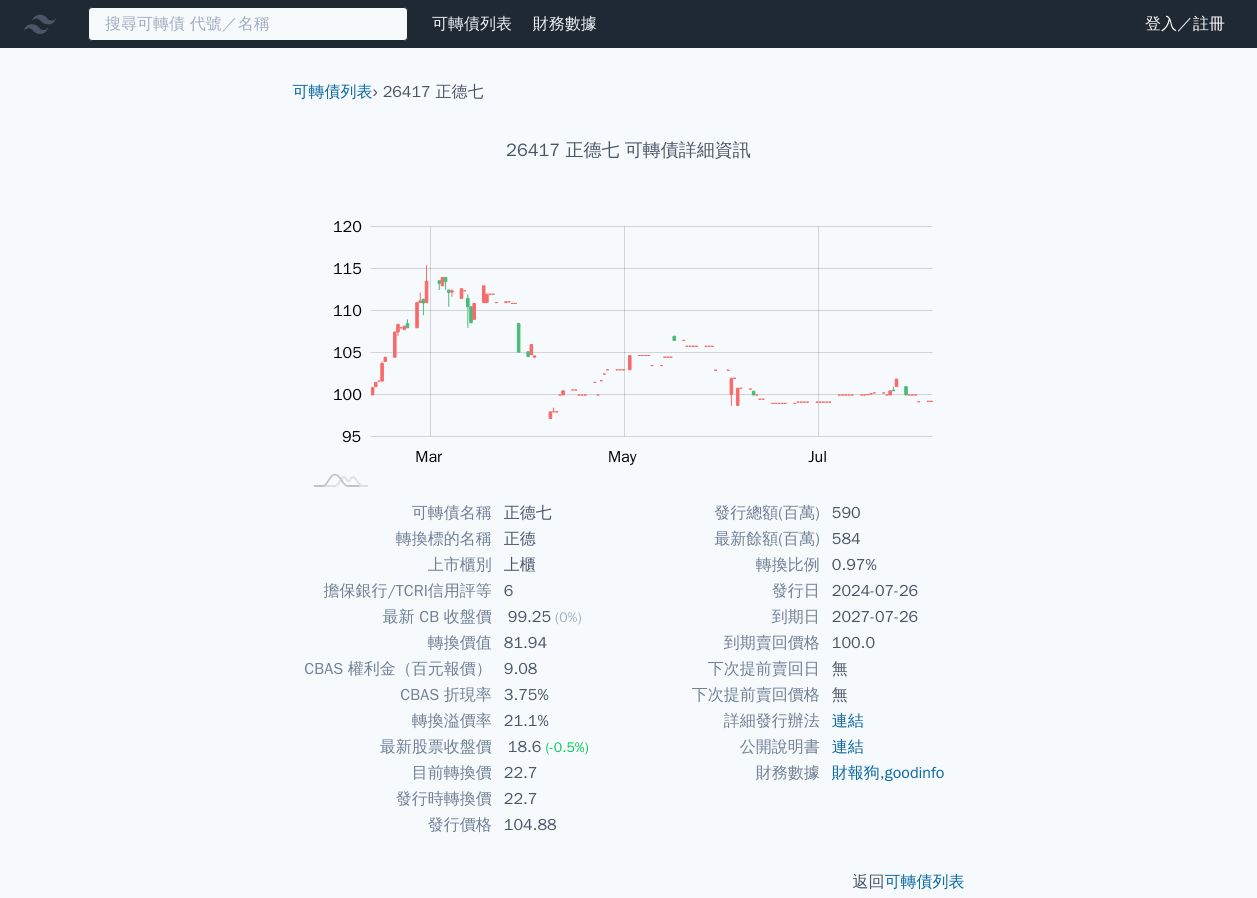 click at bounding box center (248, 24) 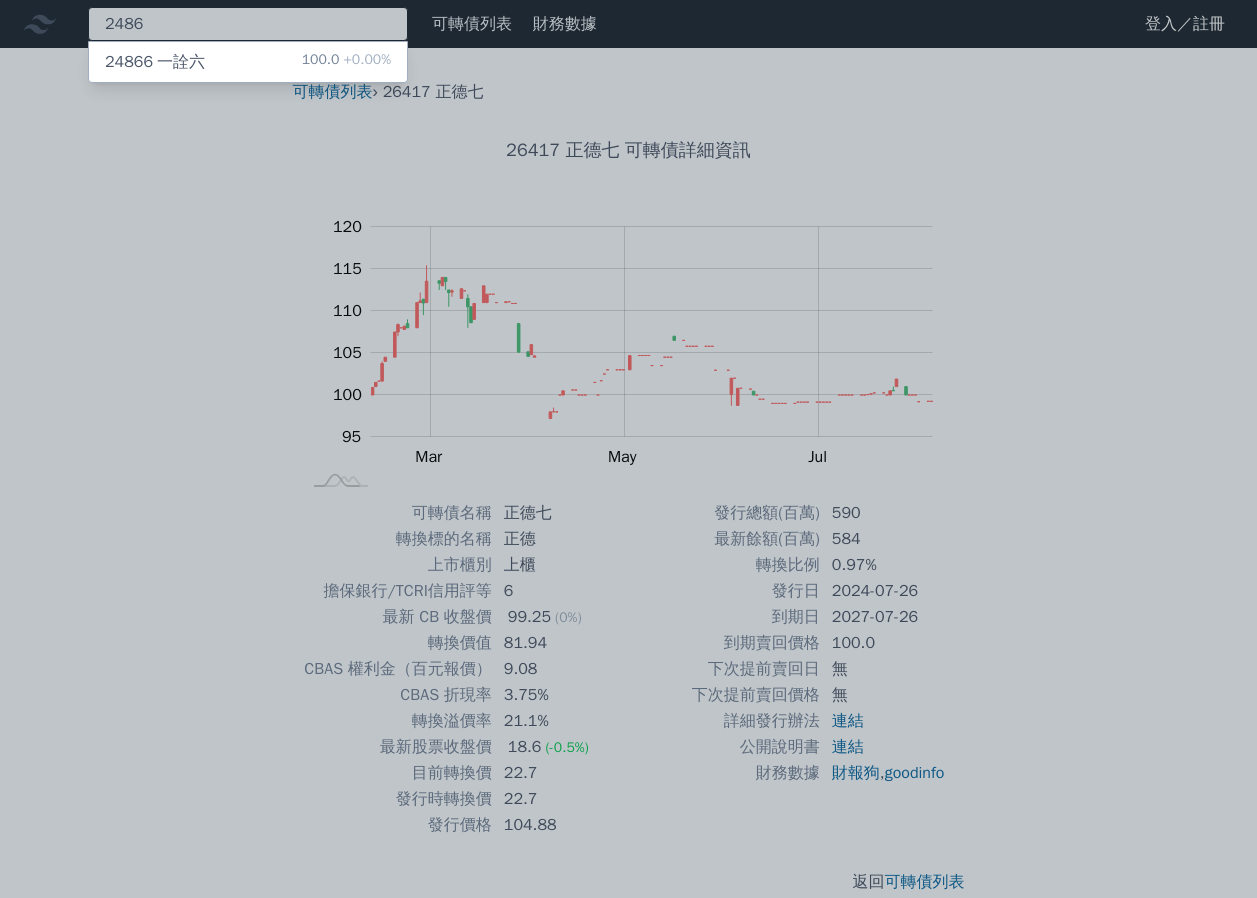 type on "2486" 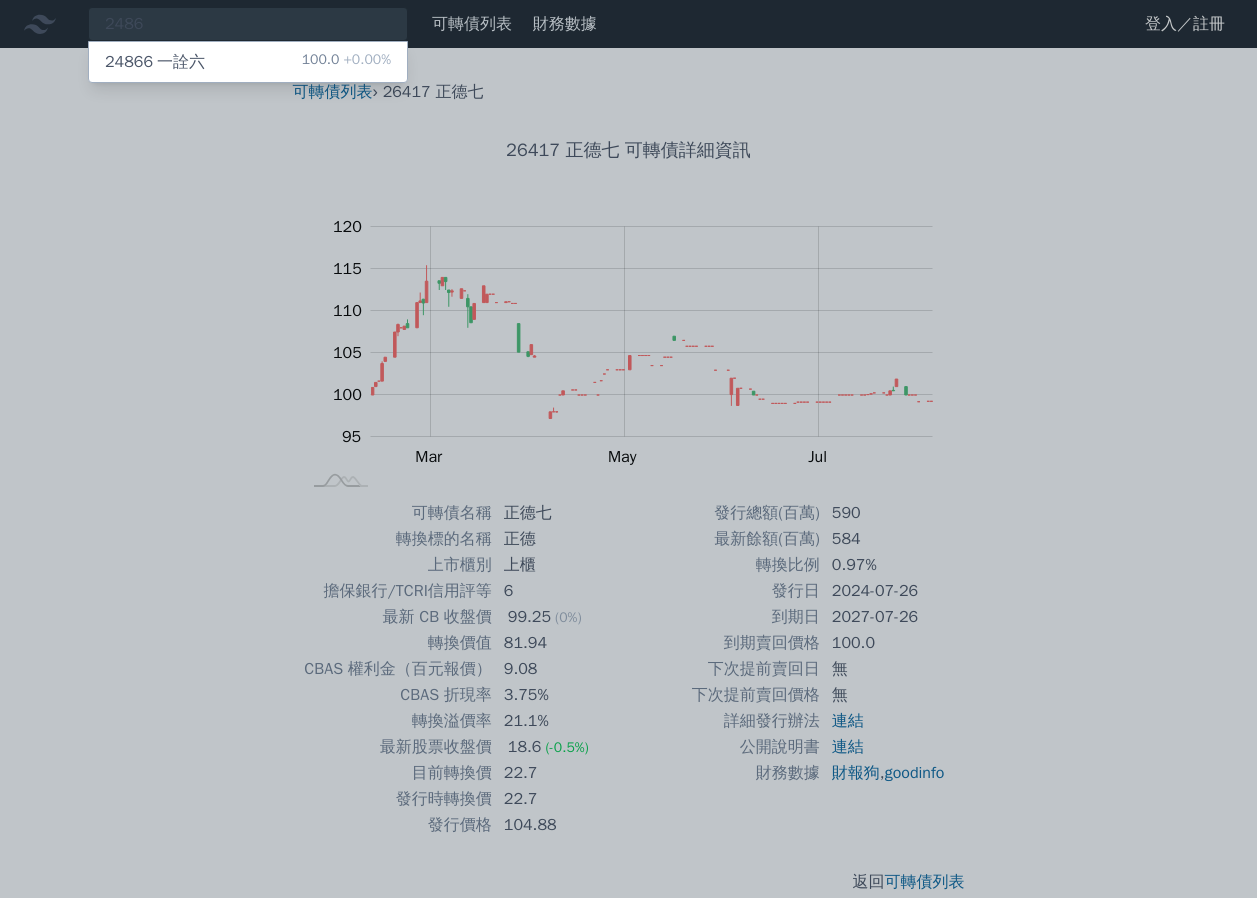 click on "[NUMBER] [COMPANY]
100.0 +0.00%" at bounding box center (248, 62) 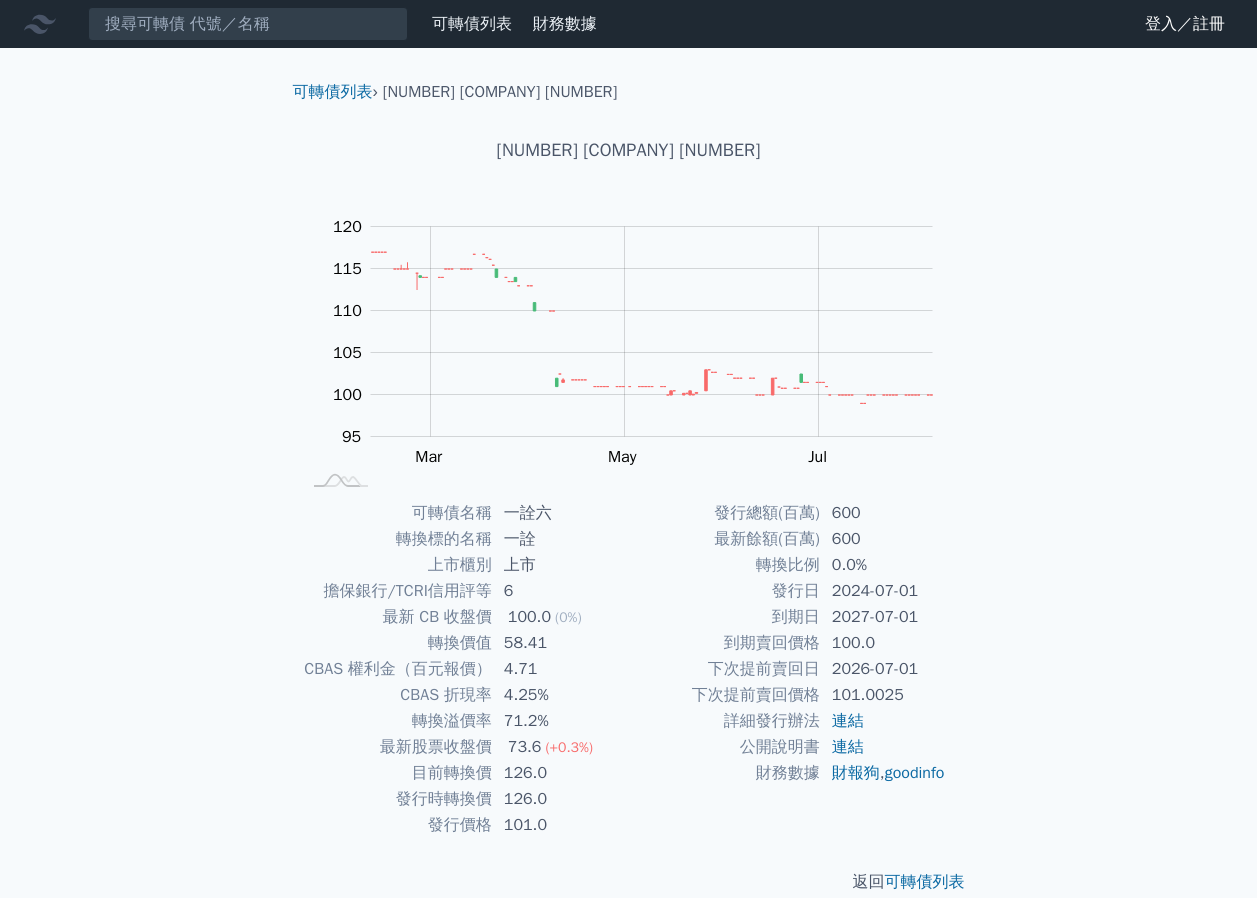 click on "可轉債列表
財務數據
可轉債列表
財務數據
登入／註冊
登入／註冊
可轉債列表  ›
[NUMBER] [COMPANY]
[NUMBER] [COMPANY] [NUMBER]
Zoom Out 100 85 90 95 100 105 110 115 120 125 L Jan 2025 Mar May Jul Sep 100%
[NUMBER]" at bounding box center (628, 463) 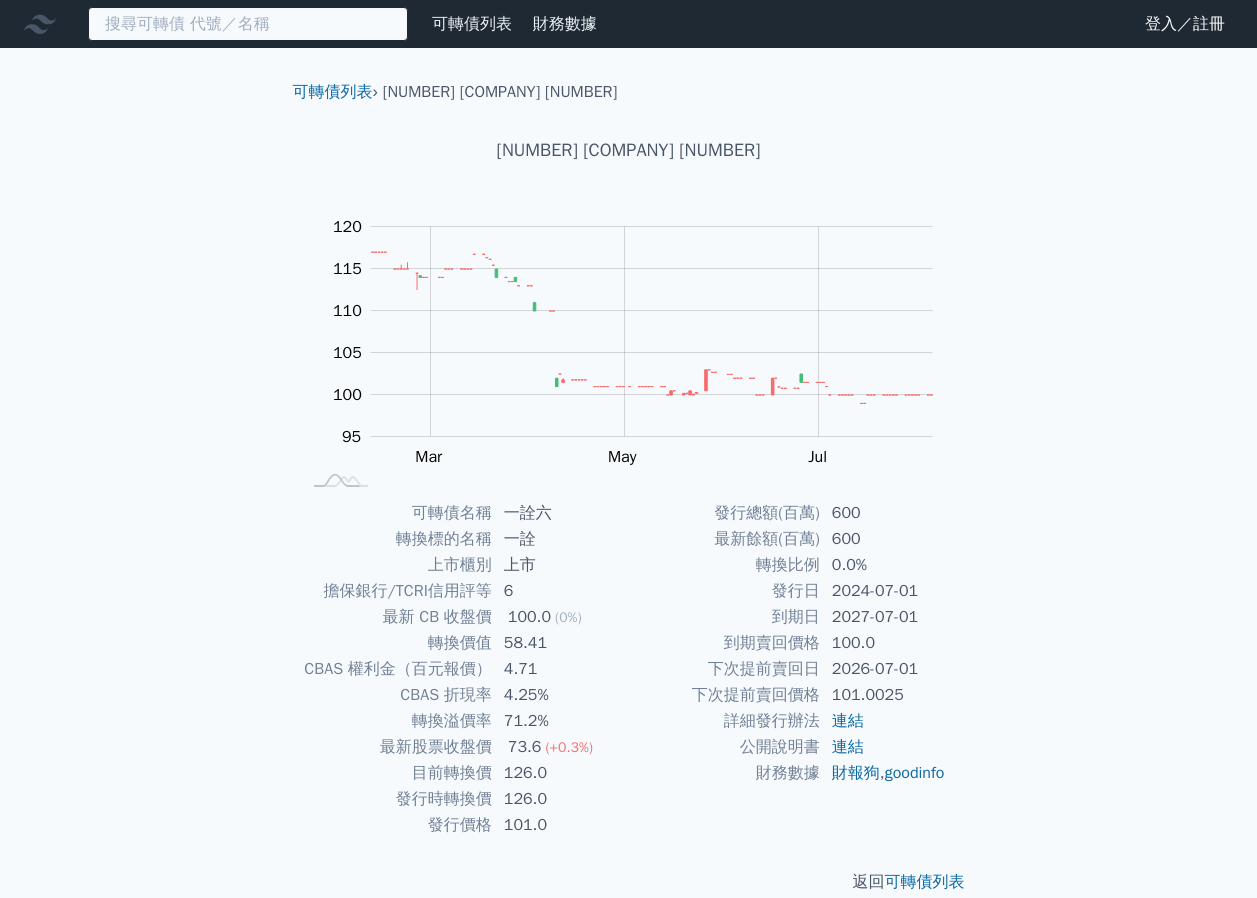 click at bounding box center [248, 24] 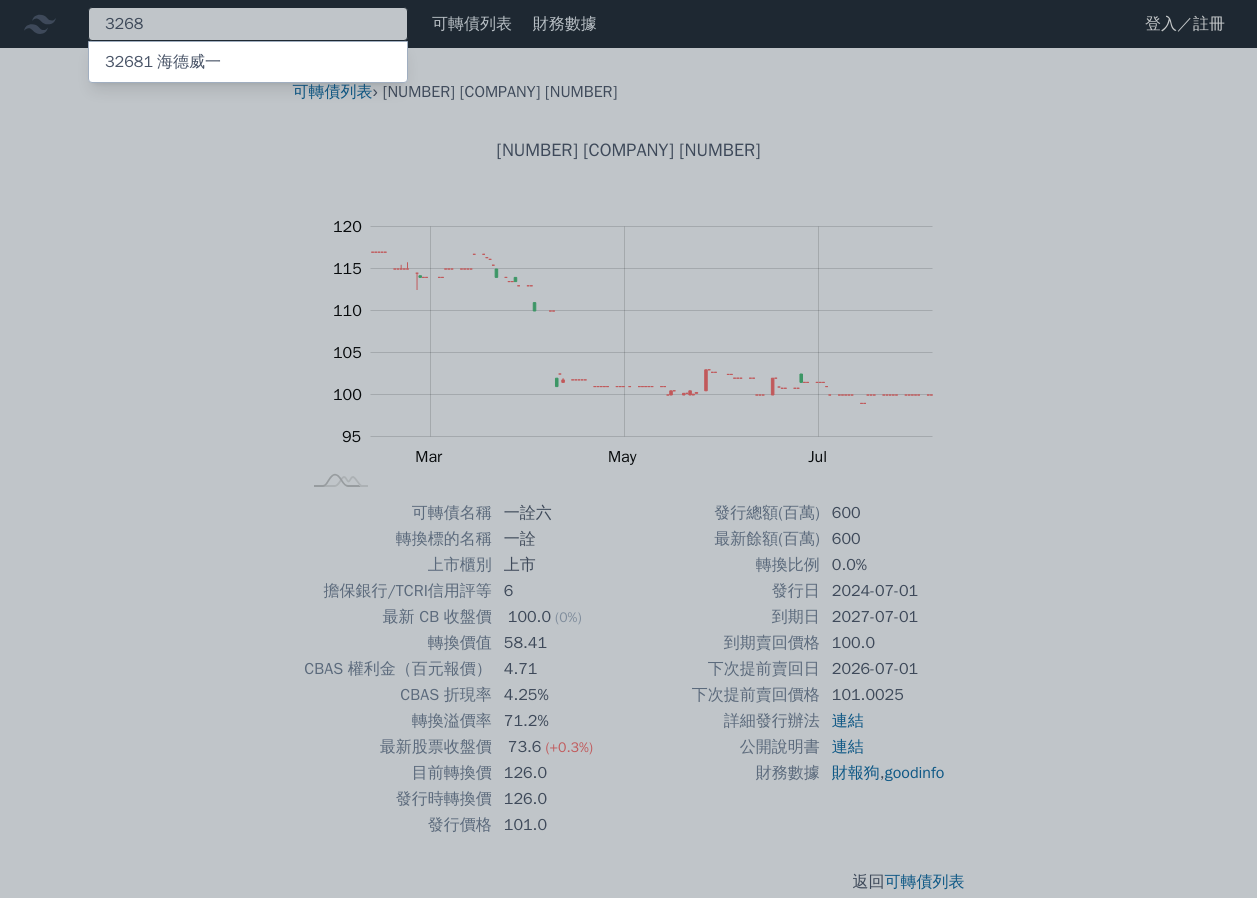 type on "3268" 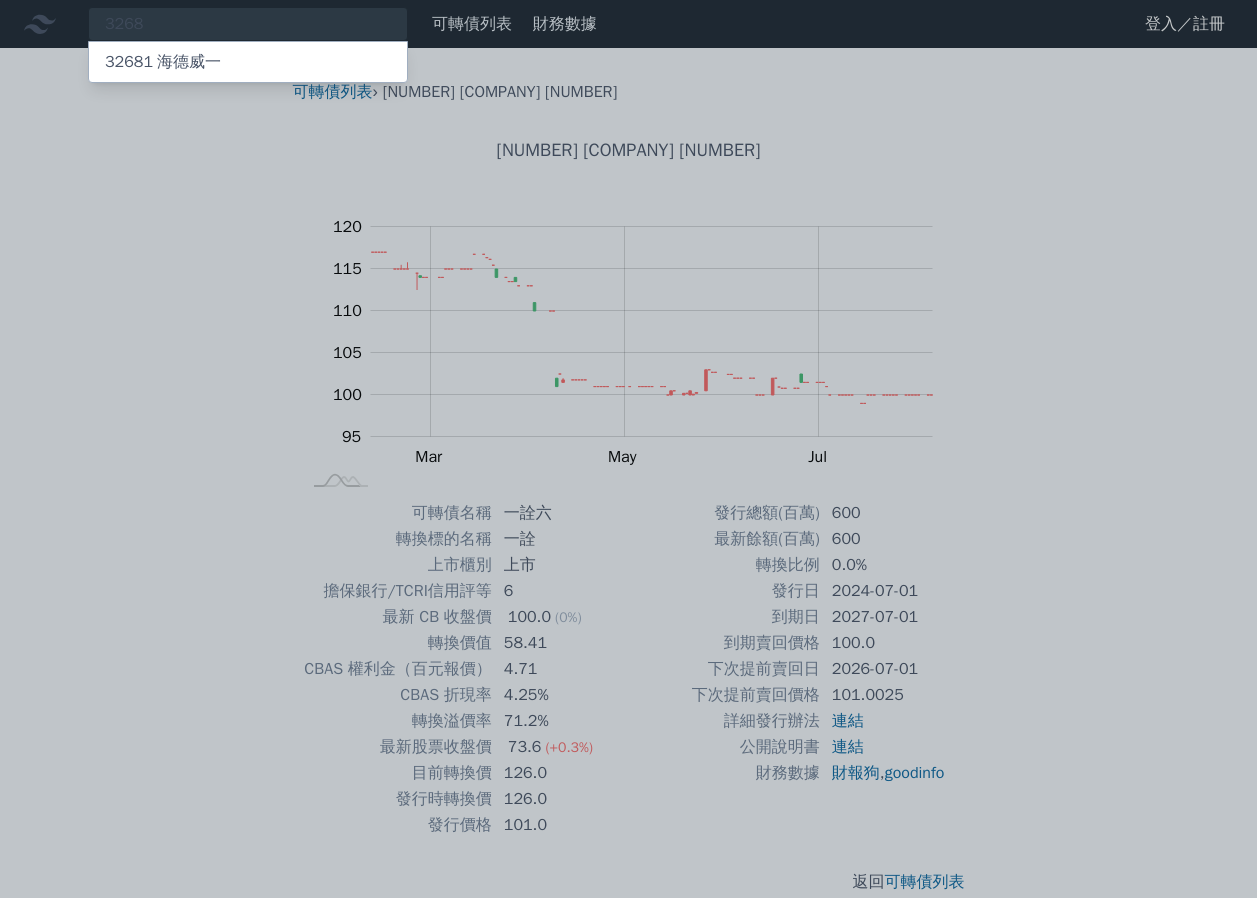 click on "[COMPANY] [NUMBER]" at bounding box center [248, 62] 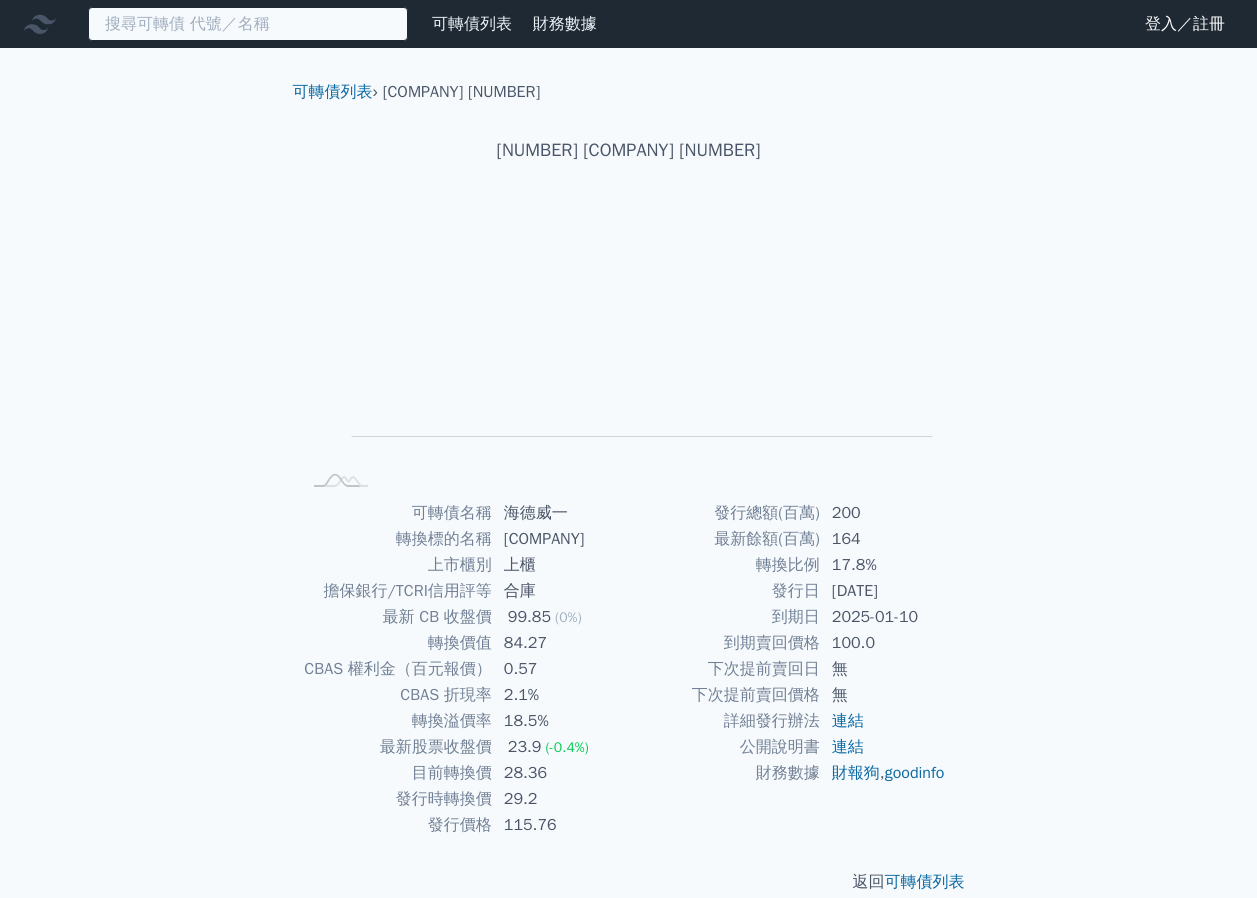 click at bounding box center (248, 24) 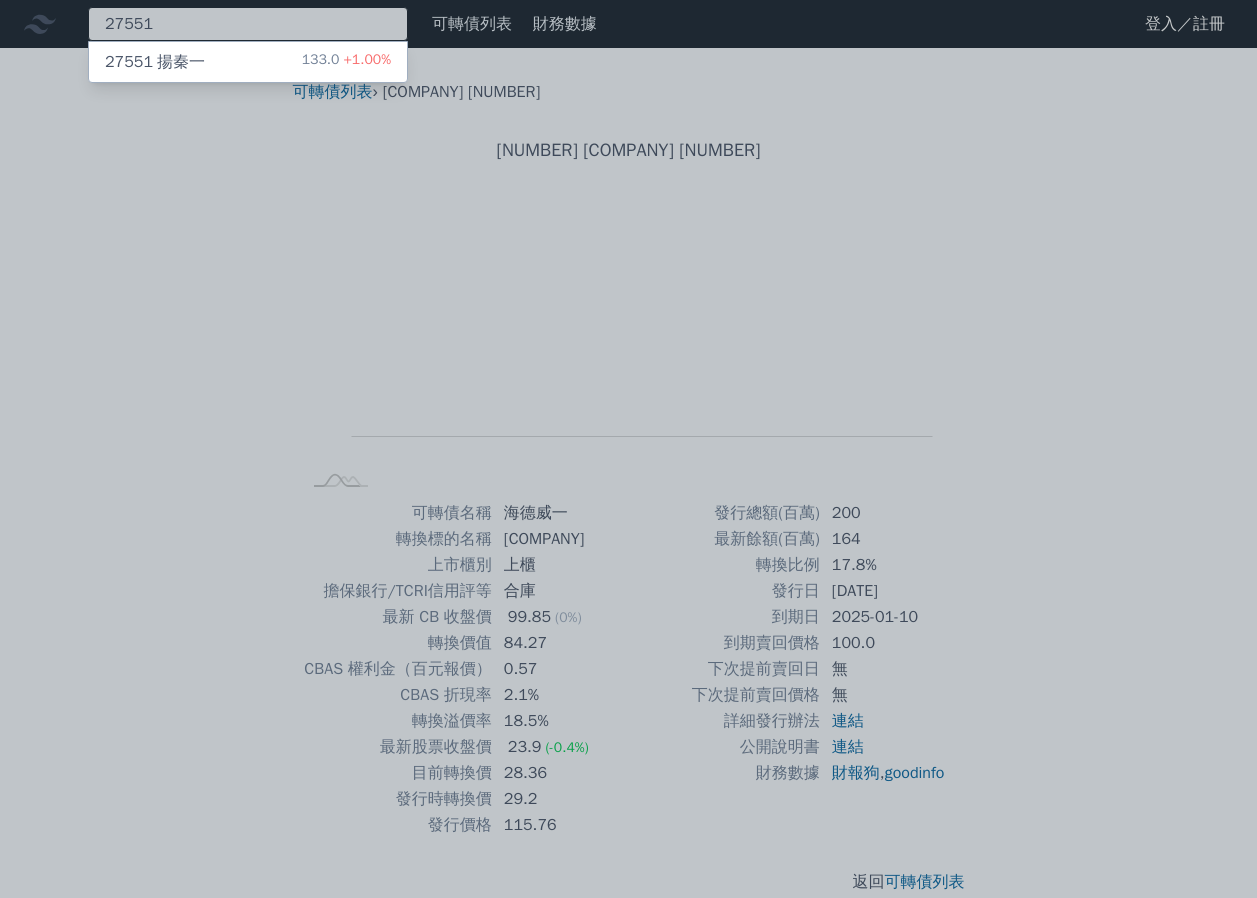 type on "27551" 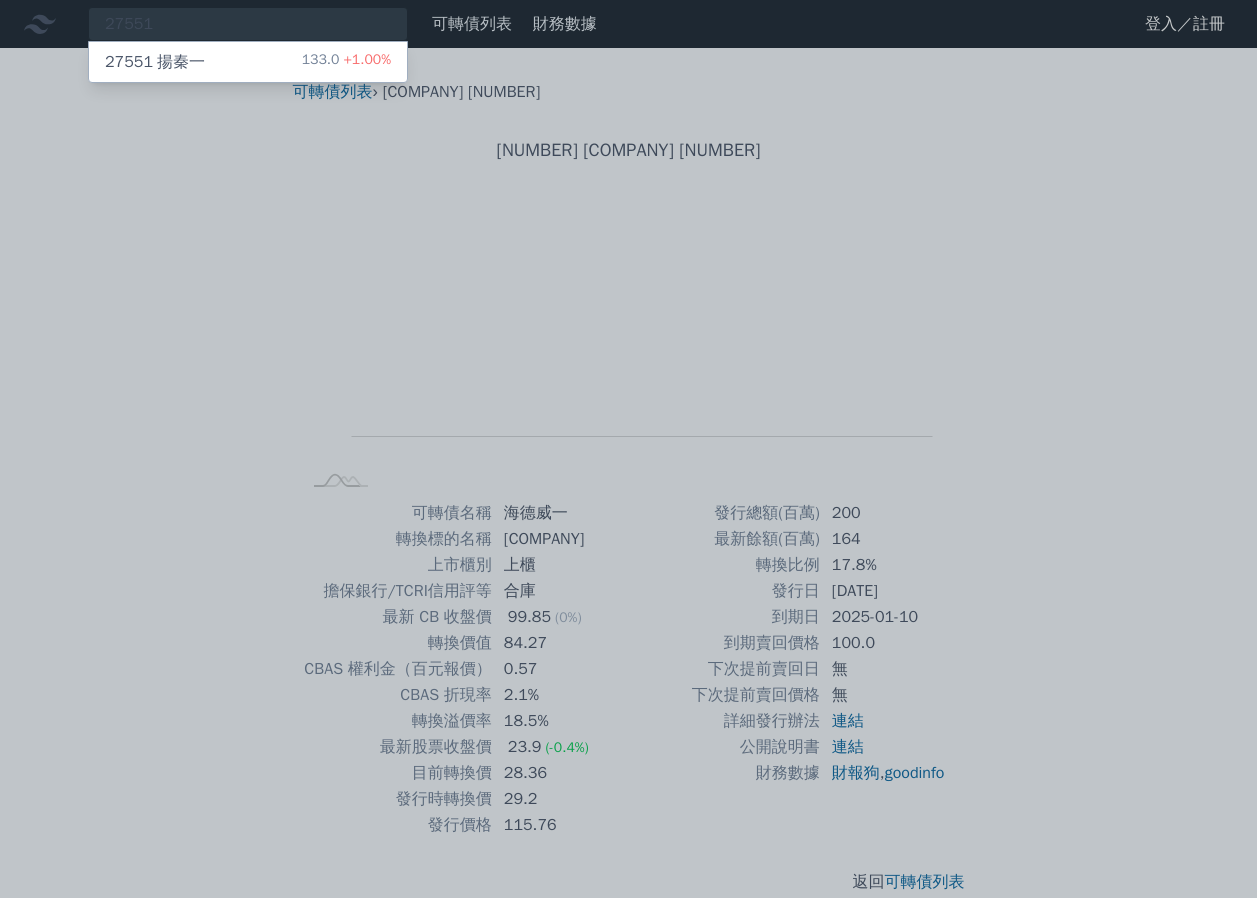 click on "[COMPANY] [NUMBER]
133.0 +1.00%" at bounding box center [248, 62] 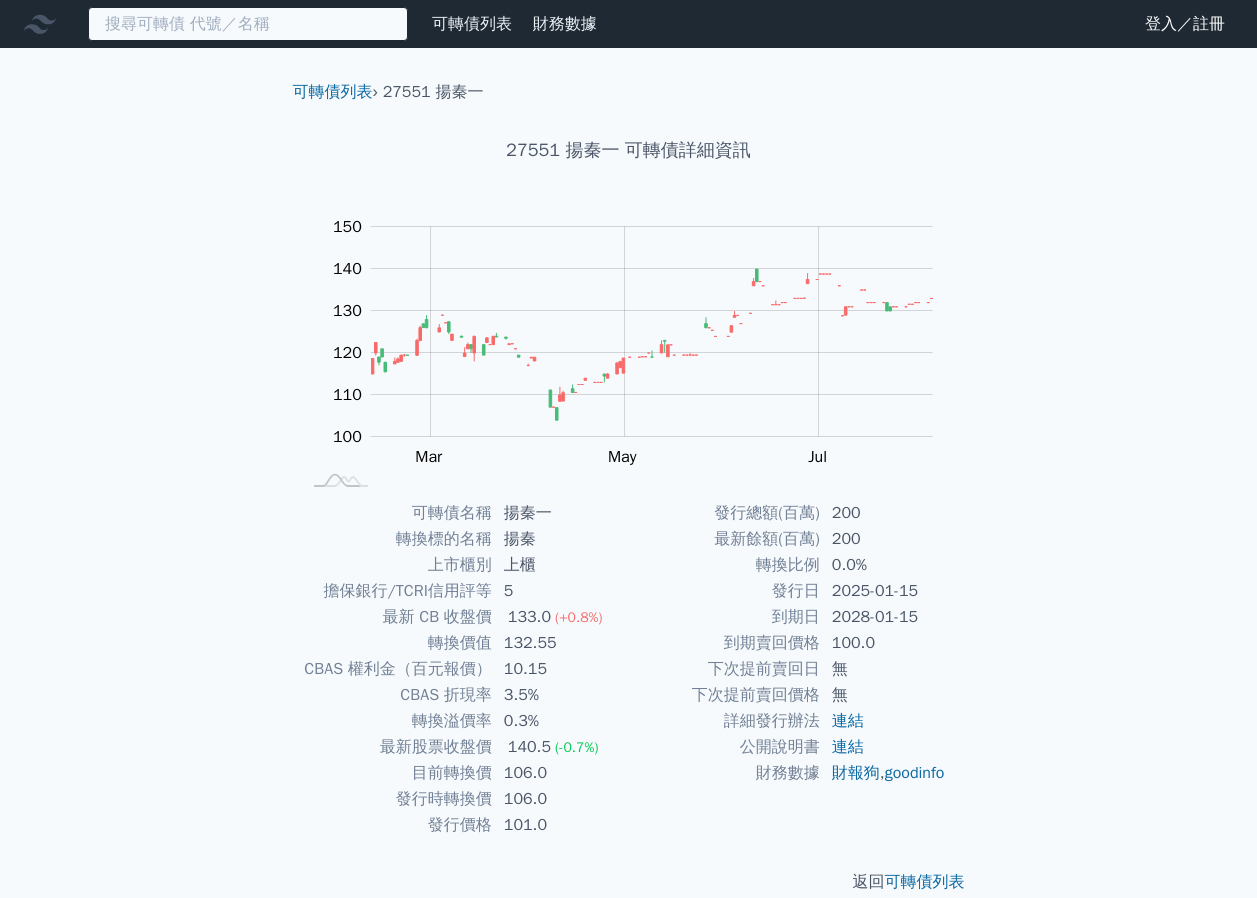 click at bounding box center (248, 24) 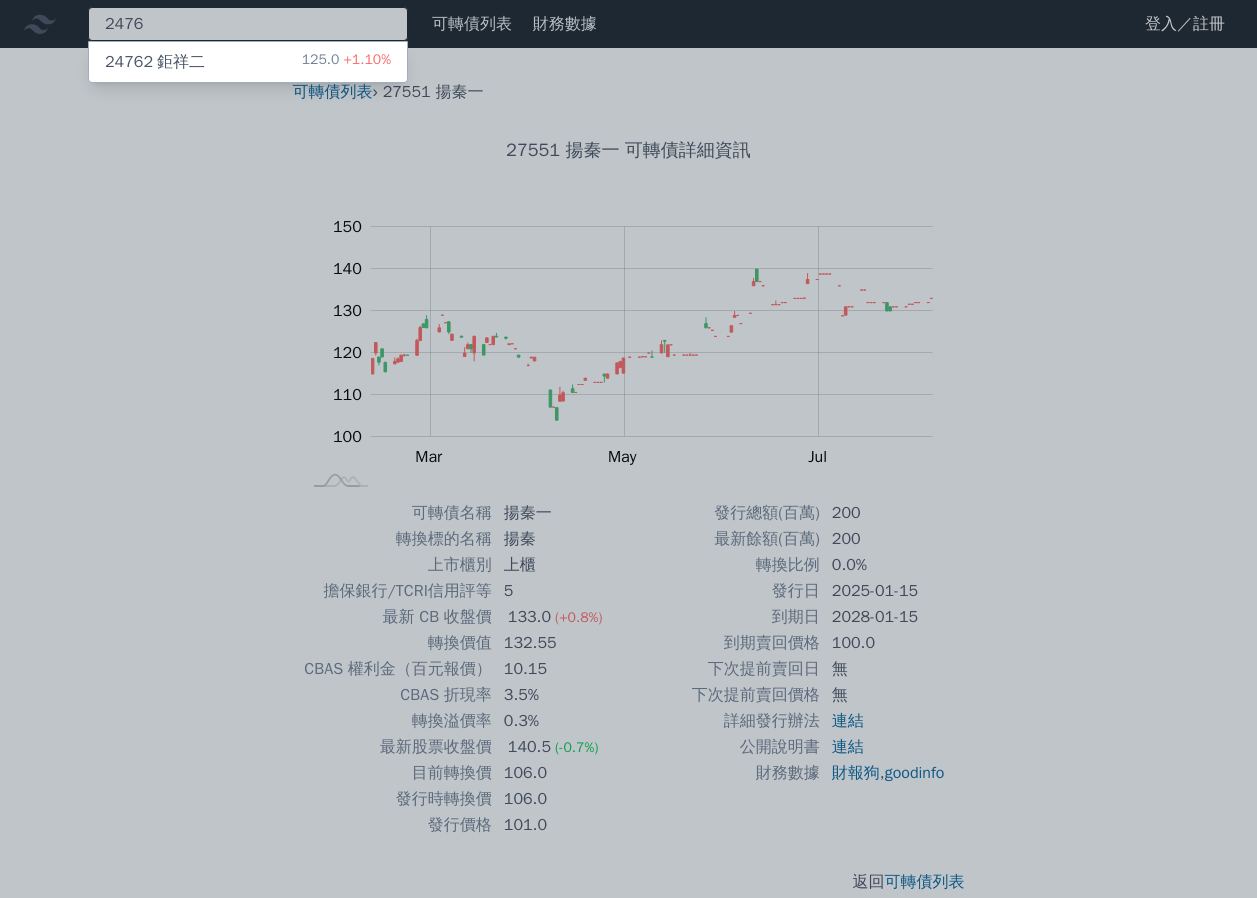 type on "2476" 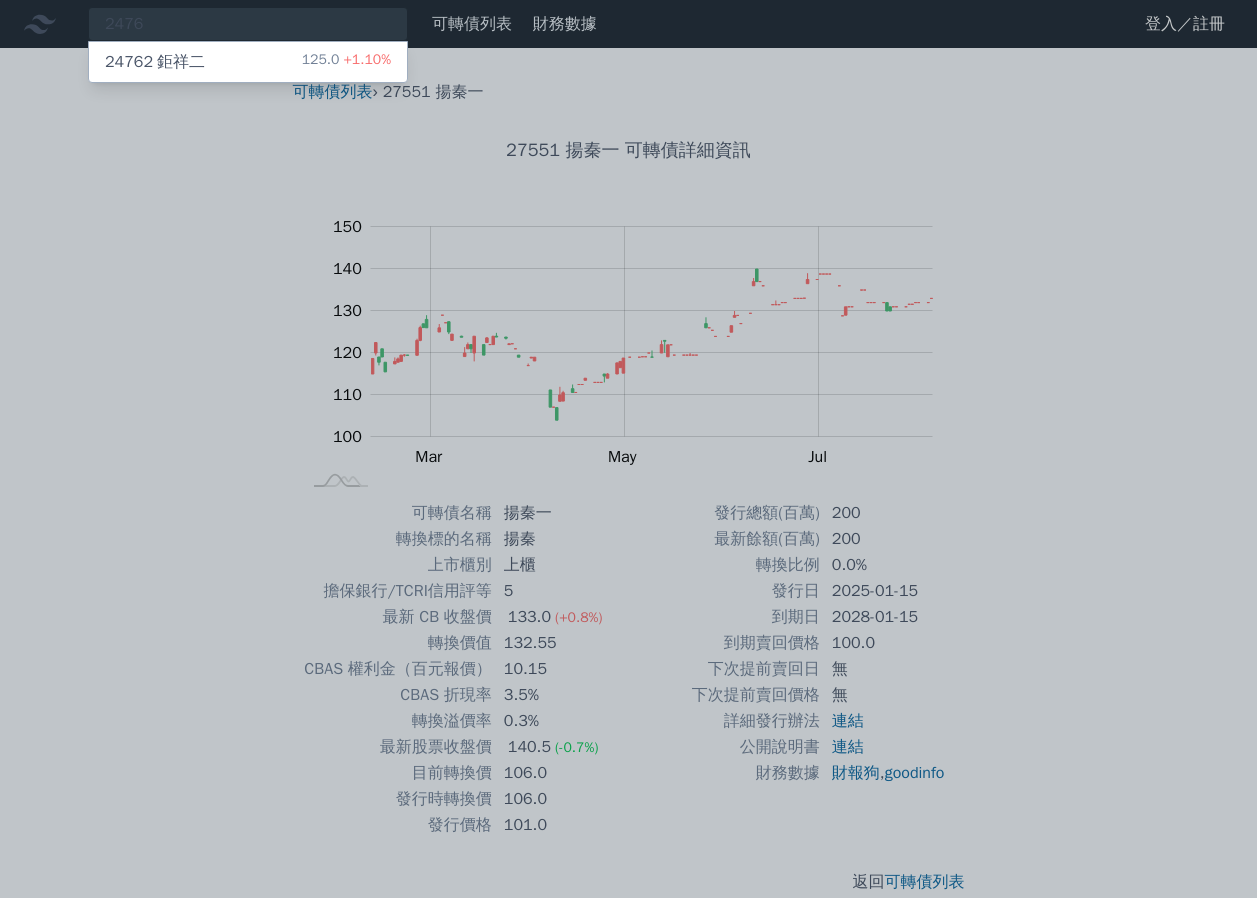 click on "+1.10%" at bounding box center [365, 59] 